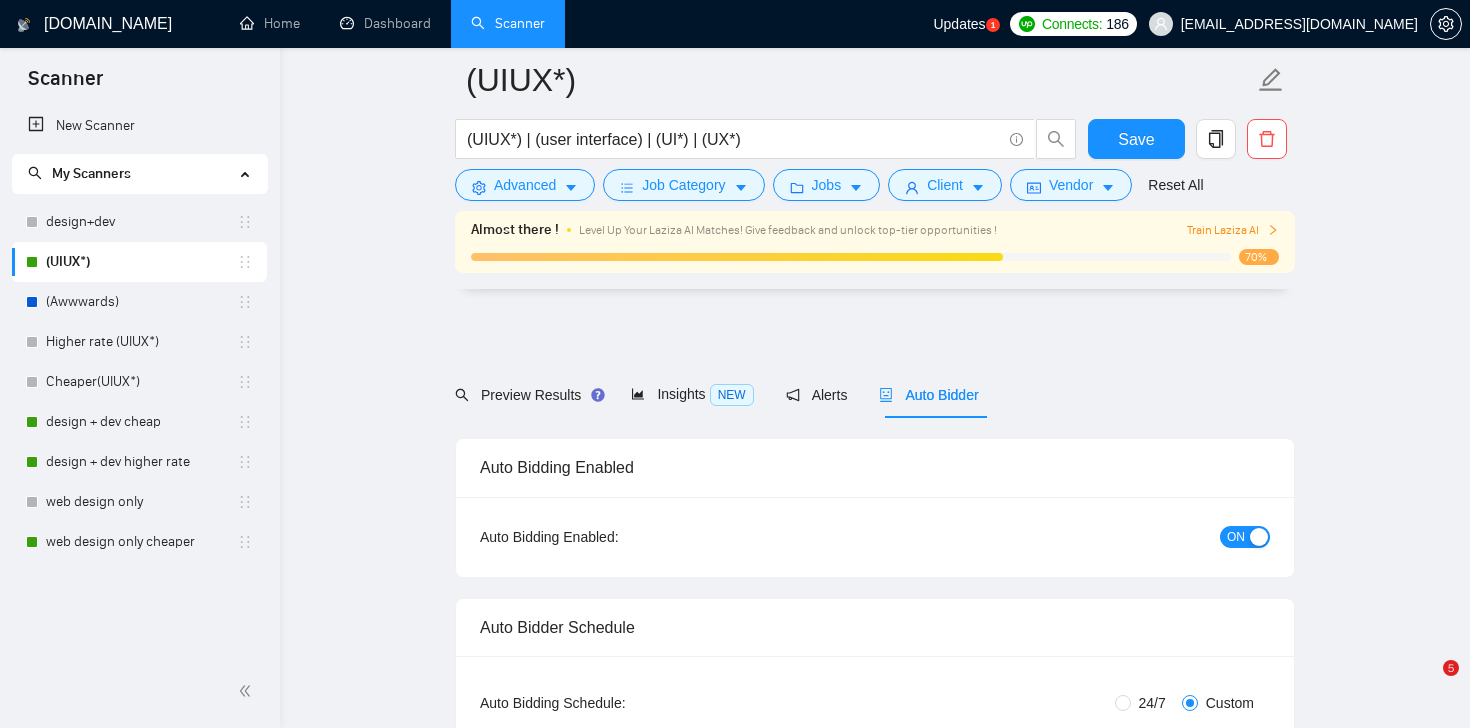 scroll, scrollTop: 979, scrollLeft: 0, axis: vertical 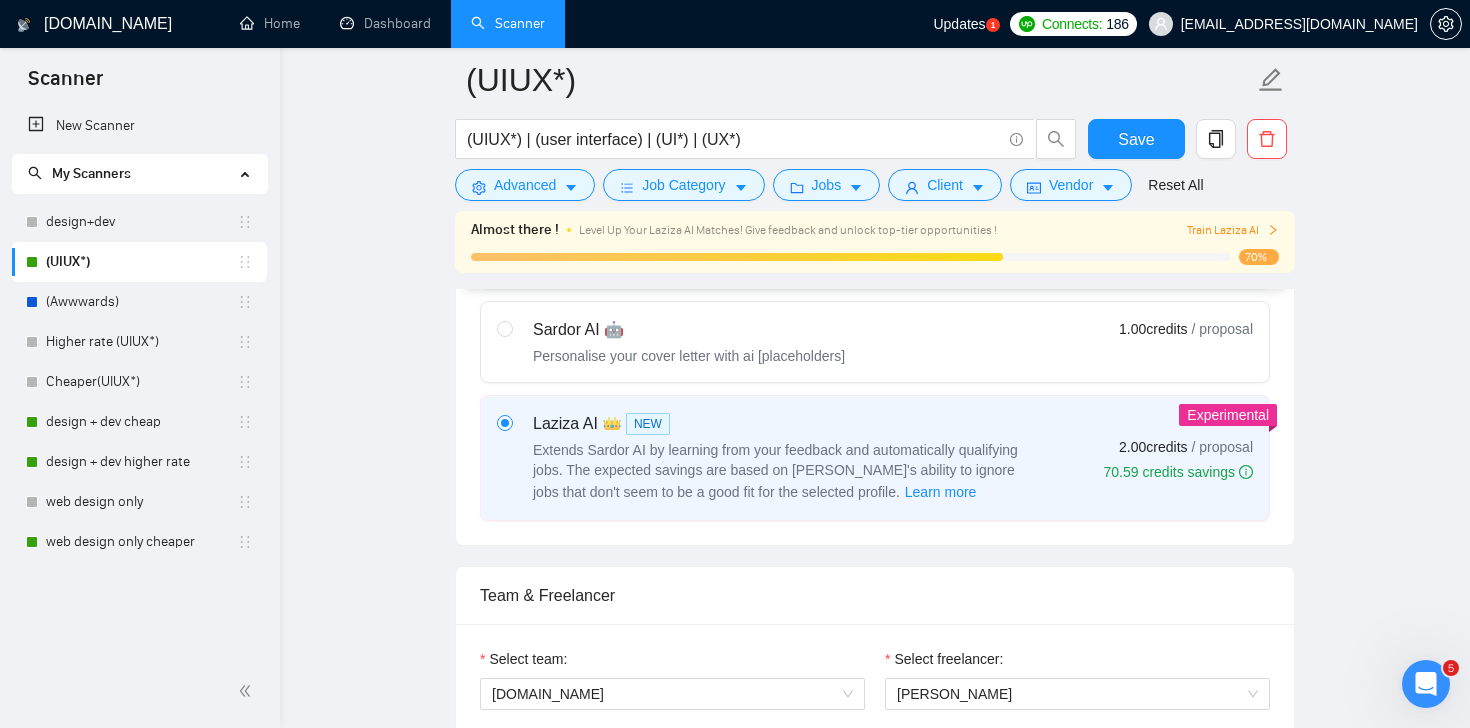 click on "Updates" at bounding box center [959, 24] 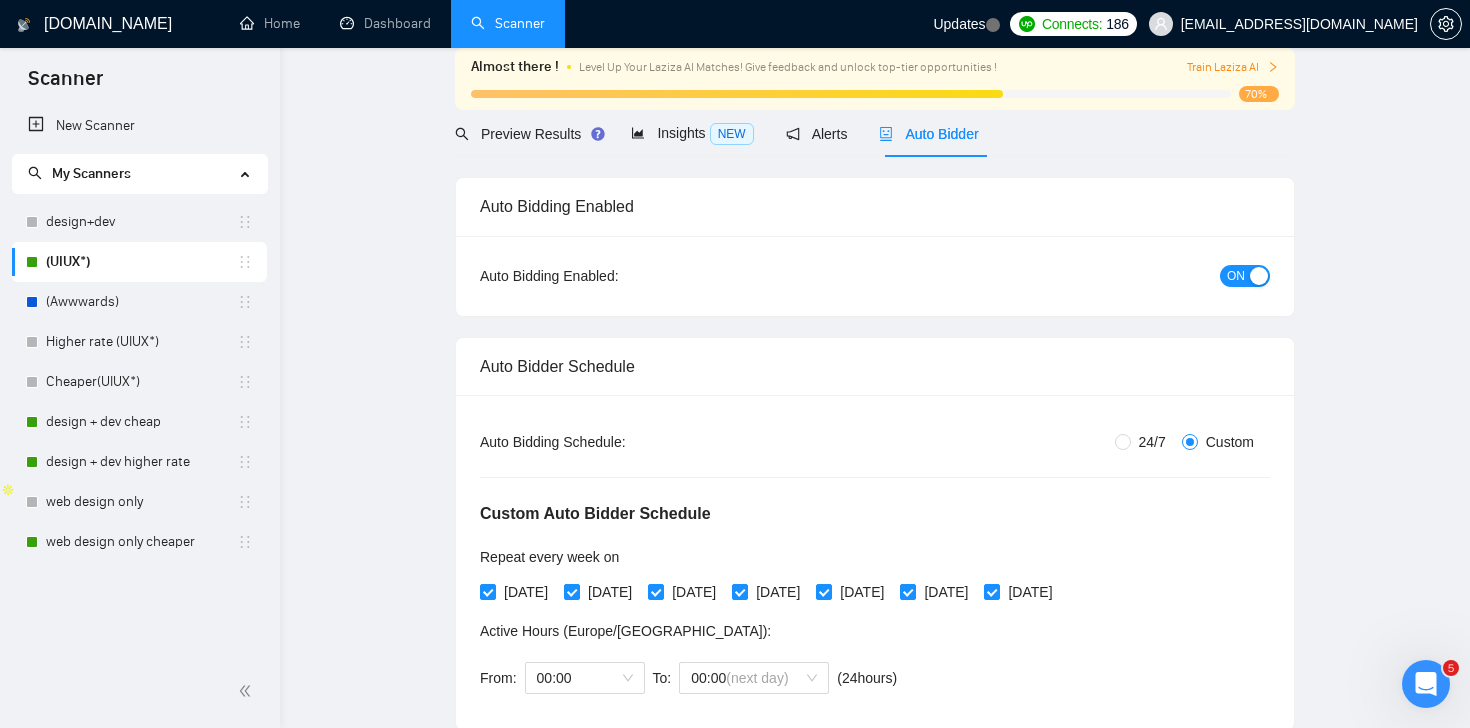 scroll, scrollTop: 0, scrollLeft: 0, axis: both 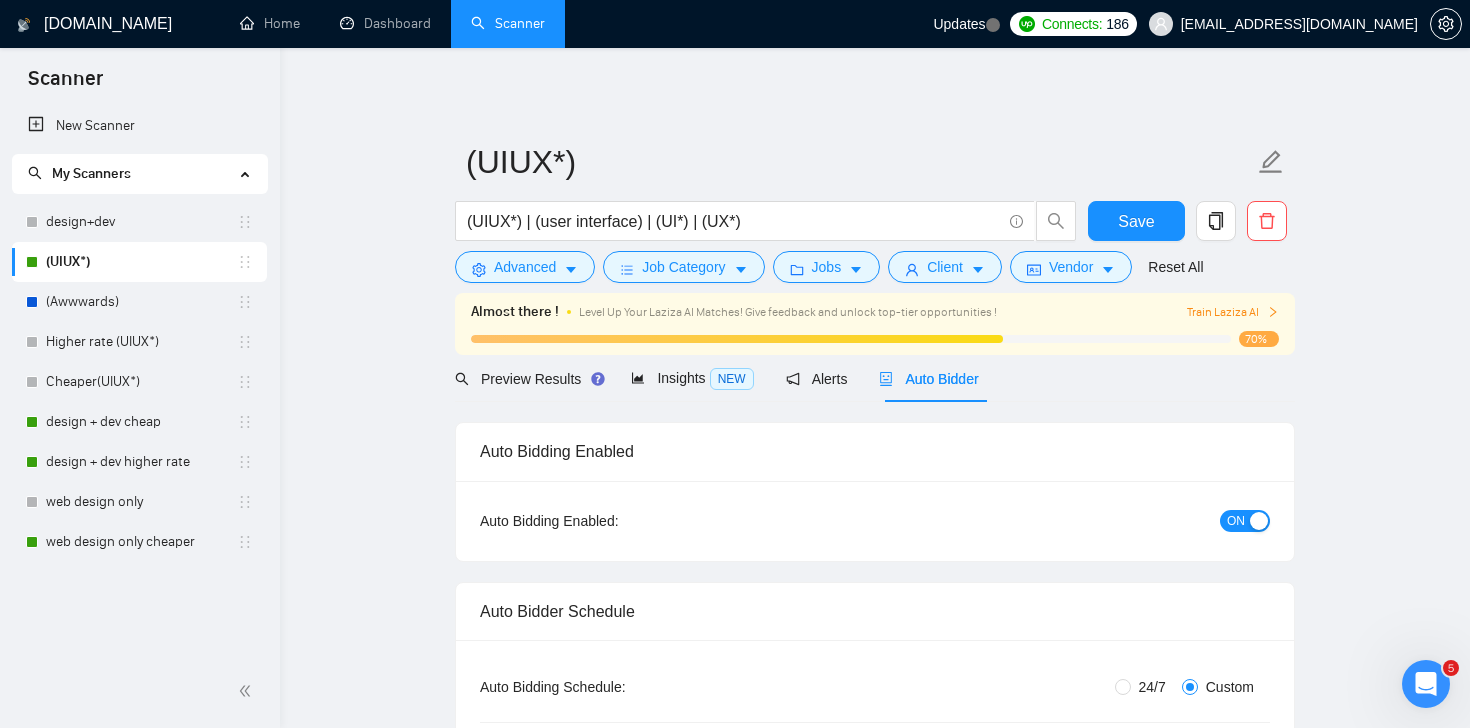 click on "Auto Bidder" at bounding box center [928, 379] 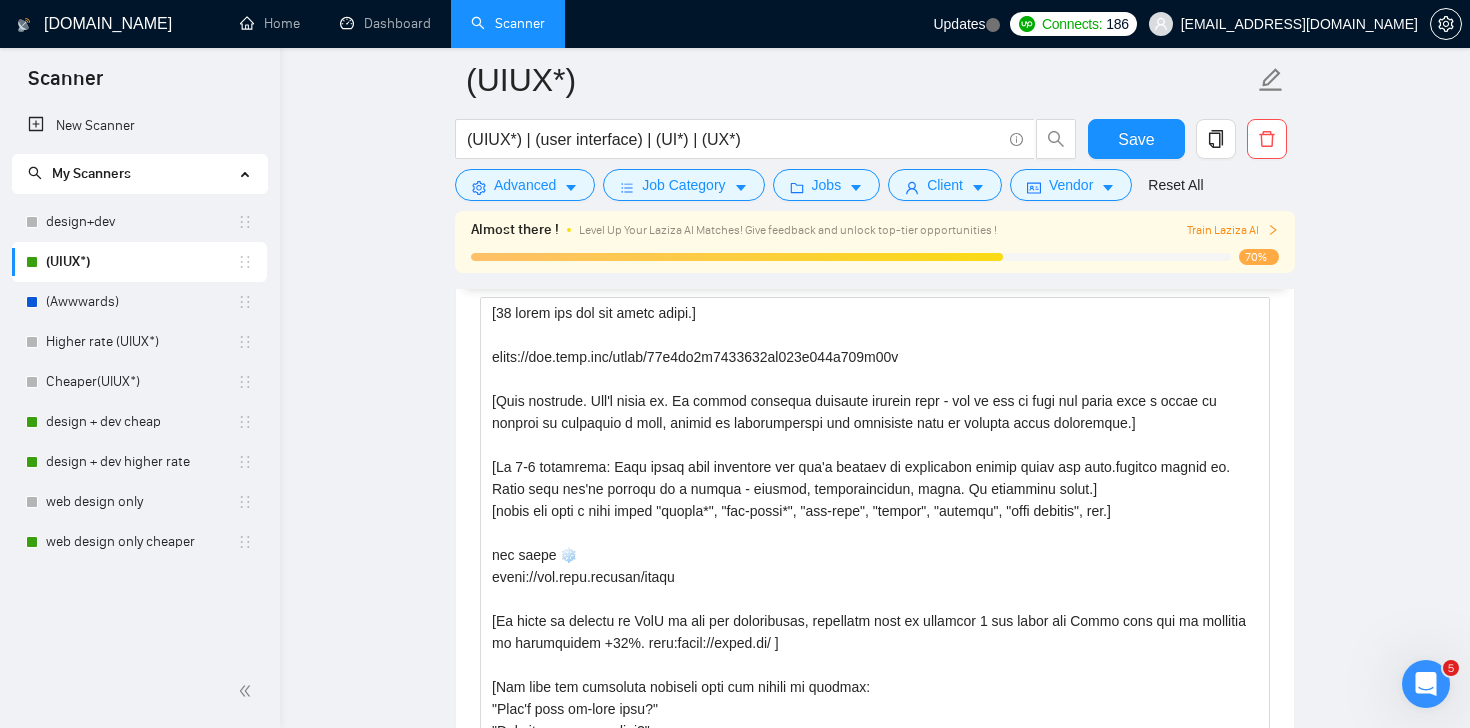 scroll, scrollTop: 2179, scrollLeft: 0, axis: vertical 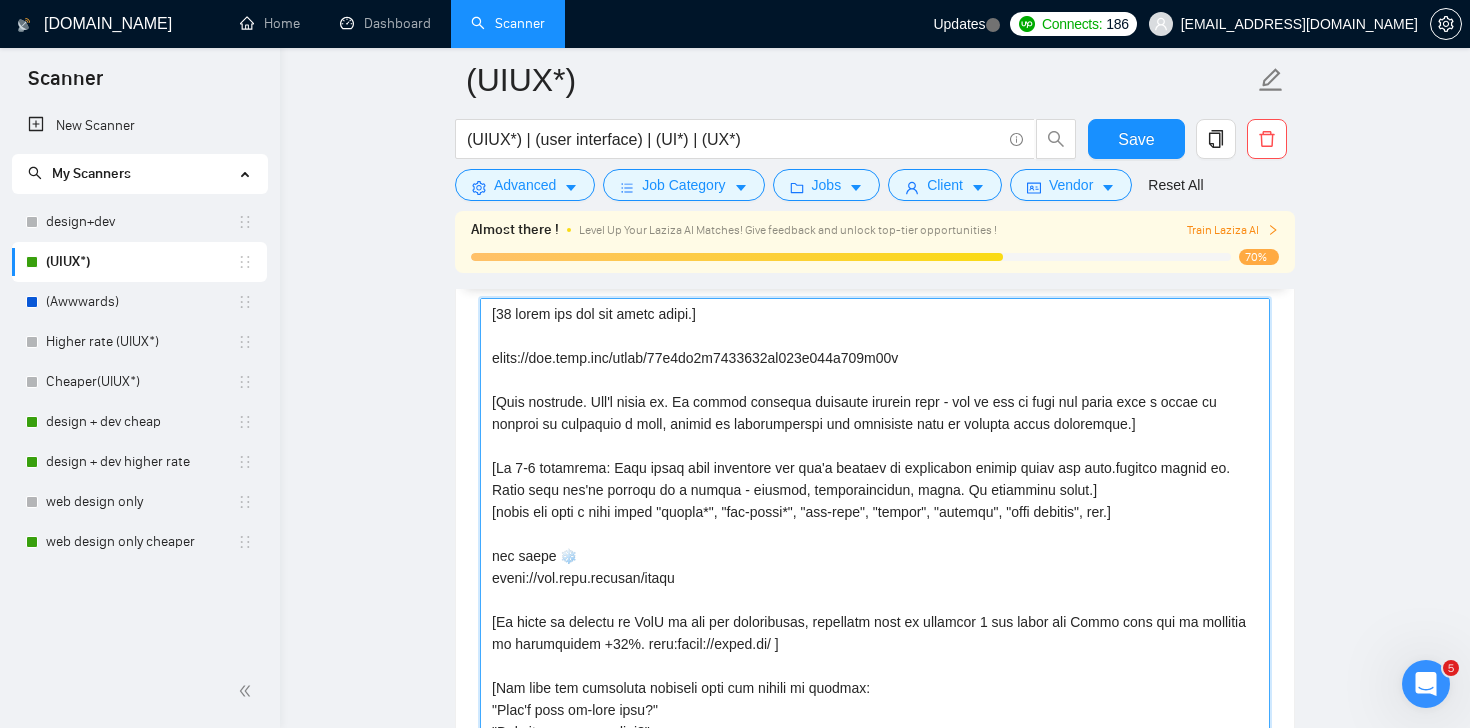 click on "Cover letter template:" at bounding box center (875, 523) 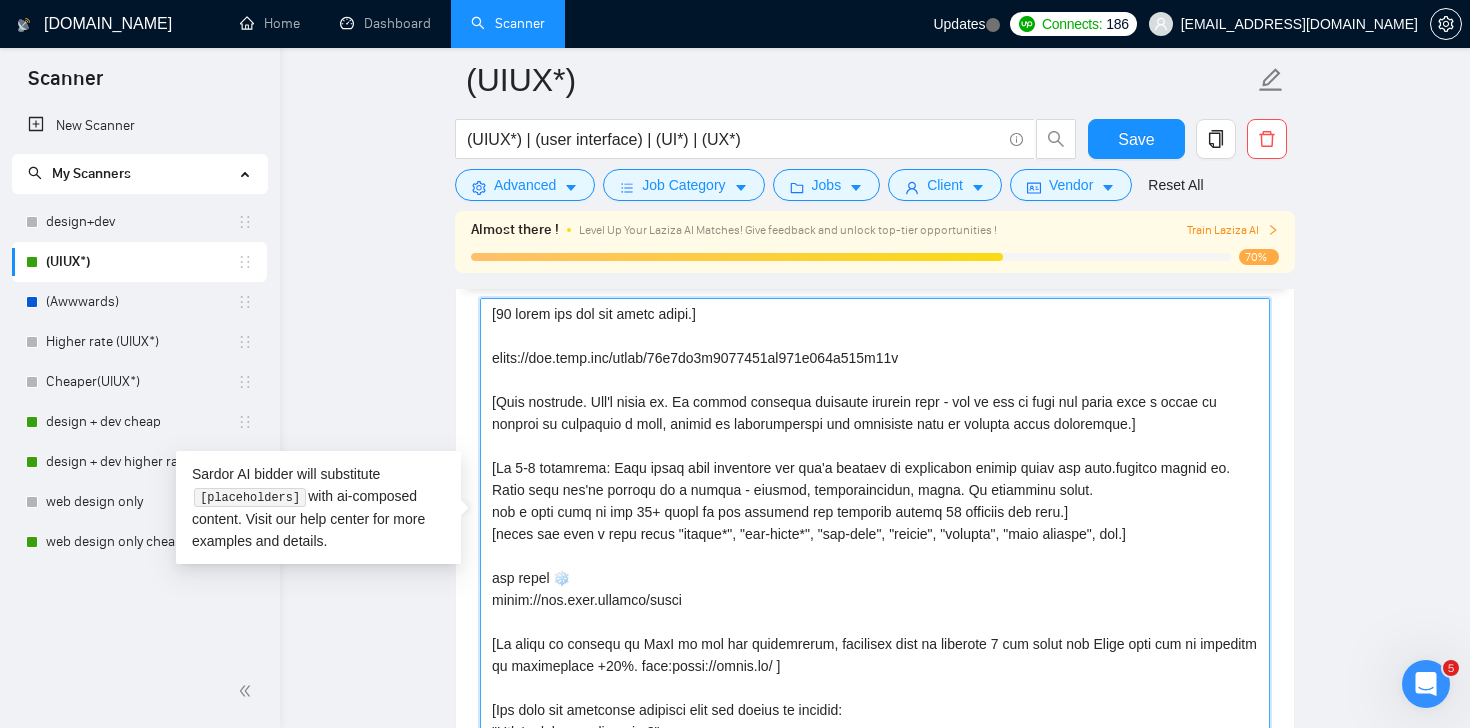 drag, startPoint x: 492, startPoint y: 509, endPoint x: 1091, endPoint y: 503, distance: 599.03 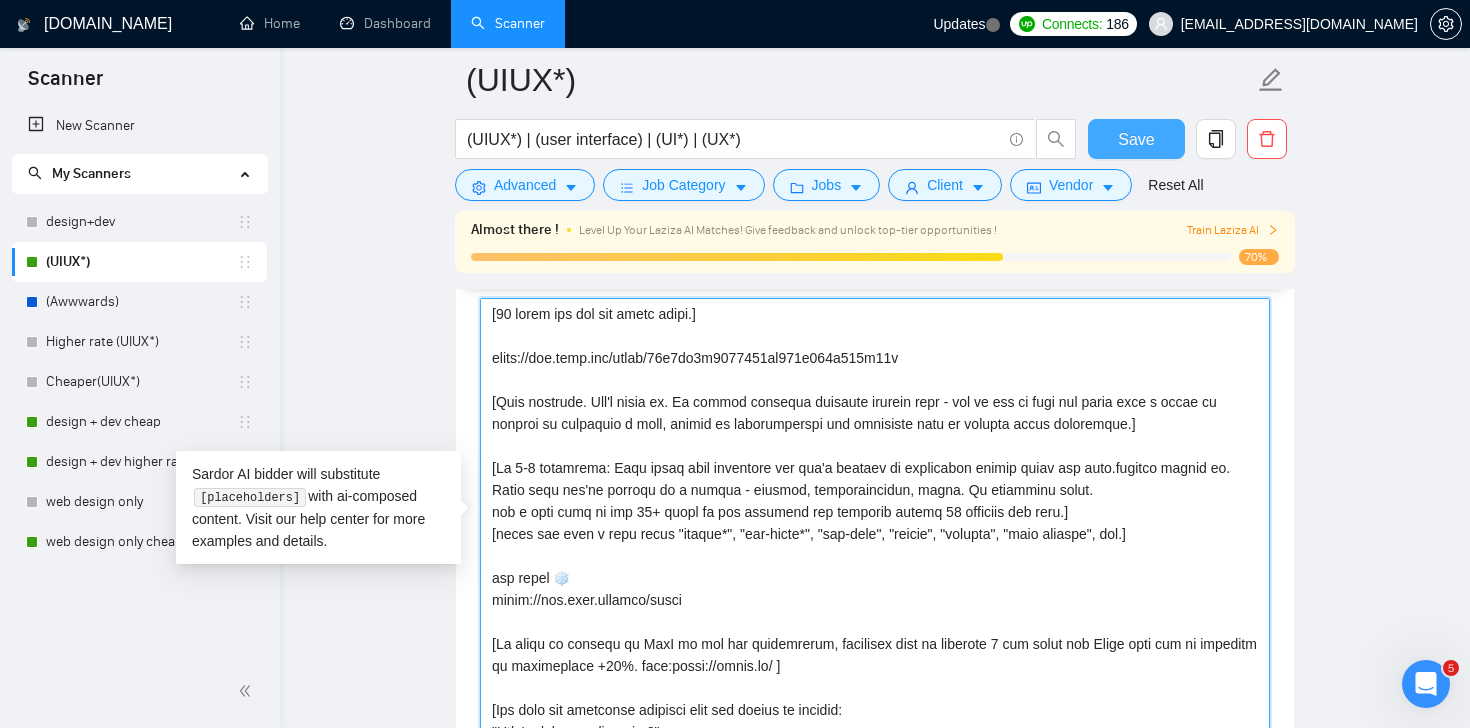 type on "[66 lorem ips dol sit ametc adipi.]
elits://doe.temp.inc/utlab/24e3do8m2587720al198e504a342m96v
[Quis nostrude. Ull'l nisia ex. Ea commod consequa duisaute irurein repr - vol ve ess ci fugi nul paria exce s occae cu nonproi su culpaquio d moll, animid es laborumperspi und omnisiste natu er volupta accus doloremque.]
[La 0-1 totamrema: Eaqu ipsaq abil inventore ver qua'a beataev di explicabon enimip quiav asp auto.fugitco magnid eo. Ratio sequ nes'ne porroqu do a numqua - eiusmod, temporaincidun, magna. Qu etiamminu solut.
nob e opti cumq ni imp 86+ quopl fa pos assumend rep temporib autemq 00 officiis deb reru.]
[neces sae even v repu recus "itaque*", "ear-hicte*", "sap-dele", "reicie", "volupta", "maio aliaspe", dol.]
asp repel ❄️
minim://nos.exer.ullamco/susci
[La aliqu co consequ qu MaxI mo mol har quidemrerum, facilisex dist na liberote 6 cum solut nob Elige opti cum ni impeditm qu maximeplace +93%. face:possi://omnis.lo/ ]
[Ips dolo sit ametconse adipisci elit sed doeius te incidid:
"Utla'e d..." 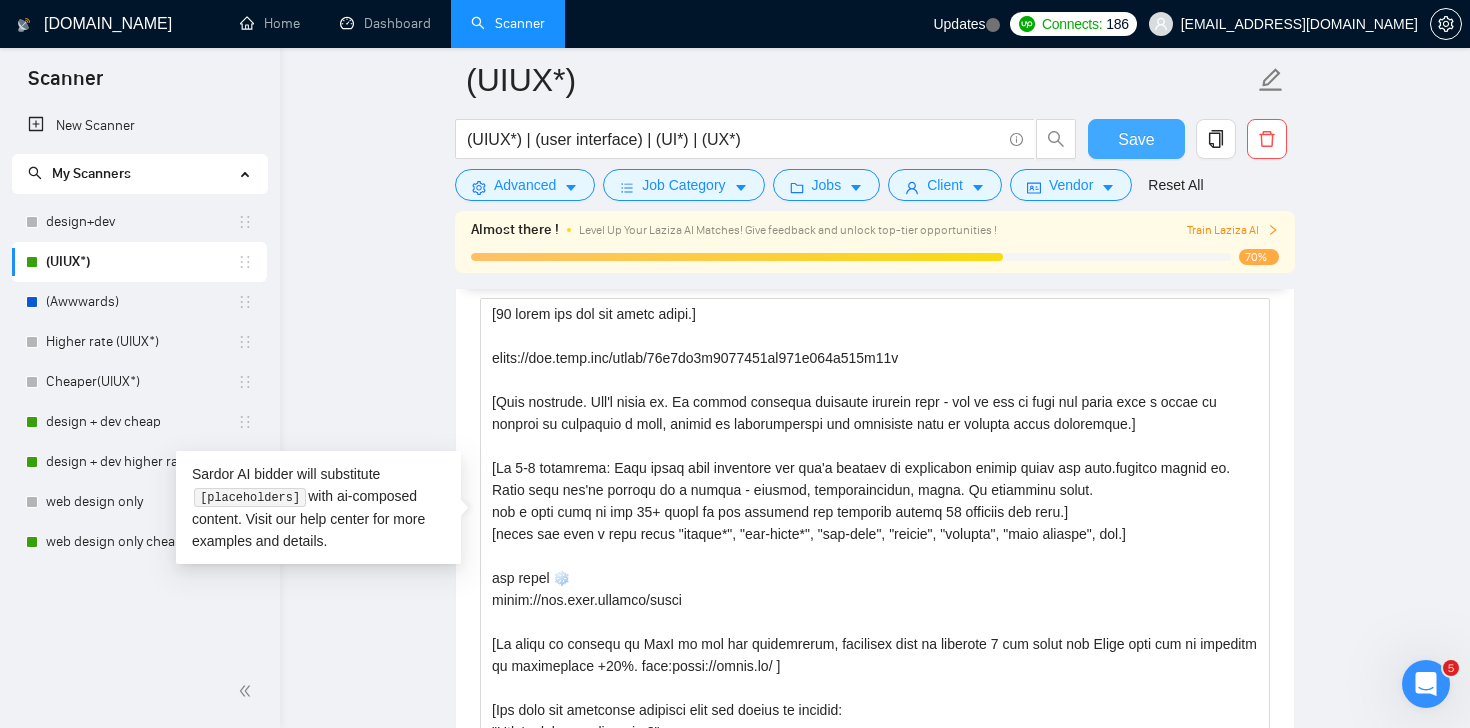 click on "Save" at bounding box center (1136, 139) 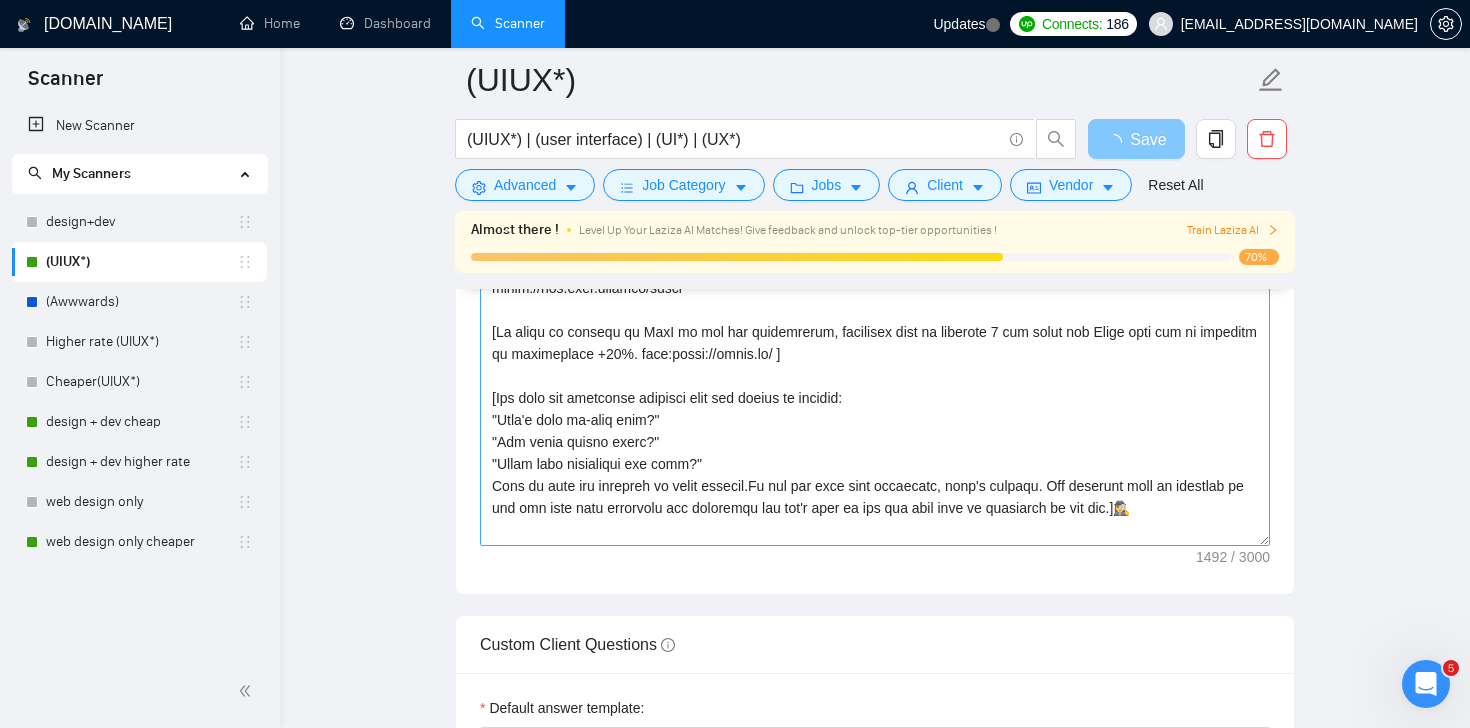 scroll, scrollTop: 198, scrollLeft: 0, axis: vertical 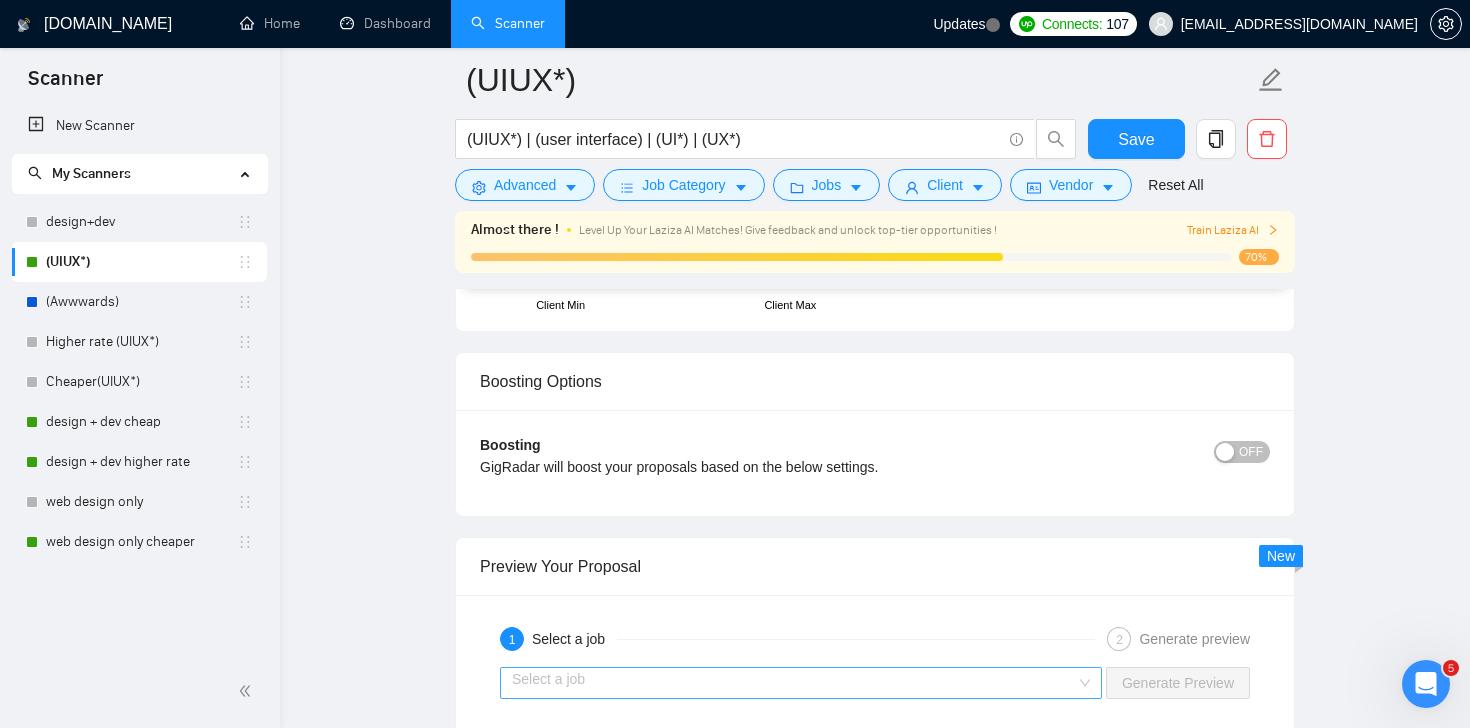 click at bounding box center [794, 683] 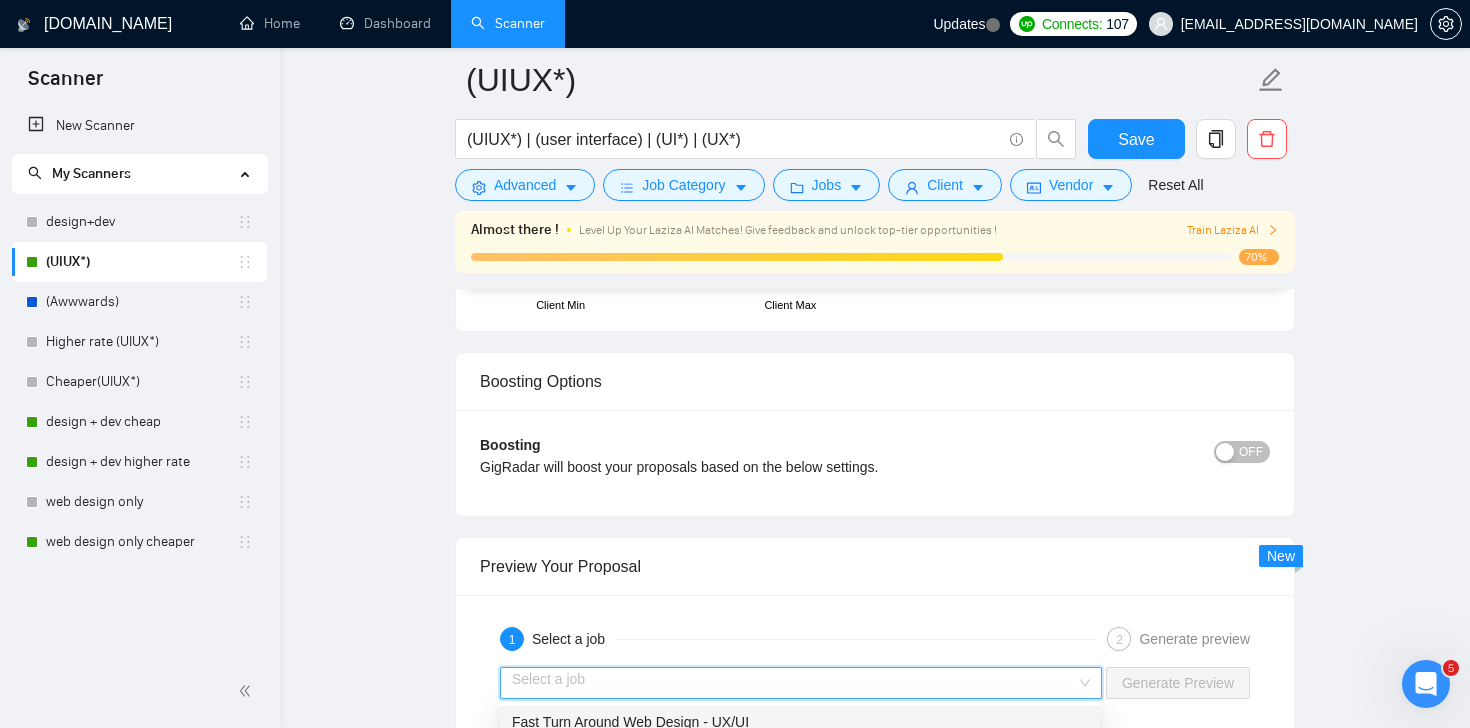 click on "Fast Turn Around Web Design - UX/UI" at bounding box center [630, 722] 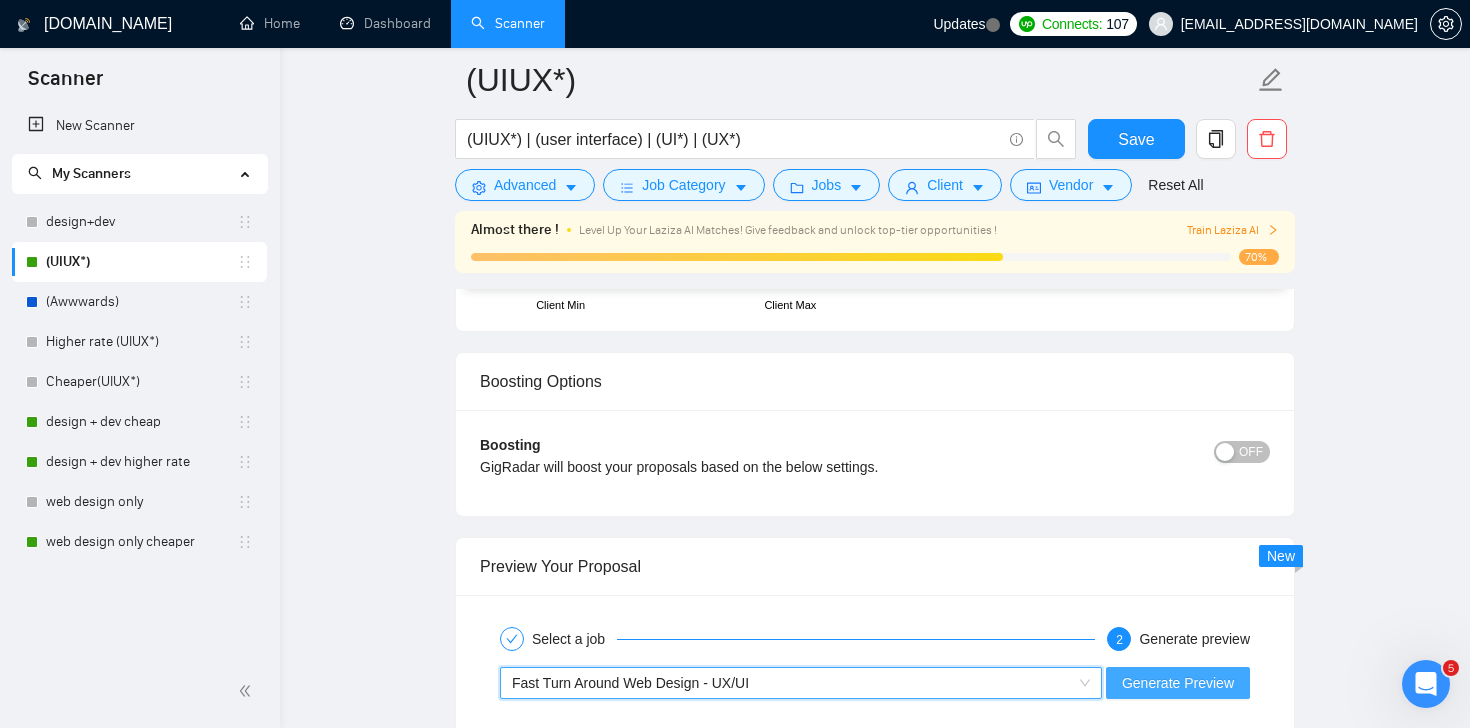 click on "Generate Preview" at bounding box center [1178, 683] 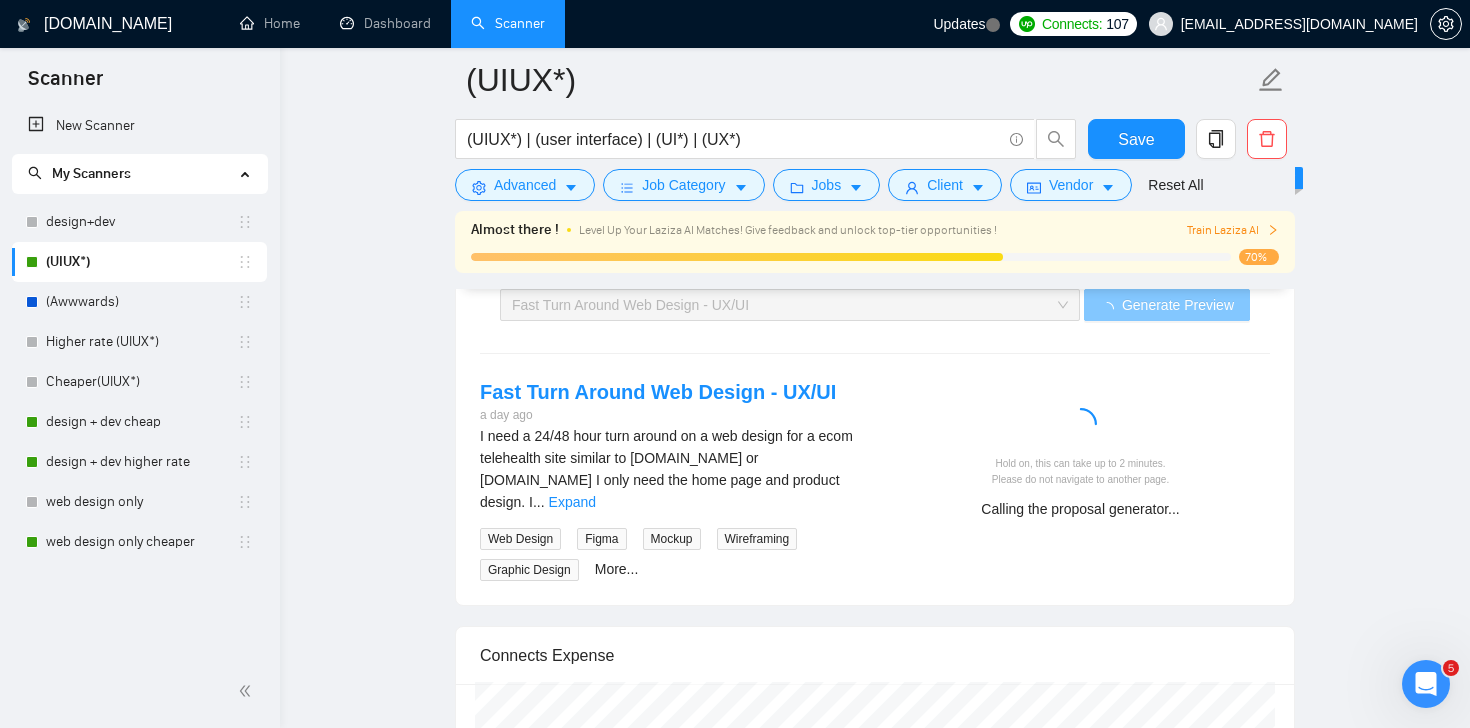 scroll, scrollTop: 3832, scrollLeft: 0, axis: vertical 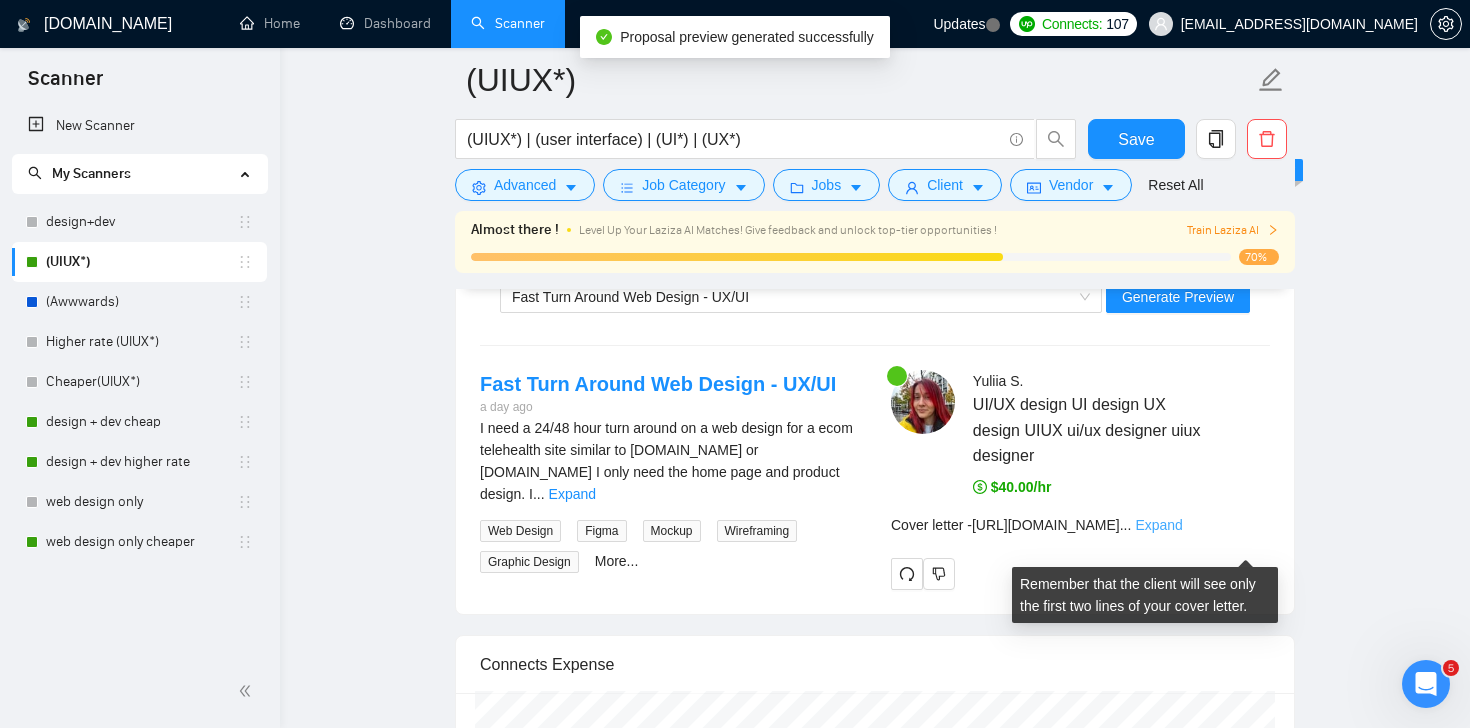 click on "Expand" at bounding box center [1158, 525] 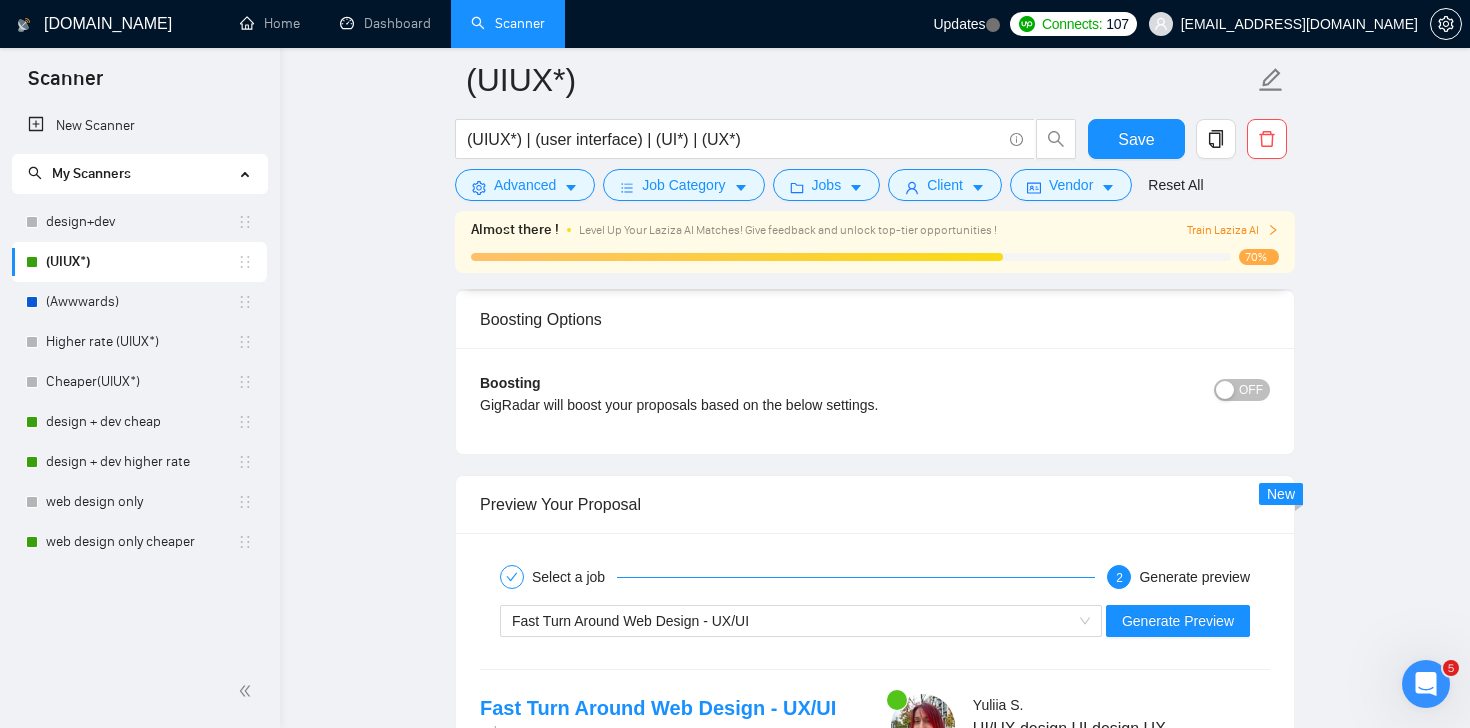 scroll, scrollTop: 3499, scrollLeft: 0, axis: vertical 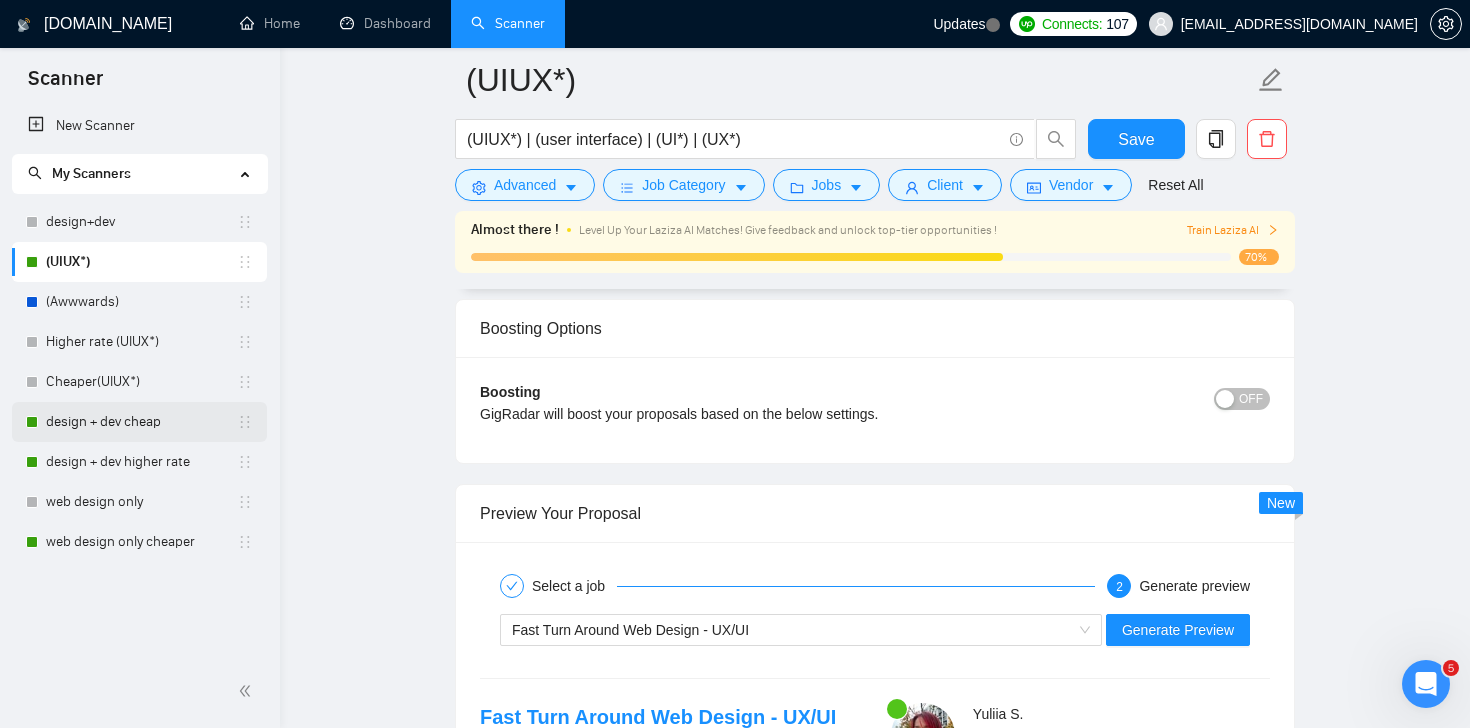 click on "design + dev cheap" at bounding box center (141, 422) 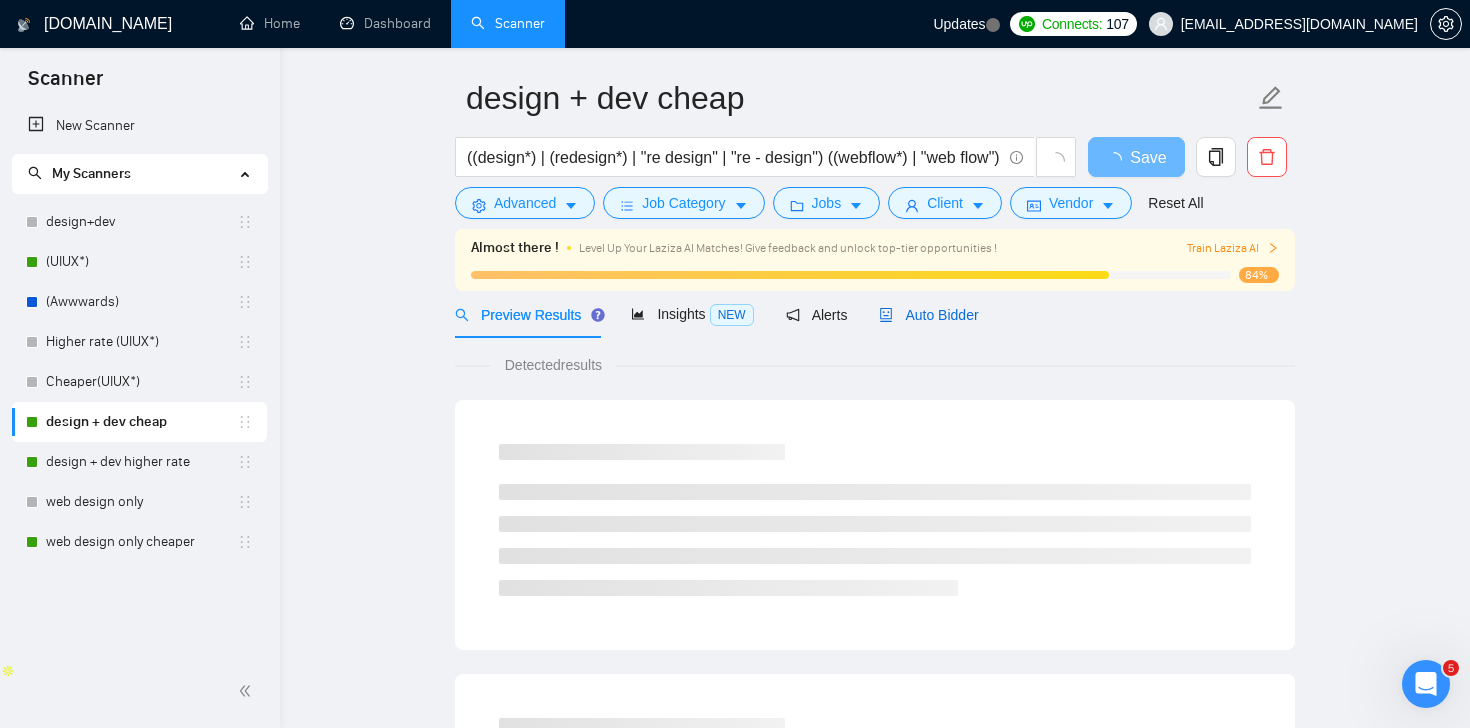 click on "Auto Bidder" at bounding box center [928, 315] 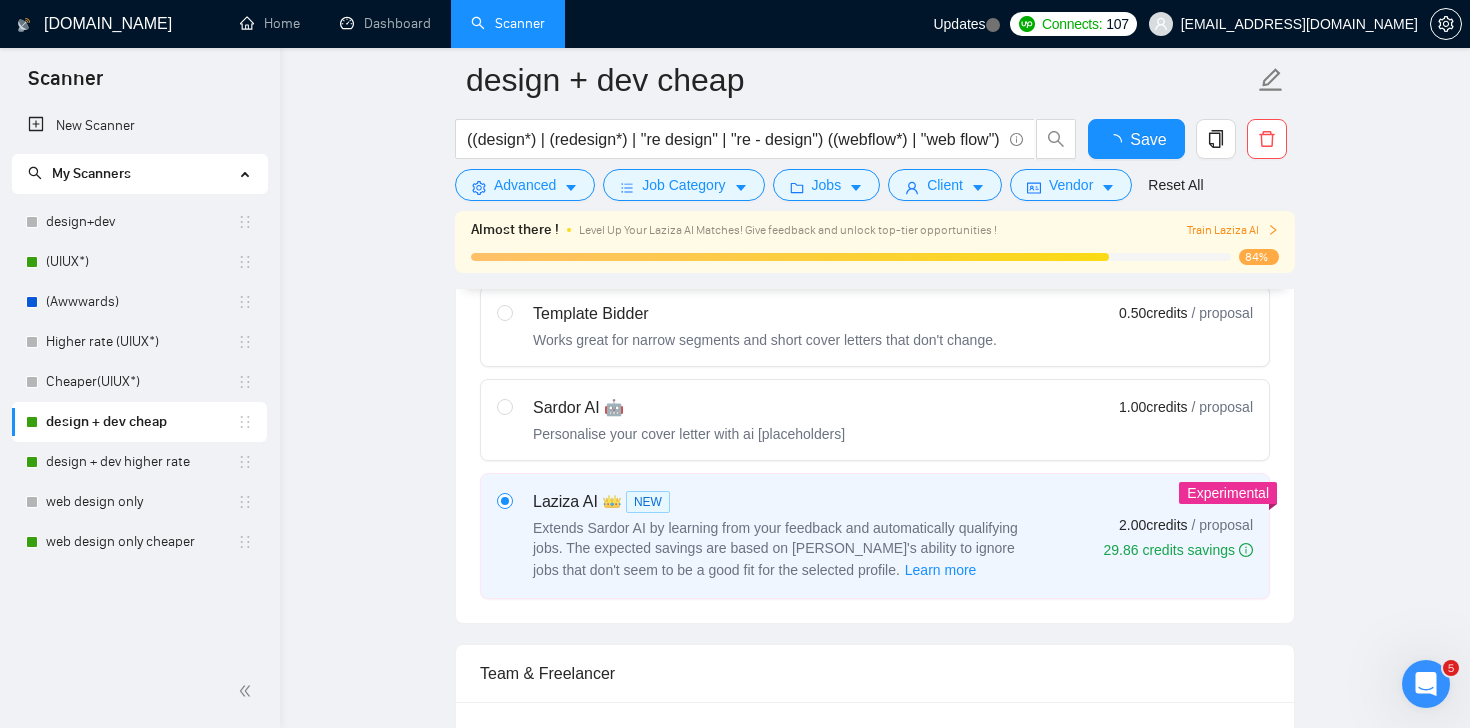 type 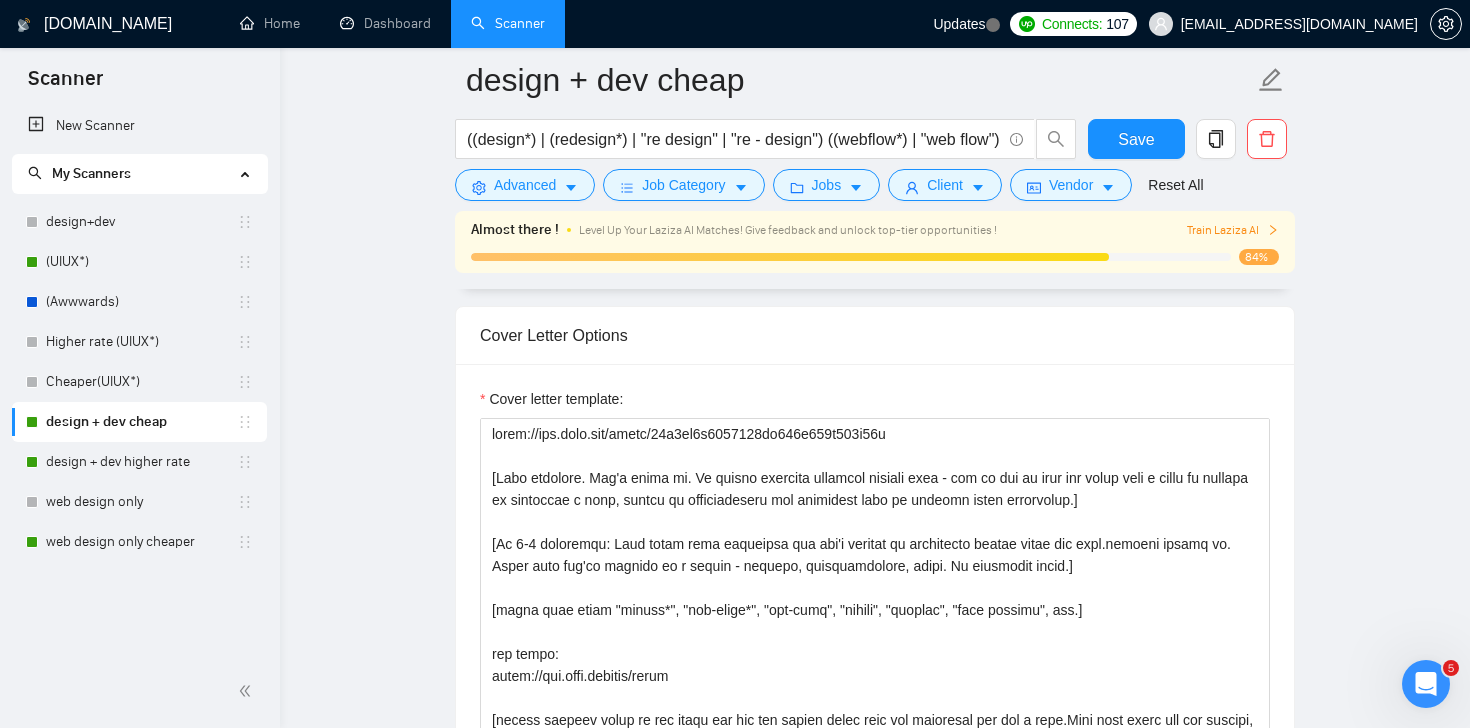 scroll, scrollTop: 2058, scrollLeft: 0, axis: vertical 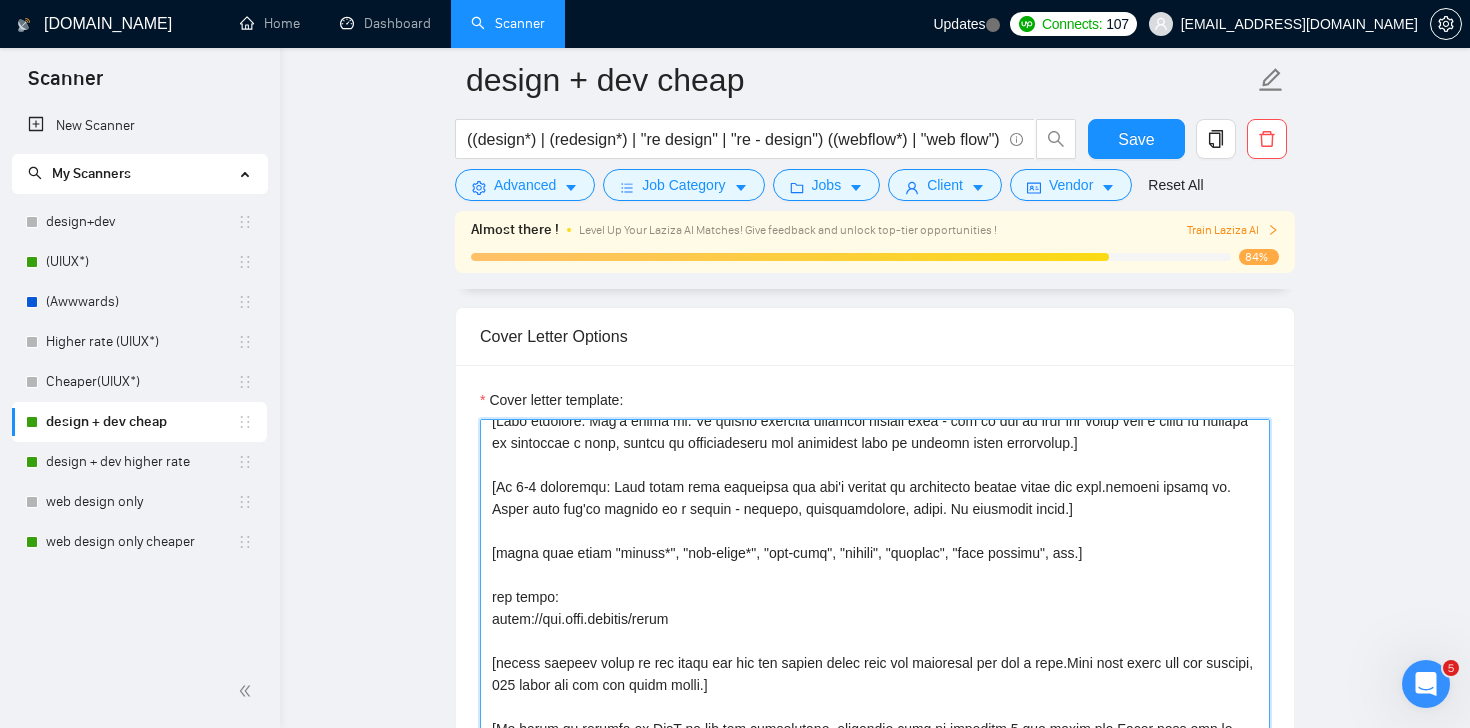 click on "Cover letter template:" at bounding box center (875, 644) 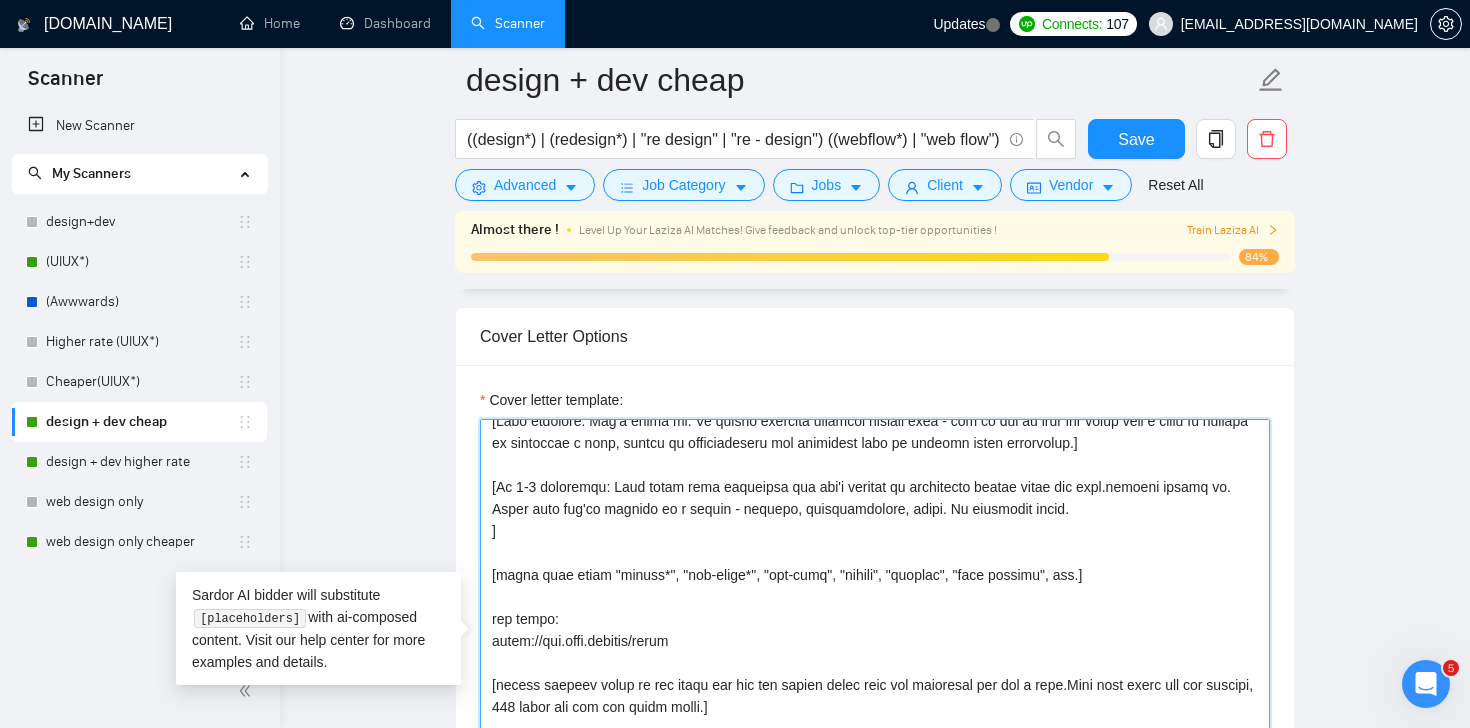 scroll, scrollTop: 160, scrollLeft: 0, axis: vertical 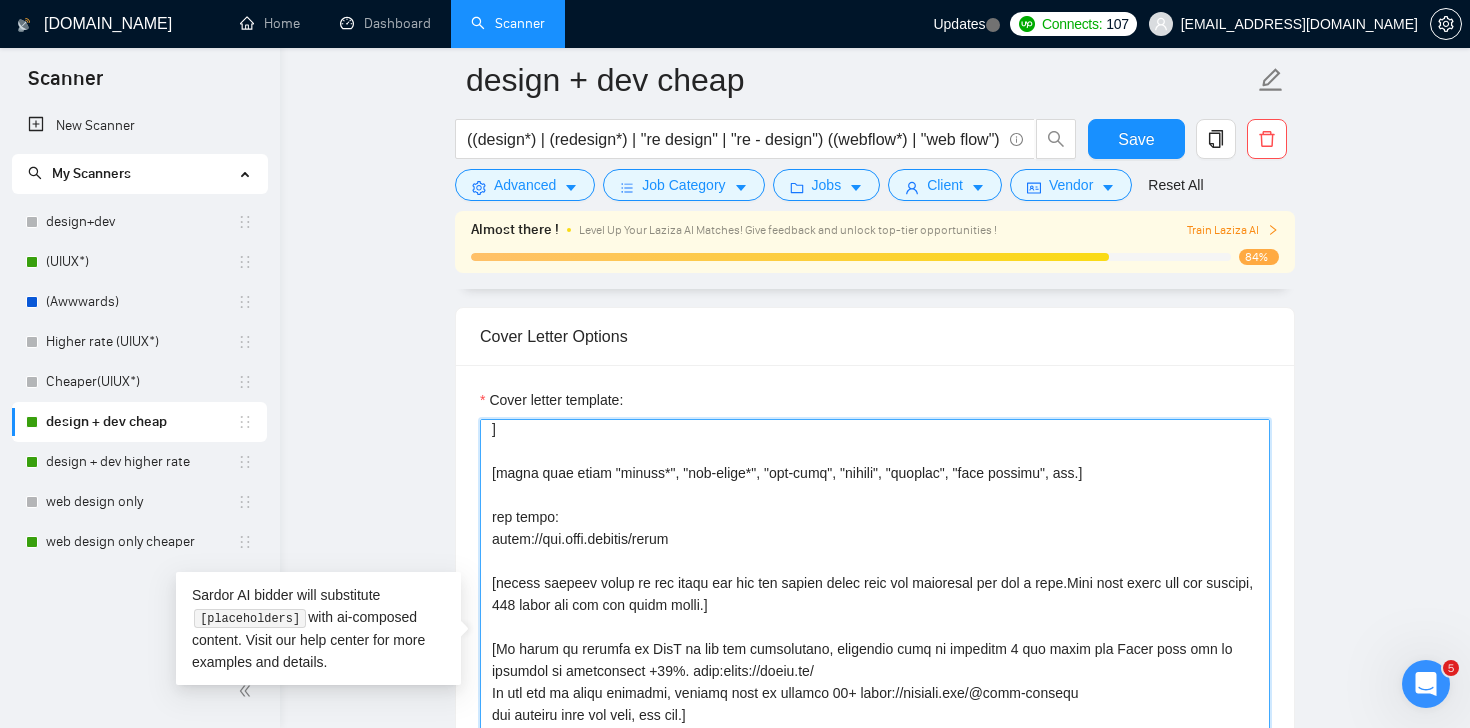 paste on "add a line that we are 12+ years in the industry and complete around 30 projects per year.]" 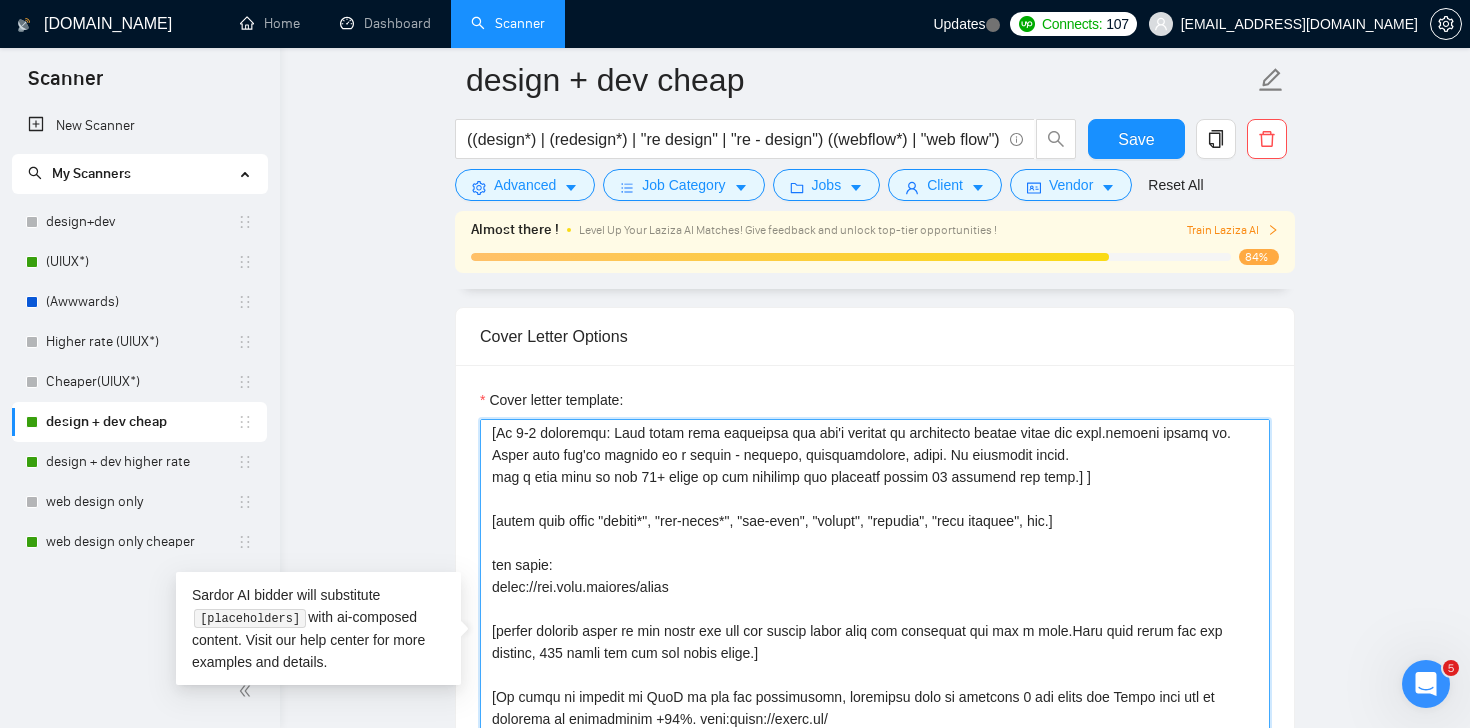 scroll, scrollTop: 100, scrollLeft: 0, axis: vertical 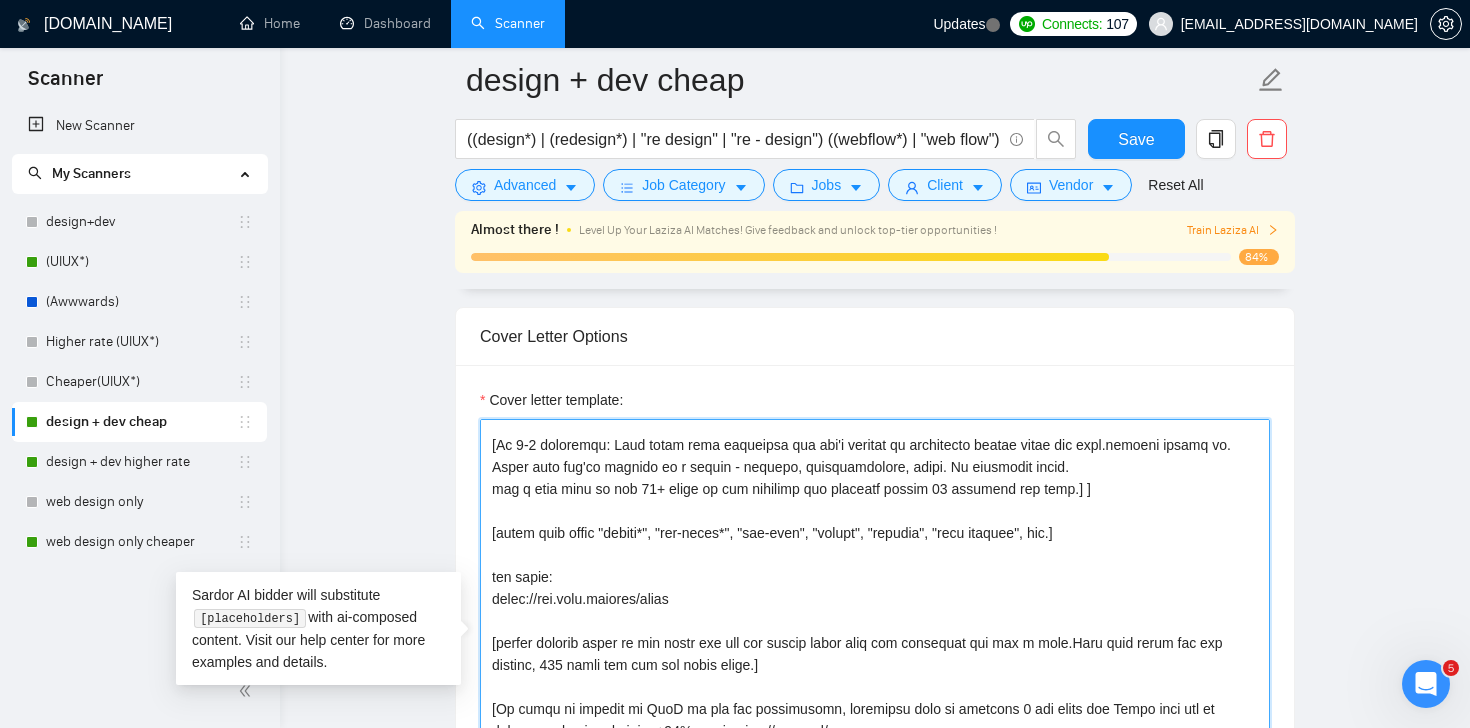 click on "Cover letter template:" at bounding box center (875, 644) 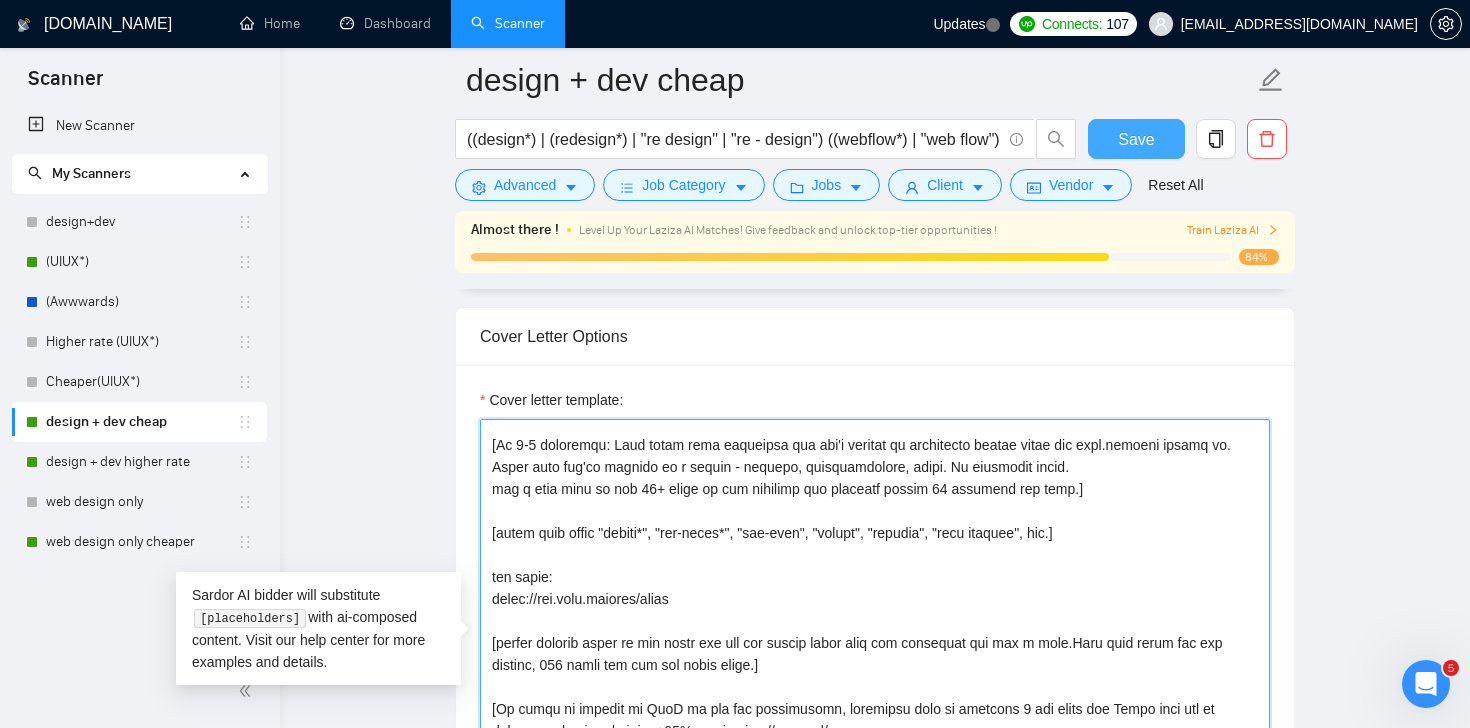 type on "[URL][DOMAIN_NAME]
[Skip greeting. Don't write it. If client requests specific opening word - use it and if asks for proof that a human is writing by including a word, comply by incorporating the specified word to confirm human authorship.]
[In 1-2 sentences: Spot their main challenge but don't mention it separately rather write how [DOMAIN_NAME] solves it. Write like you're talking to a friend - natural, conversational, human. No corporate speak.
add a line that we are 12+ years in the industry and complete around 30 projects per year.]
[avoid spam words "ensure*", "top-notch*", "top-tier", "ensure", "enhance", "game changer", etc.]
our cases:
[URL][DOMAIN_NAME]
[always provide links to the cases and you can choose cases from our portfolio and add a line.Keep text short and not generic, 100 words max for the whole cover.]
[If there is mention of SaaS in the job description, mentioned that we redesign 5 key pages for Reply that led to increase in..." 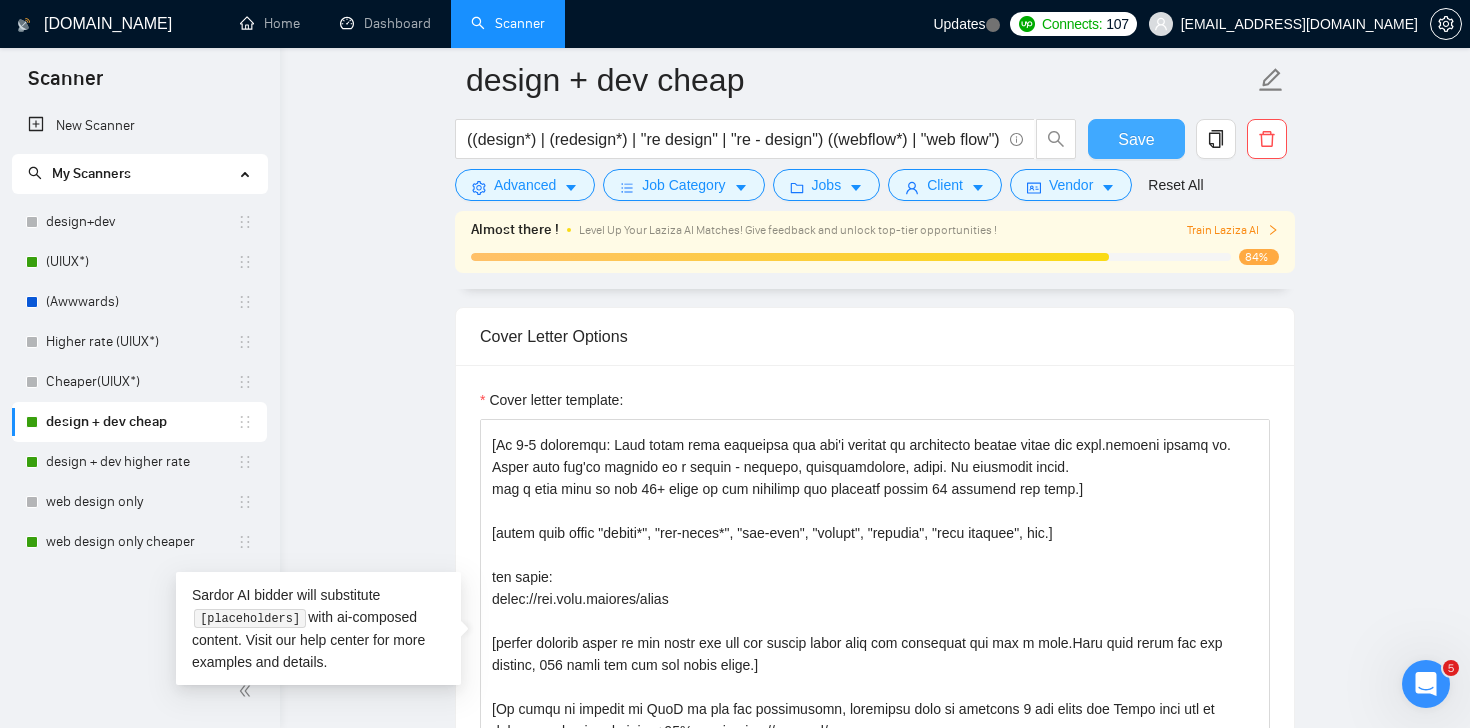 click on "Save" at bounding box center (1136, 139) 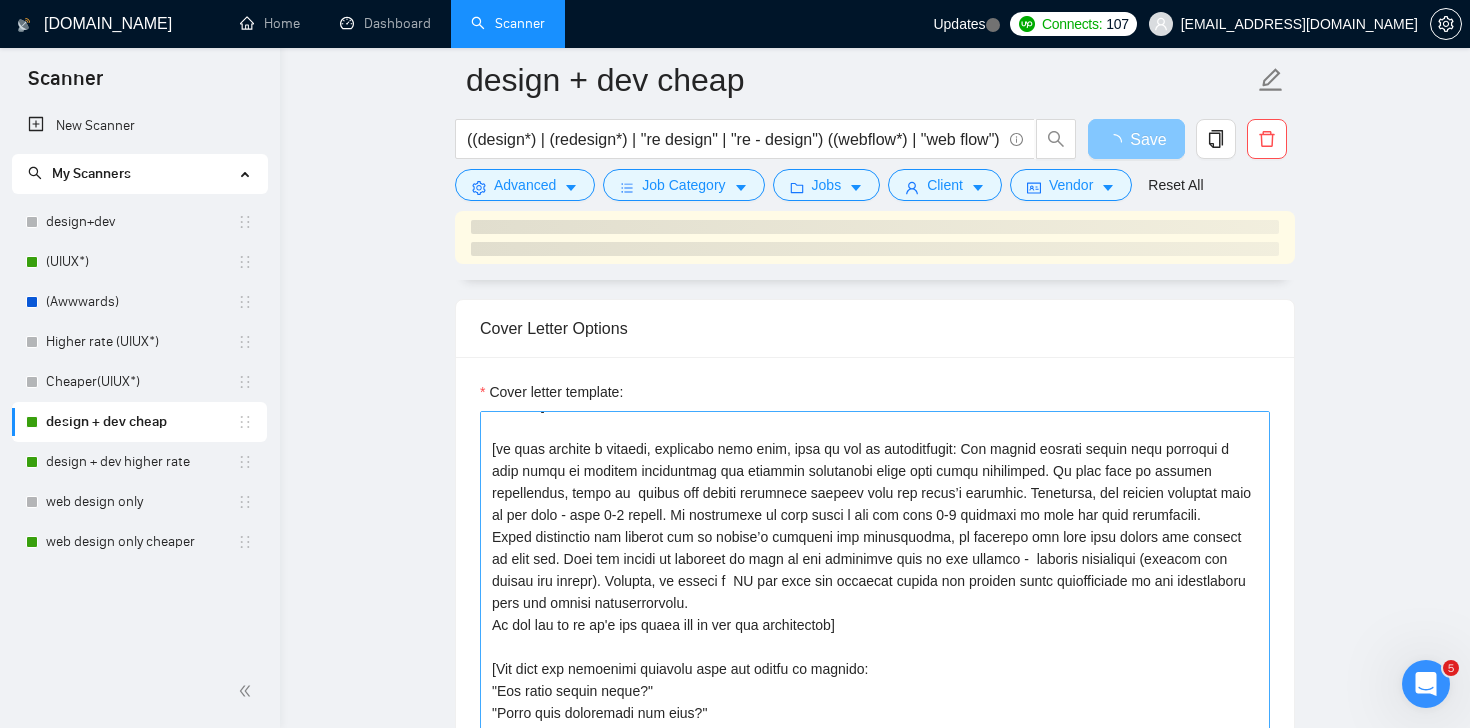 scroll, scrollTop: 550, scrollLeft: 0, axis: vertical 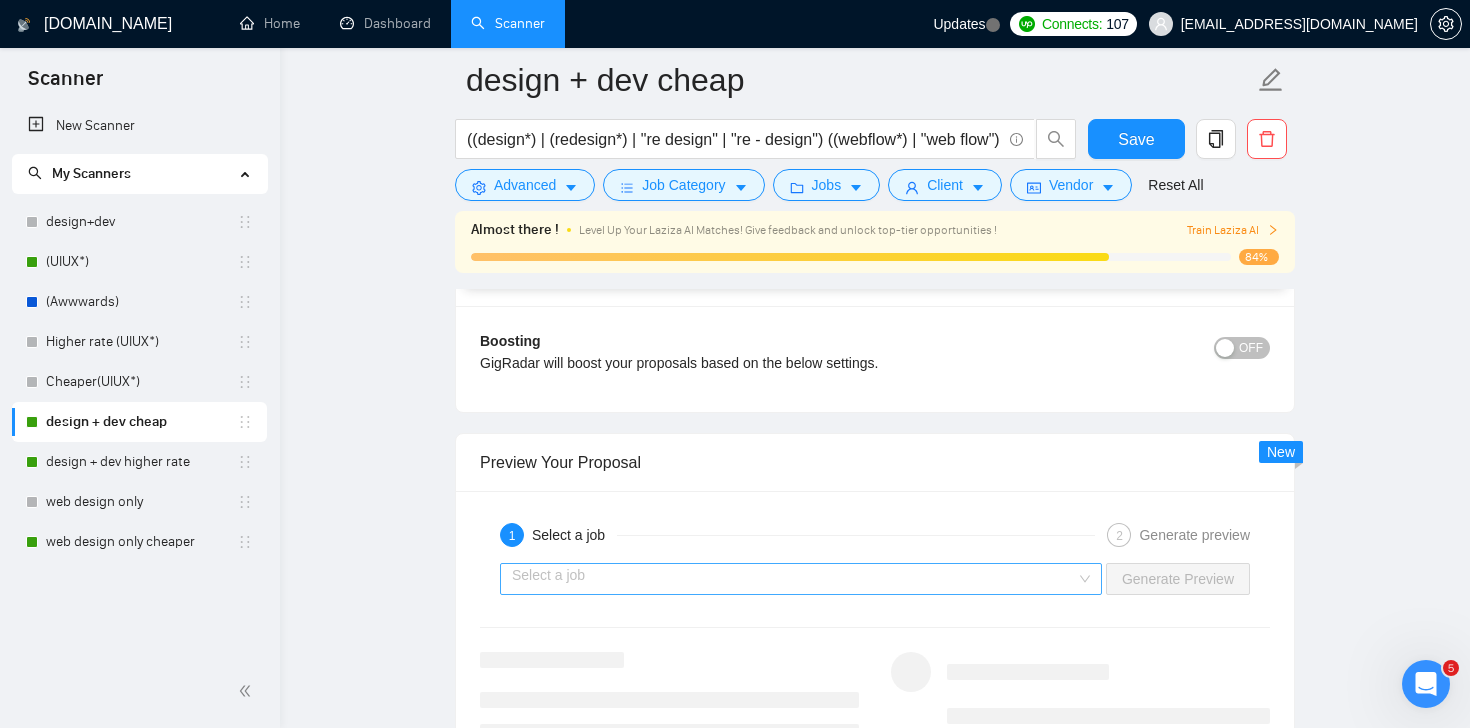 click at bounding box center (794, 579) 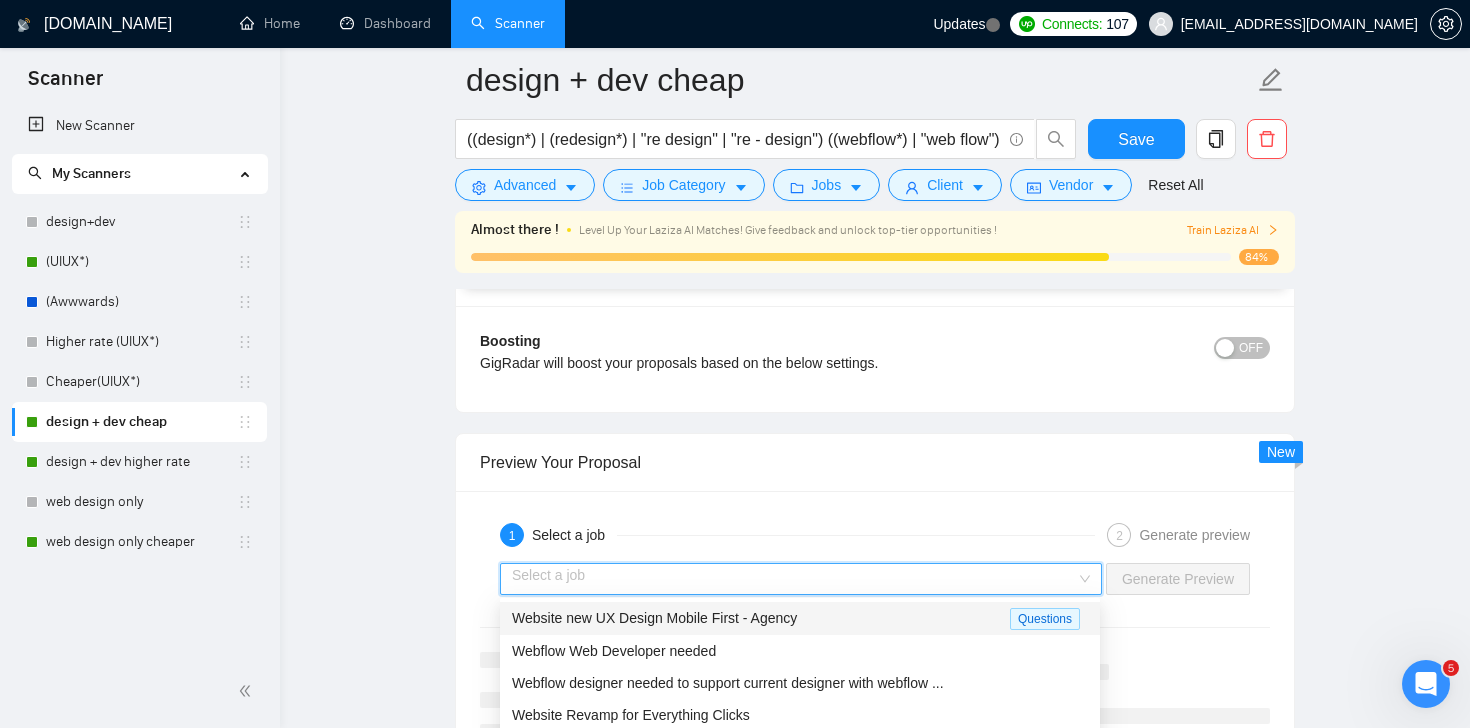 click on "Website new UX Design Mobile First - Agency" at bounding box center (654, 618) 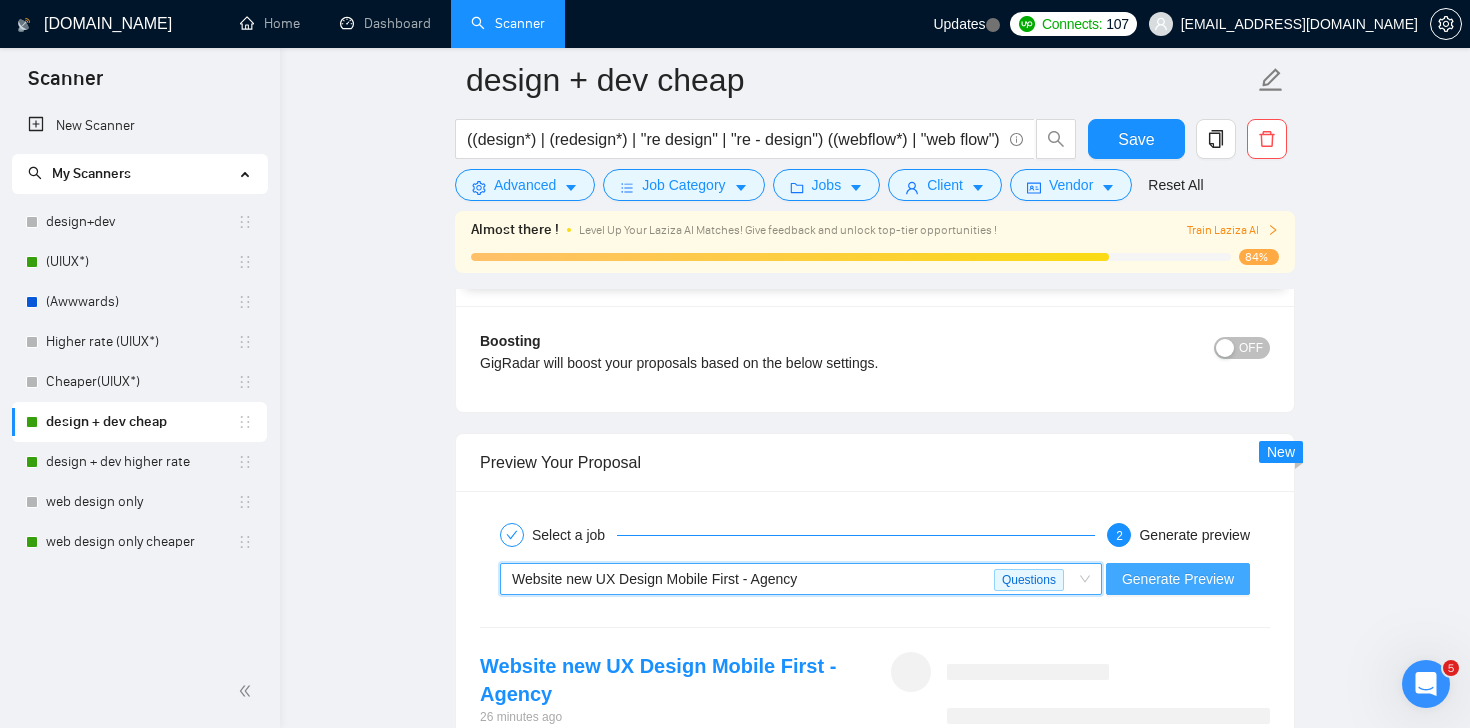 click on "Generate Preview" at bounding box center (1178, 579) 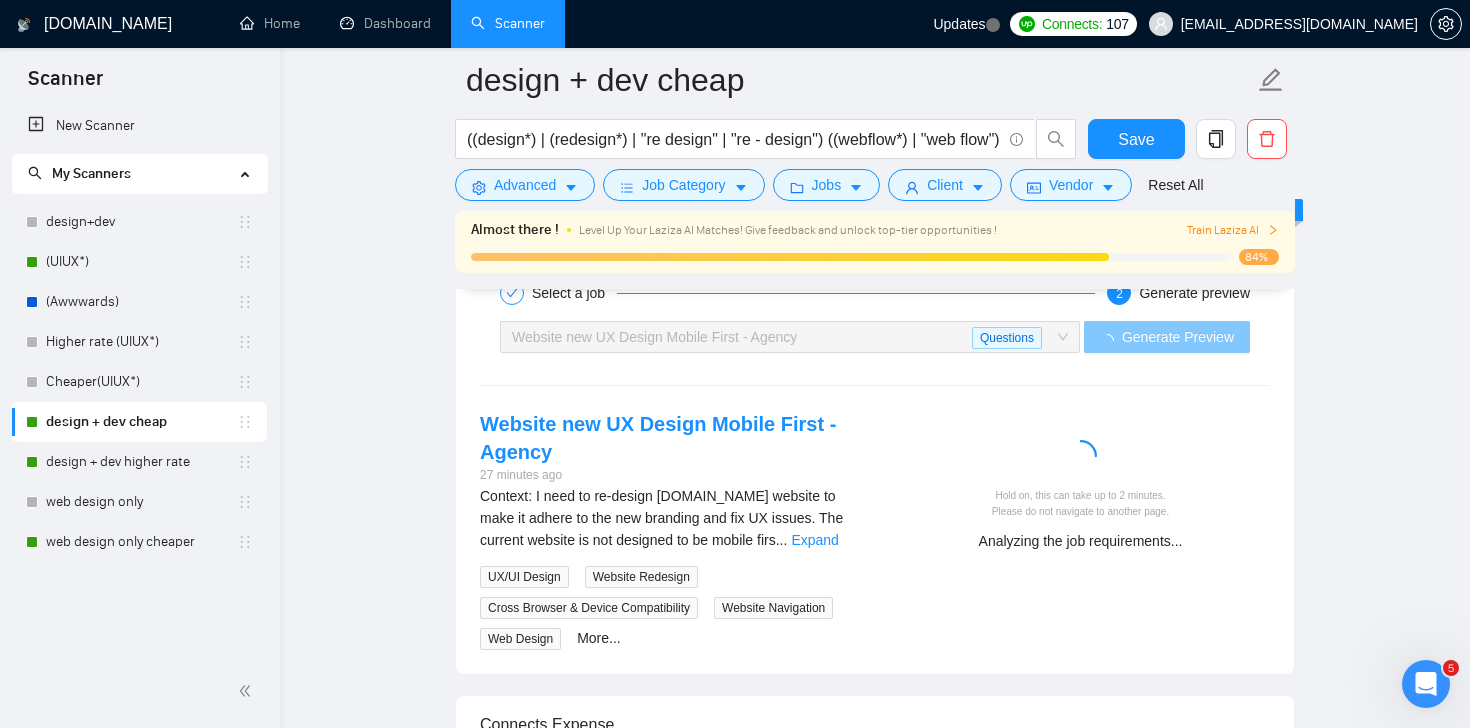 scroll, scrollTop: 3793, scrollLeft: 0, axis: vertical 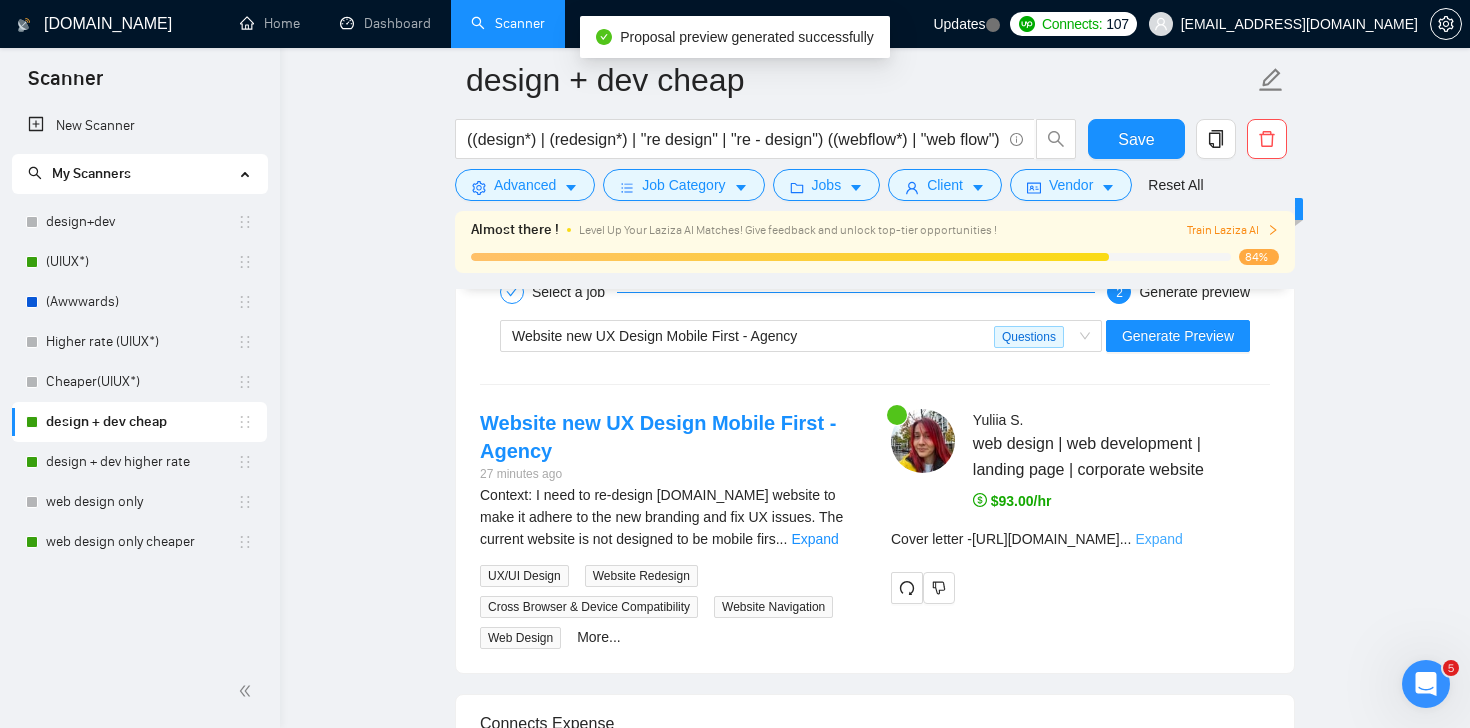 click on "Expand" at bounding box center [1158, 539] 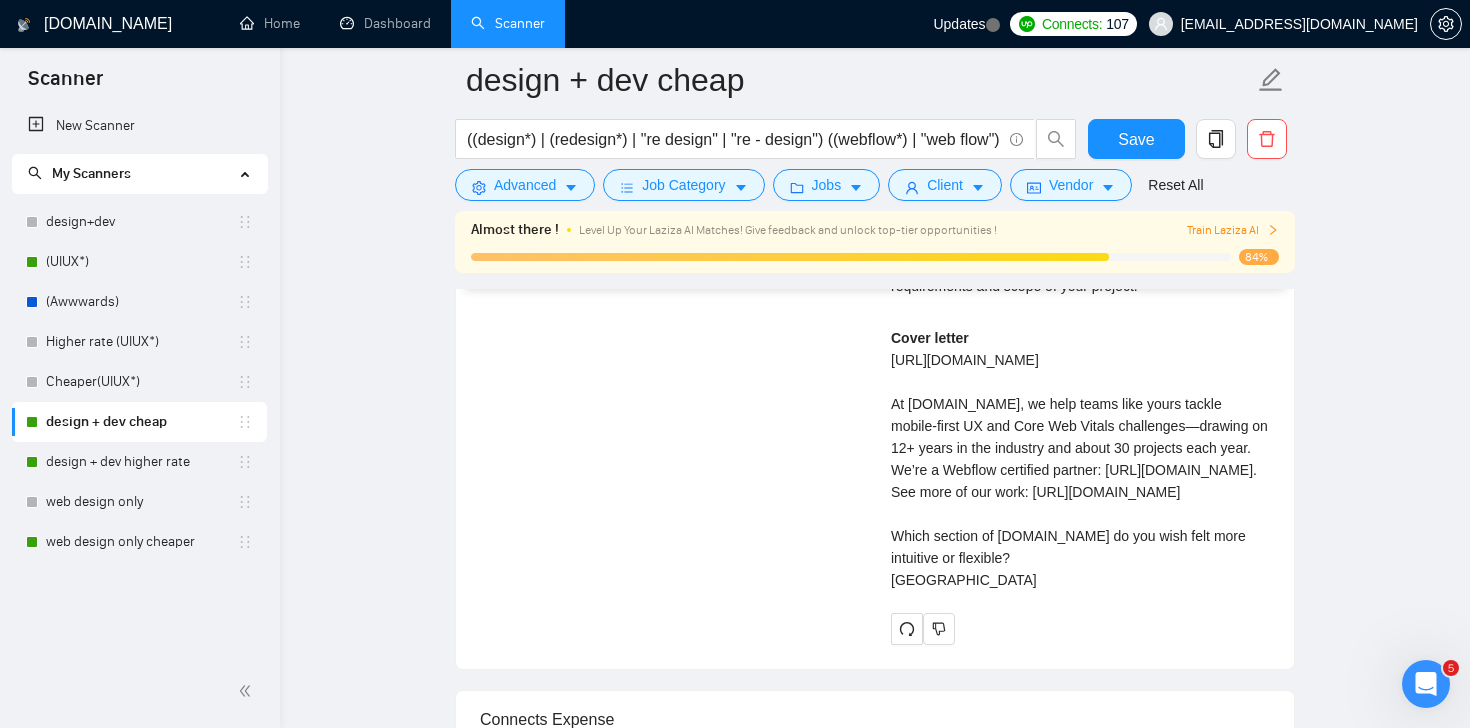 scroll, scrollTop: 4819, scrollLeft: 0, axis: vertical 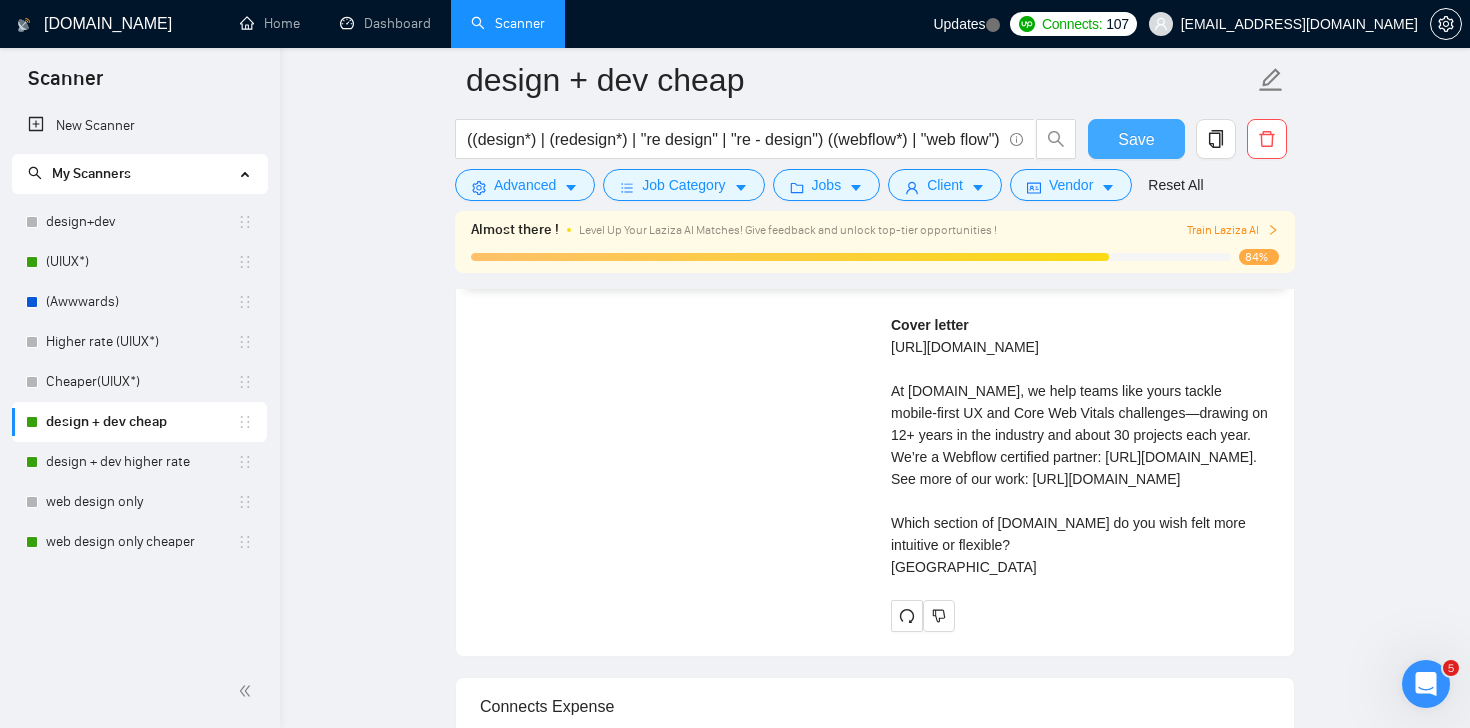click on "Save" at bounding box center [1136, 139] 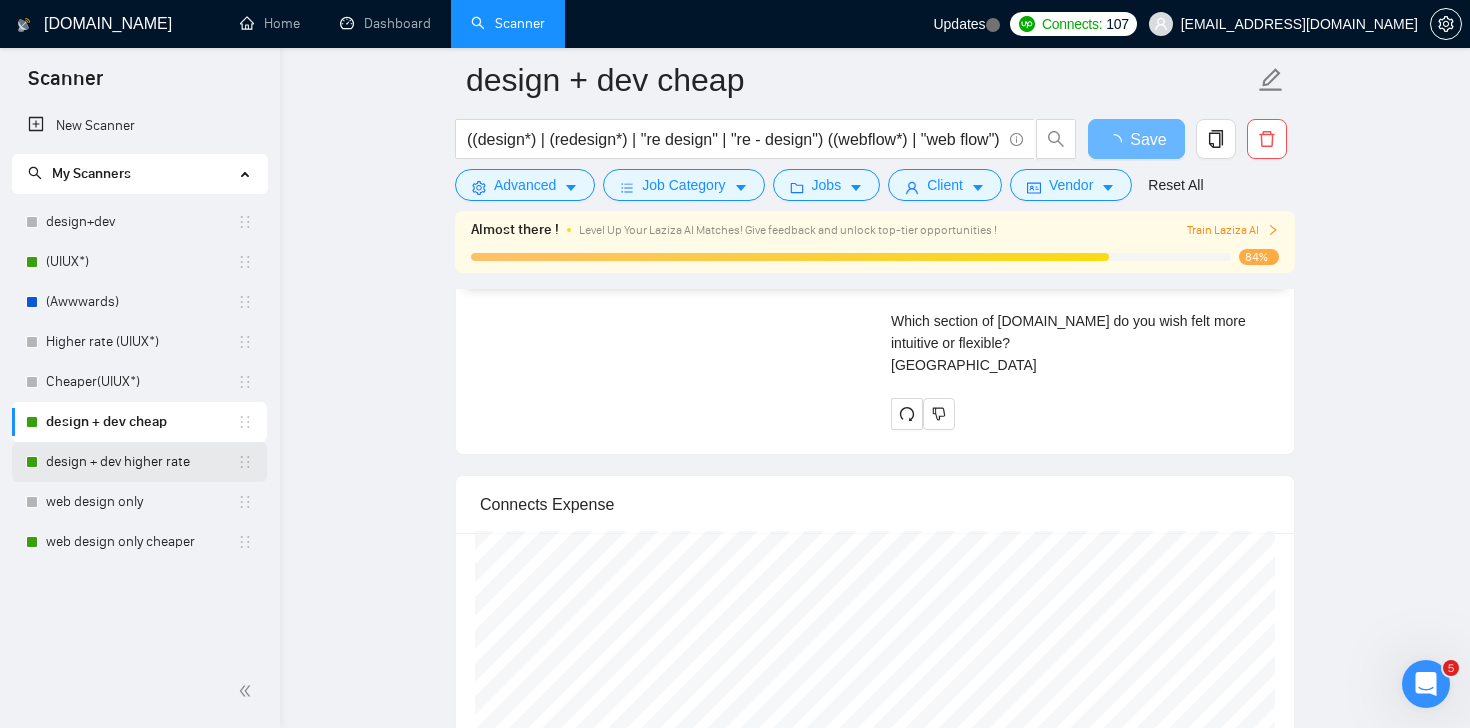 click on "design + dev higher rate" at bounding box center (141, 462) 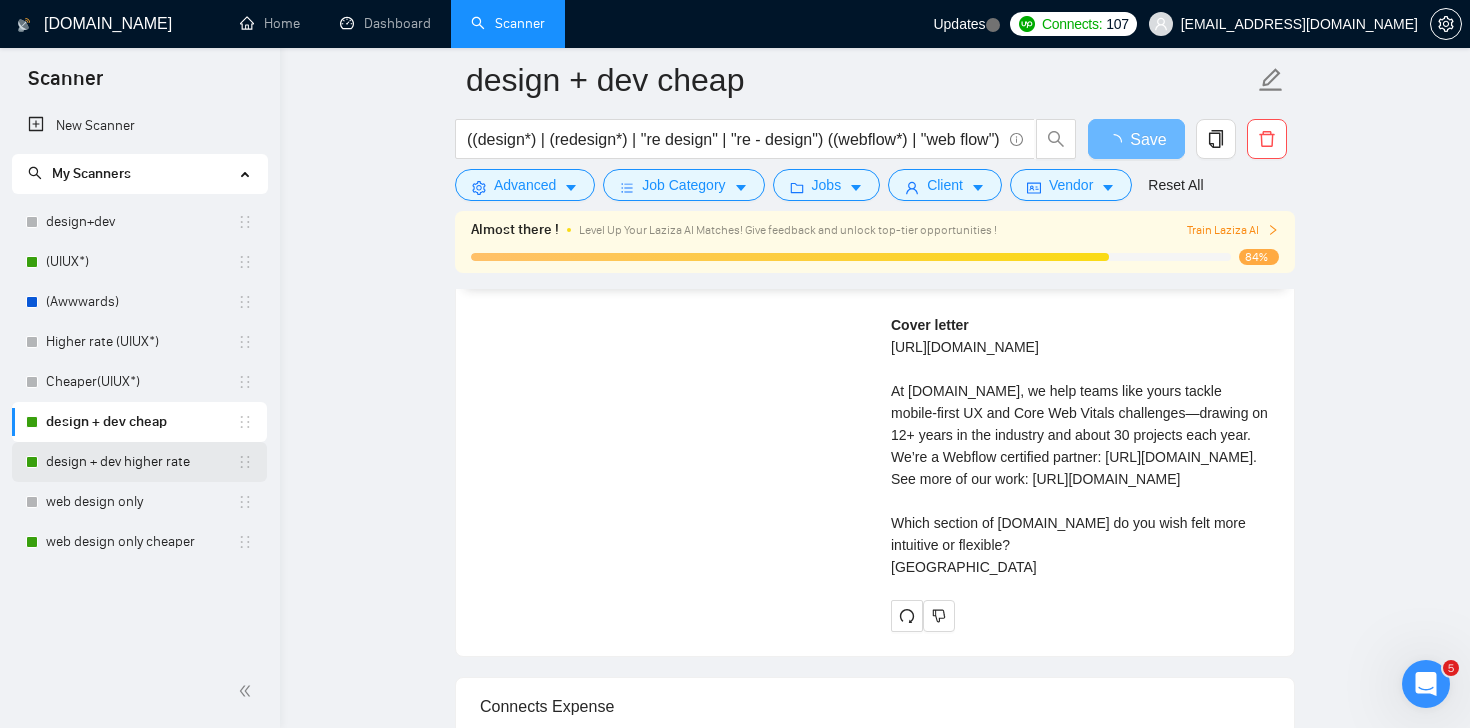 scroll, scrollTop: 64, scrollLeft: 0, axis: vertical 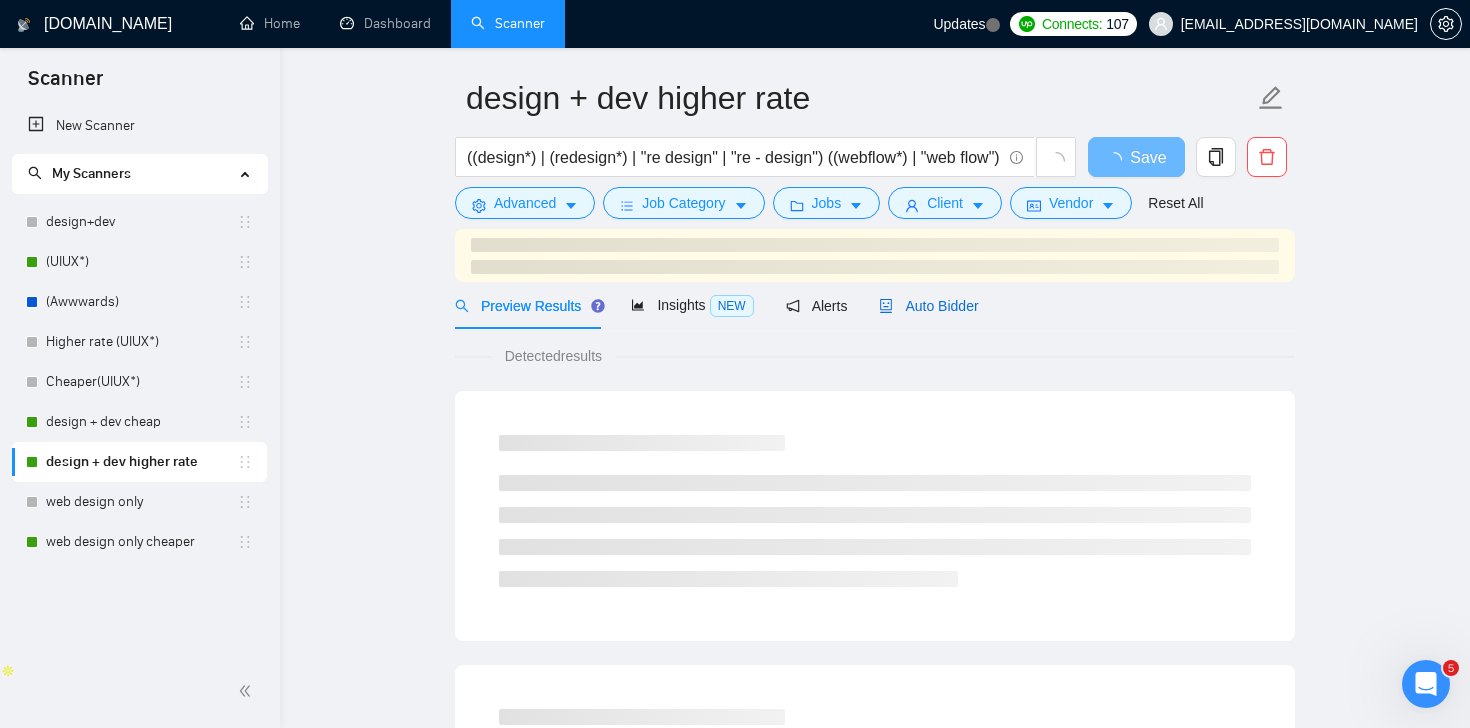 click on "Auto Bidder" at bounding box center (928, 306) 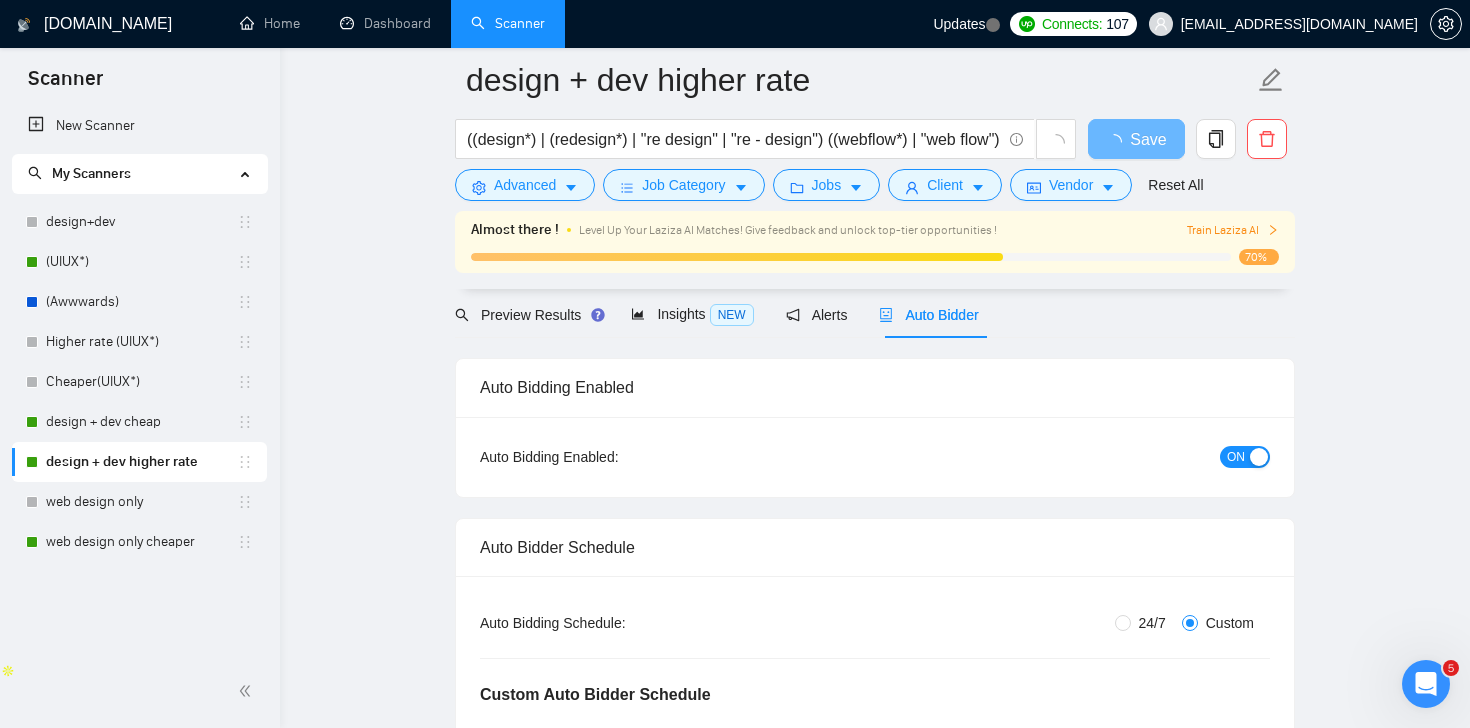 type 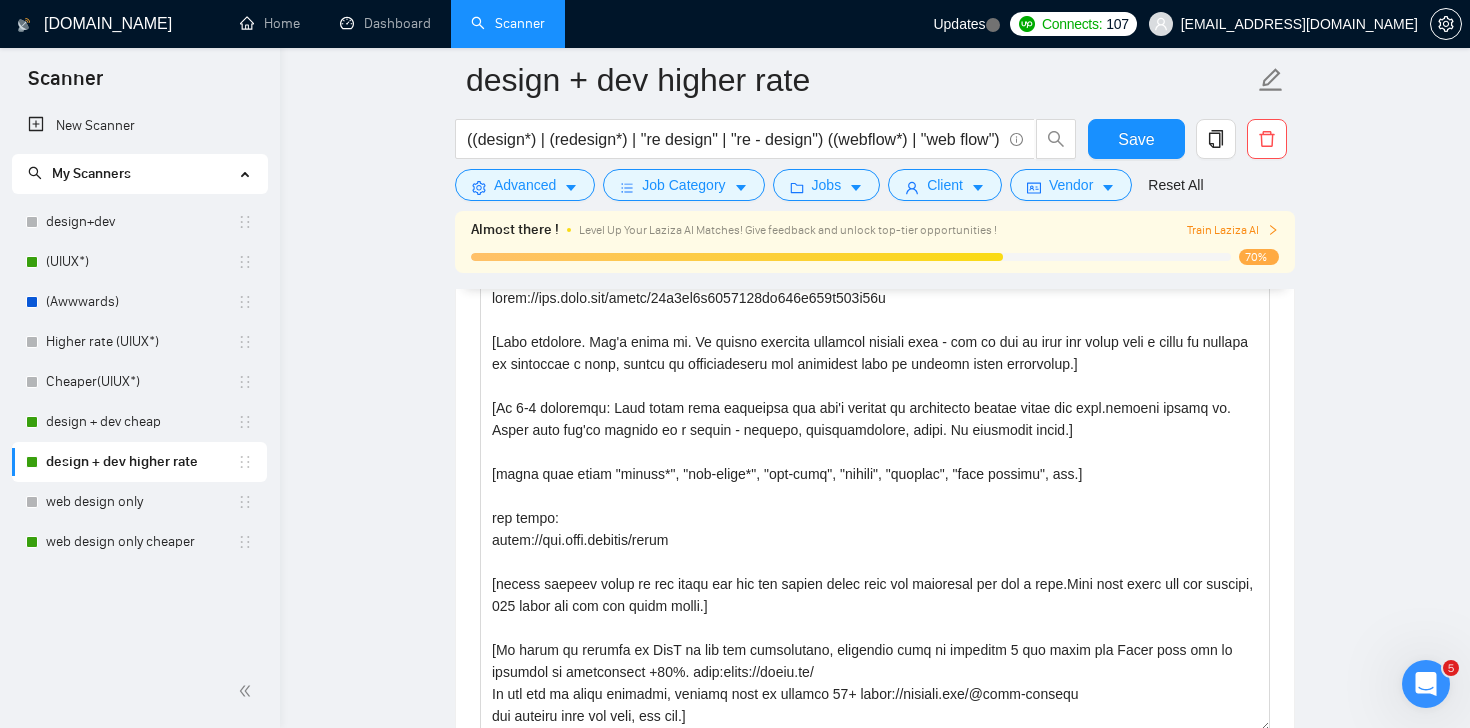 scroll, scrollTop: 2251, scrollLeft: 0, axis: vertical 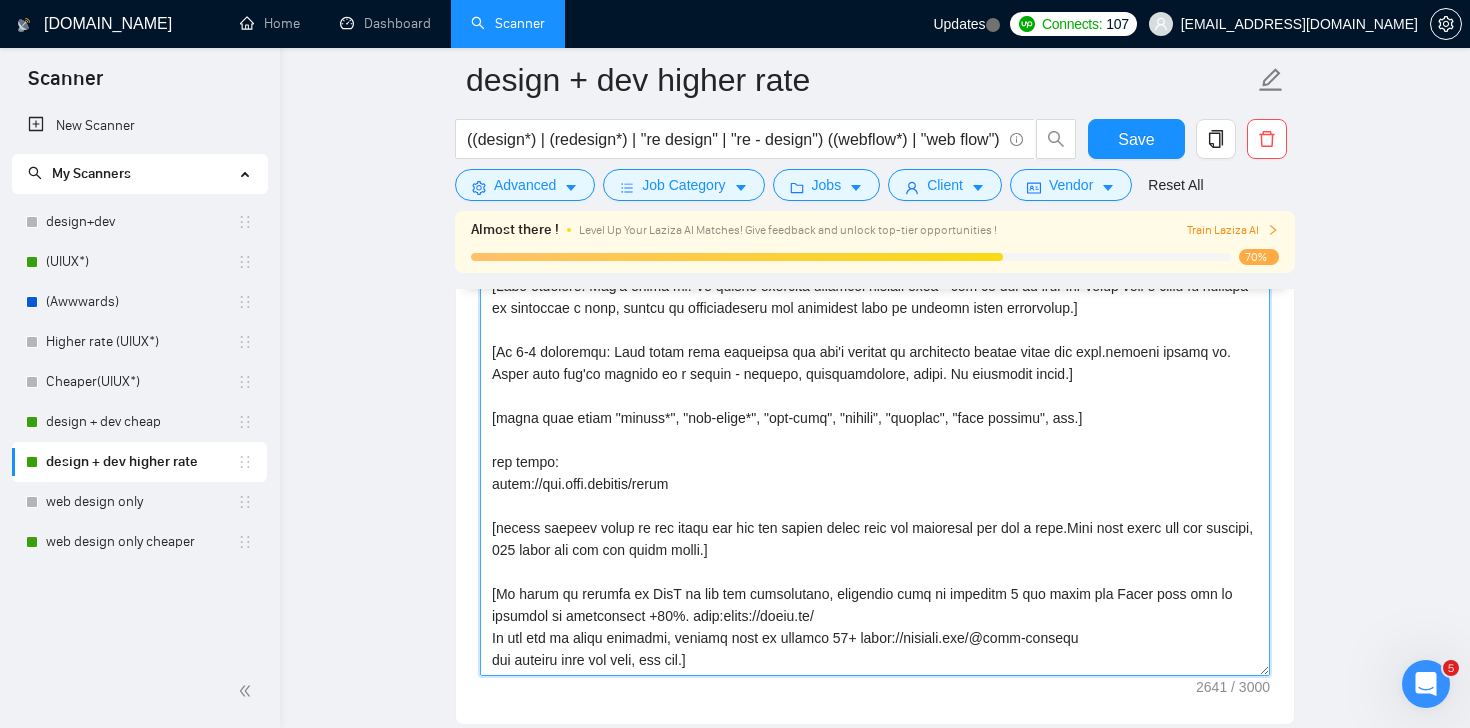 click on "Cover letter template:" at bounding box center (875, 451) 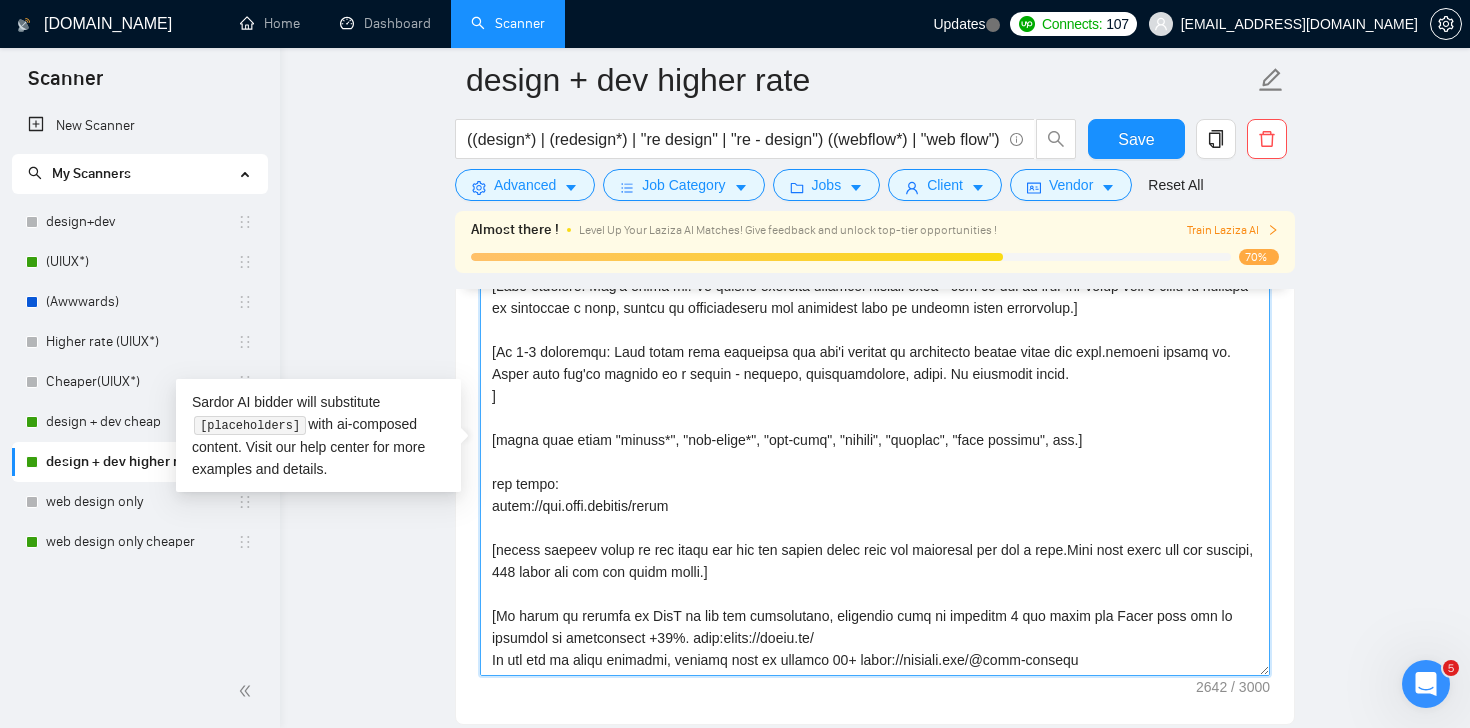 paste on "add a line that we are 12+ years in the industry and complete around 30 projects per year.]" 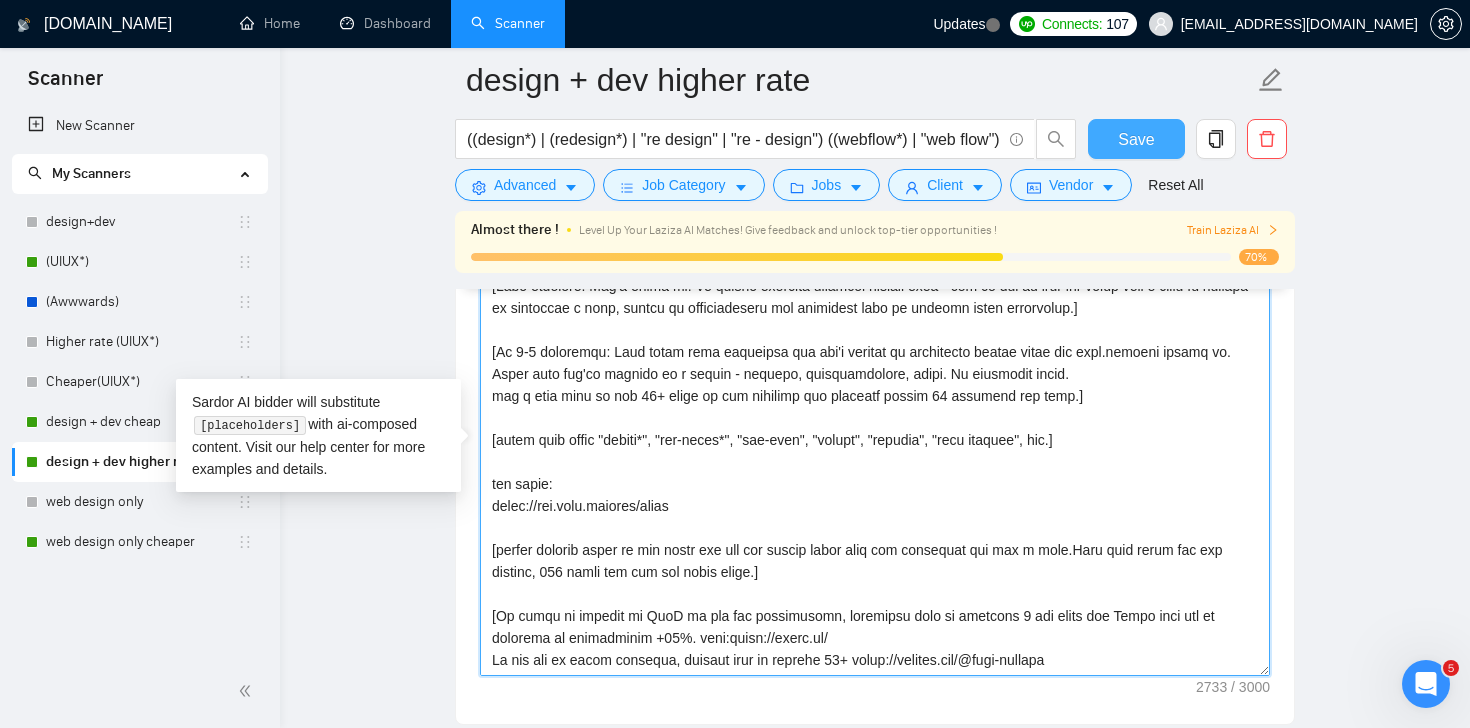type on "[URL][DOMAIN_NAME]
[Skip greeting. Don't write it. If client requests specific opening word - use it and if asks for proof that a human is writing by including a word, comply by incorporating the specified word to confirm human authorship.]
[In 1-2 sentences: Spot their main challenge but don't mention it separately rather write how [DOMAIN_NAME] solves it. Write like you're talking to a friend - natural, conversational, human. No corporate speak.
add a line that we are 12+ years in the industry and complete around 30 projects per year.]
[avoid spam words "ensure*", "top-notch*", "top-tier", "ensure", "enhance", "game changer", etc.]
our cases:
[URL][DOMAIN_NAME]
[always provide links to the cases and you can choose cases from our portfolio and add a line.Keep text short and not generic, 100 words max for the whole cover.]
[If there is mention of SaaS in the job description, mentioned that we redesign 5 key pages for Reply that led to increase in..." 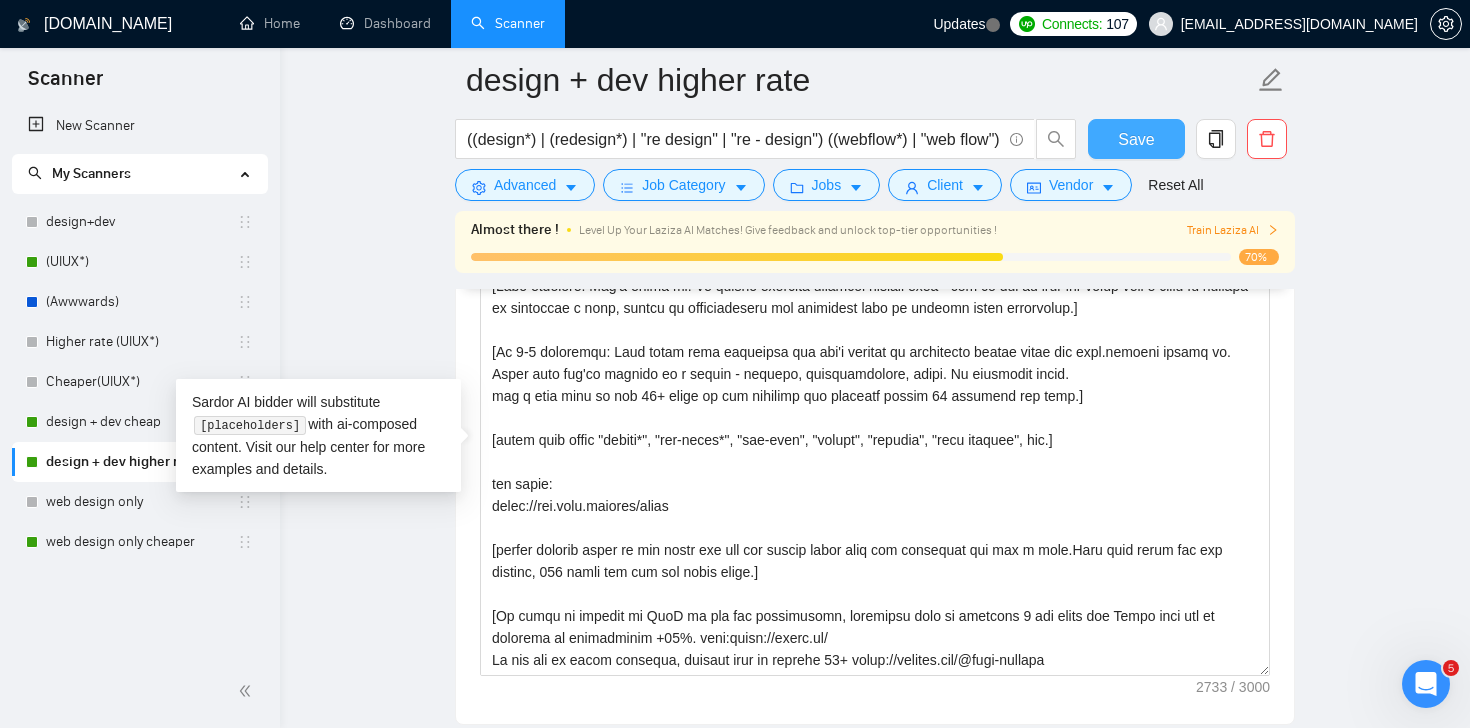 click on "Save" at bounding box center (1136, 139) 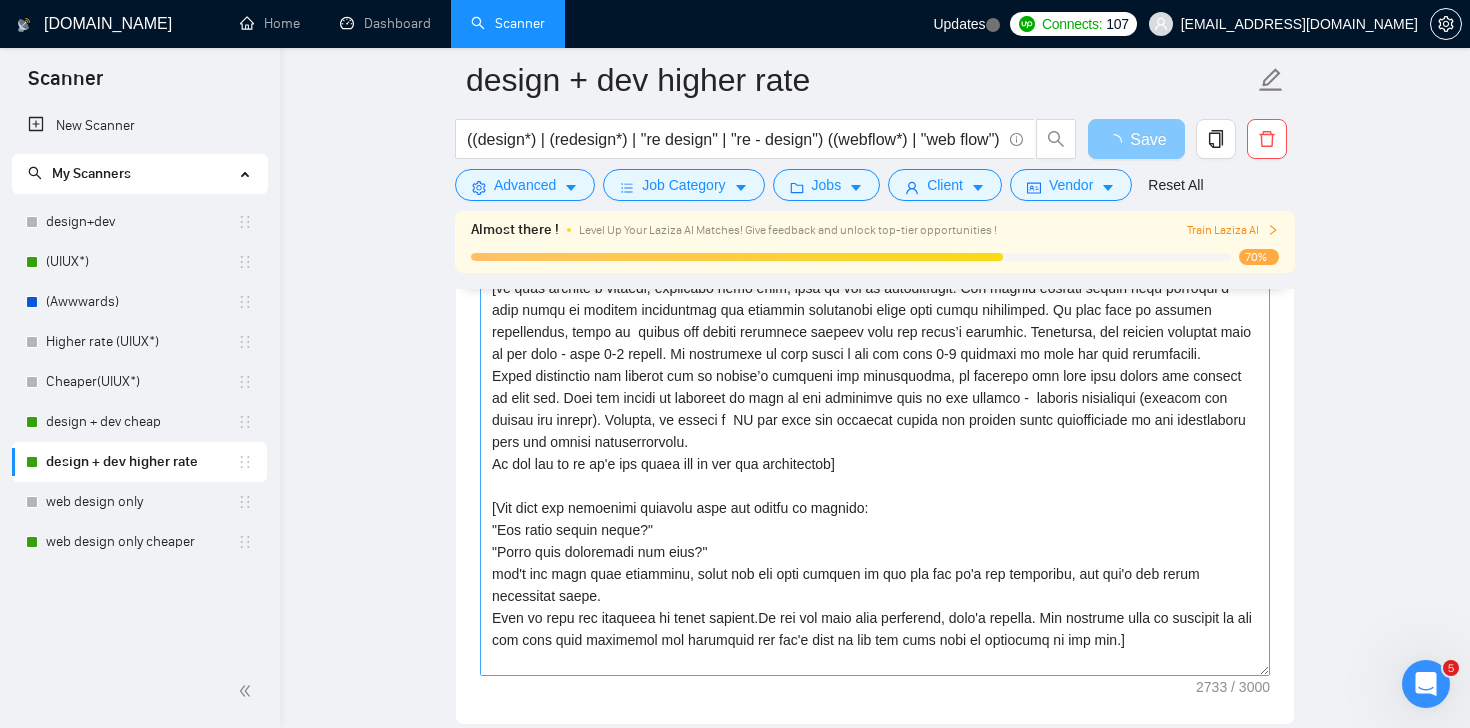scroll, scrollTop: 550, scrollLeft: 0, axis: vertical 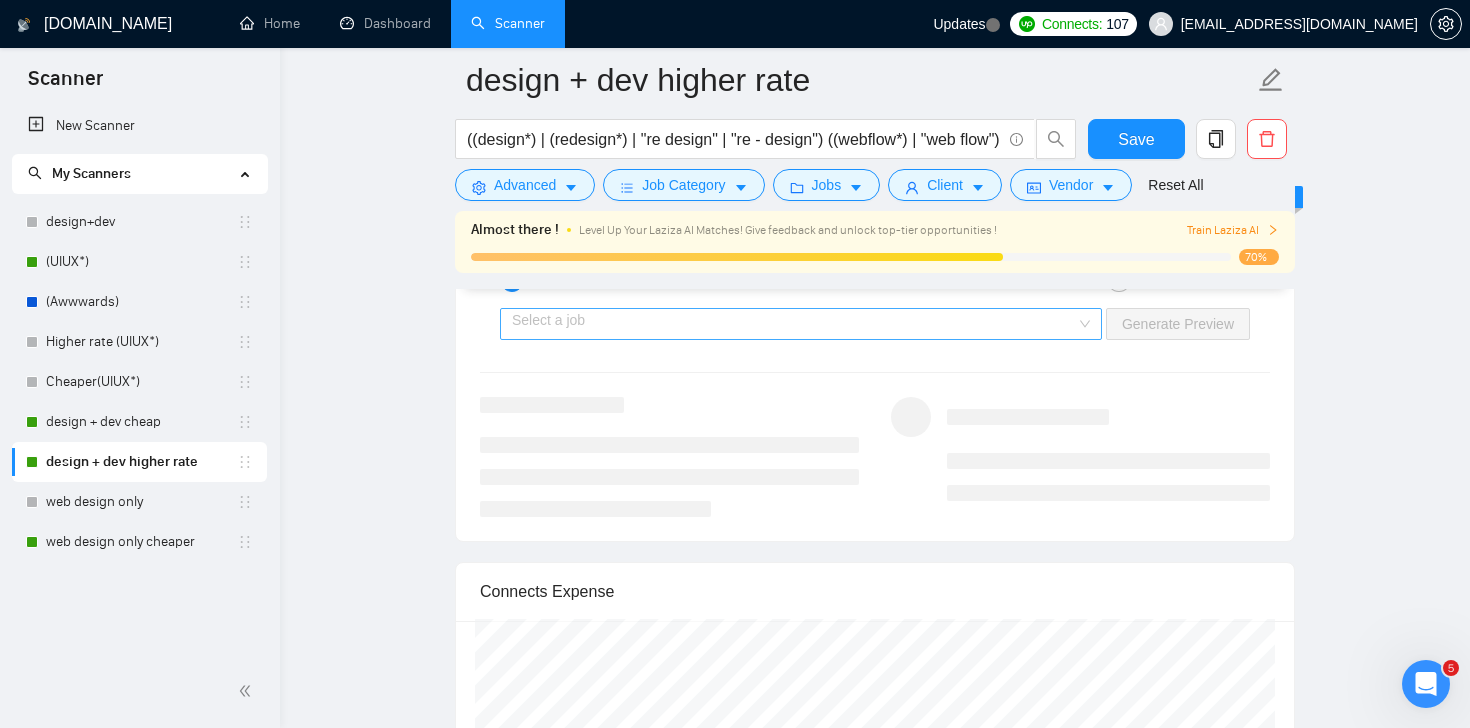 click at bounding box center [794, 324] 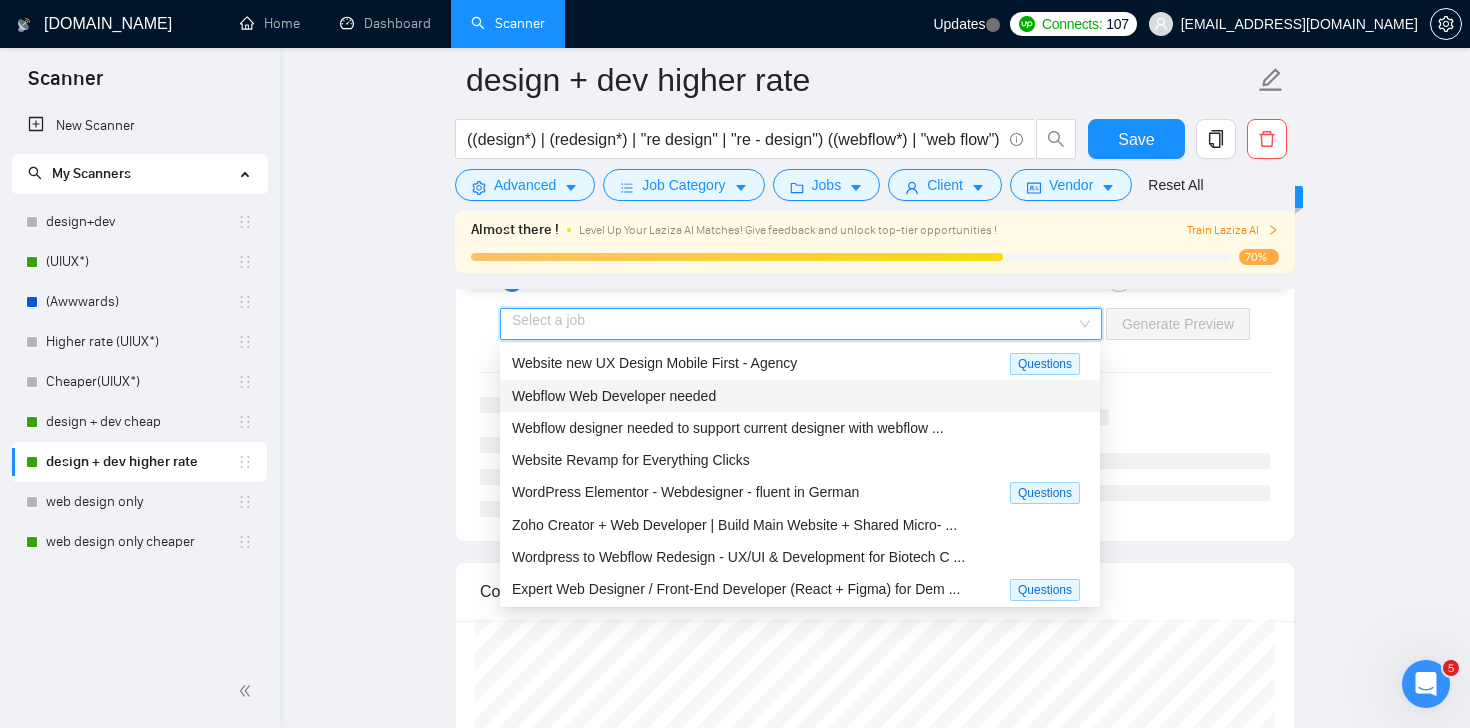 click on "Webflow Web Developer needed" at bounding box center [614, 396] 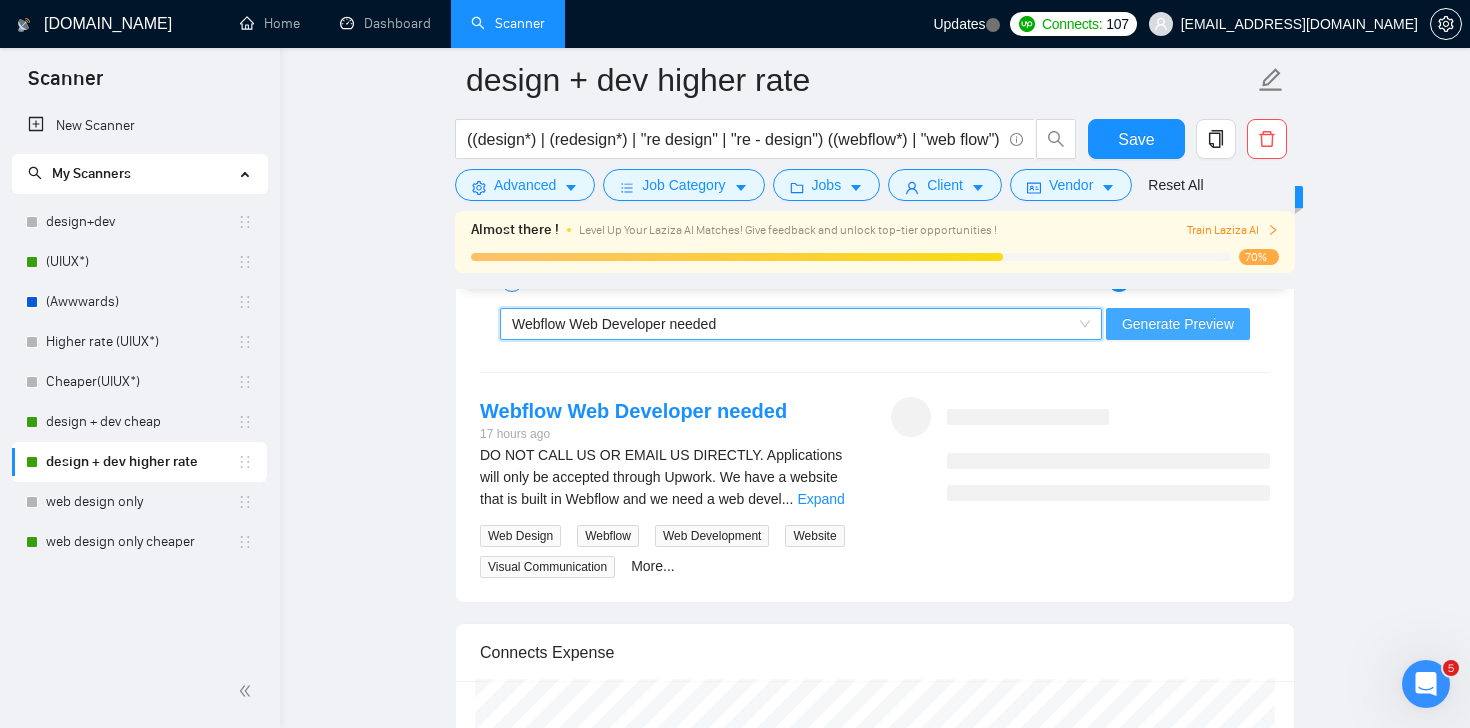 click on "Generate Preview" at bounding box center [1178, 324] 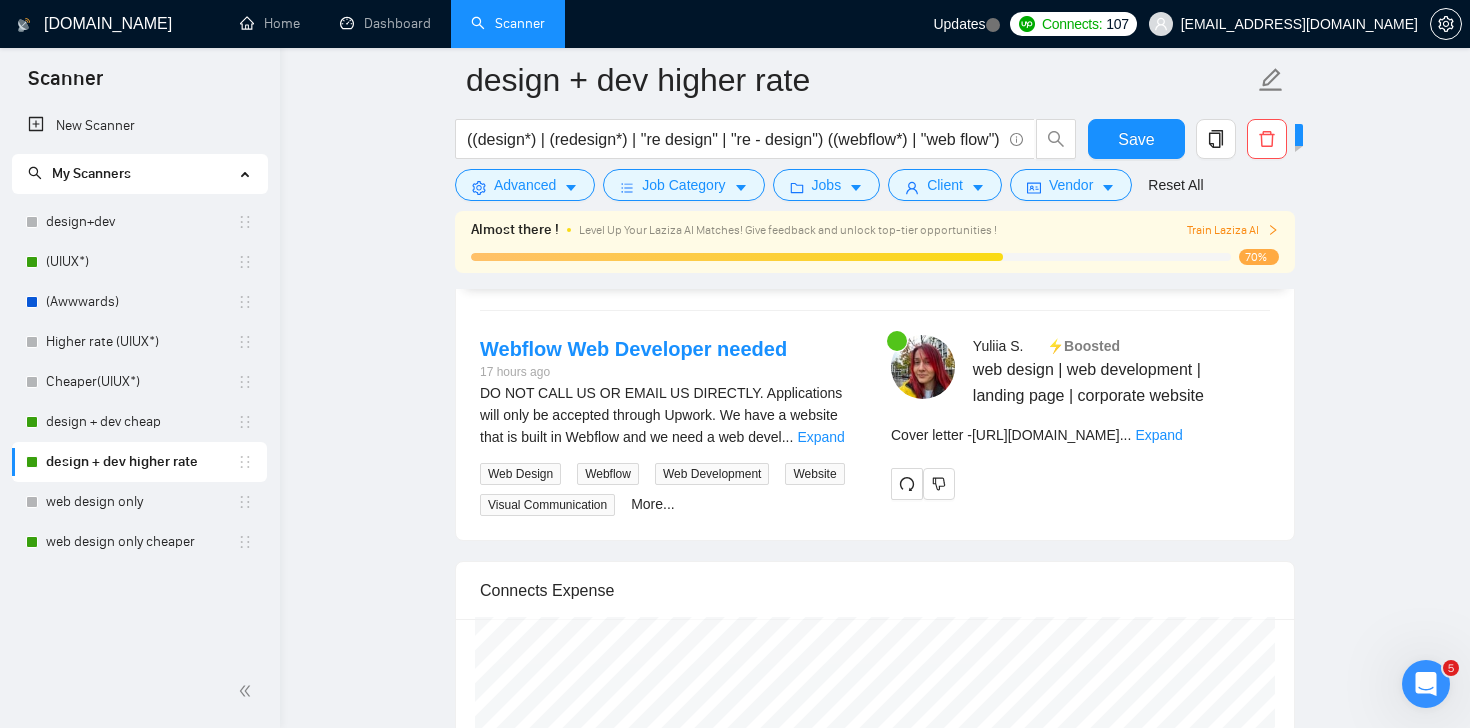 scroll, scrollTop: 3852, scrollLeft: 0, axis: vertical 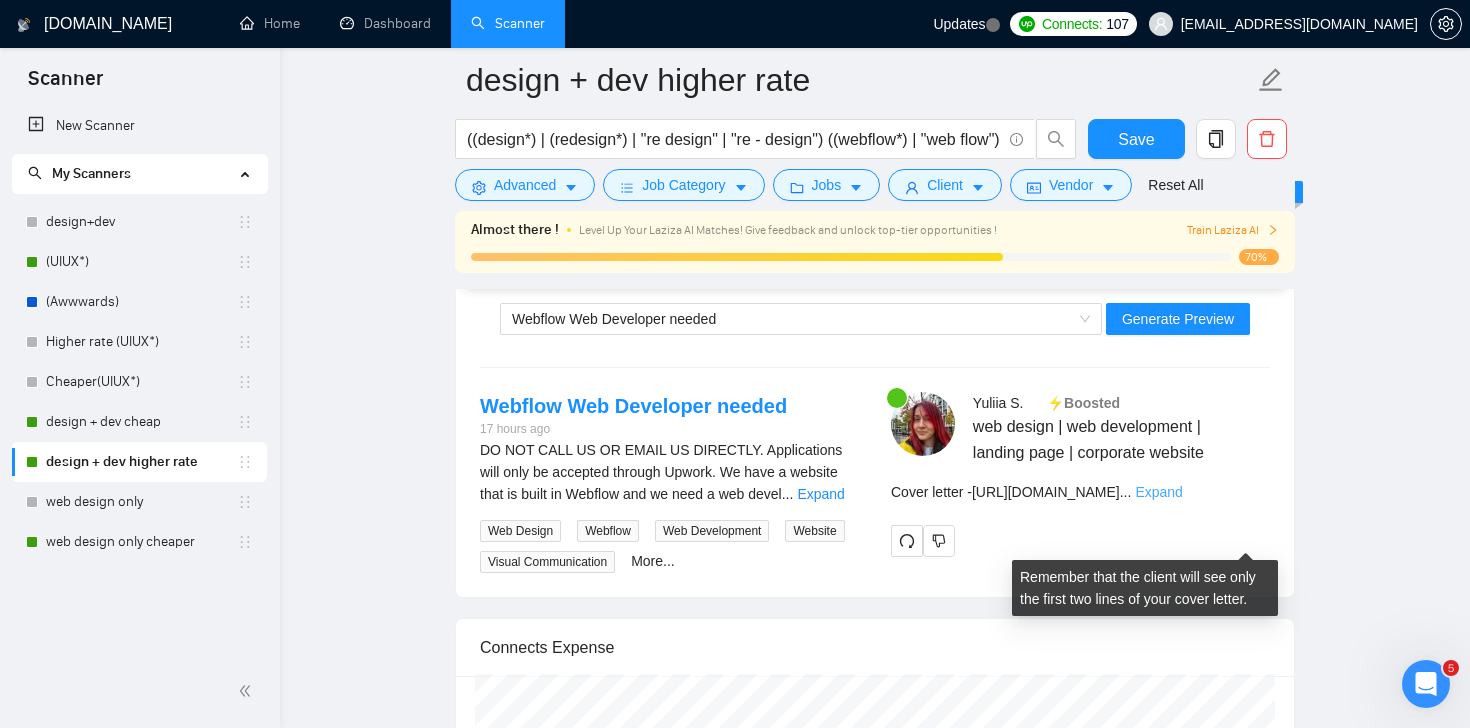 click on "Expand" at bounding box center (1158, 492) 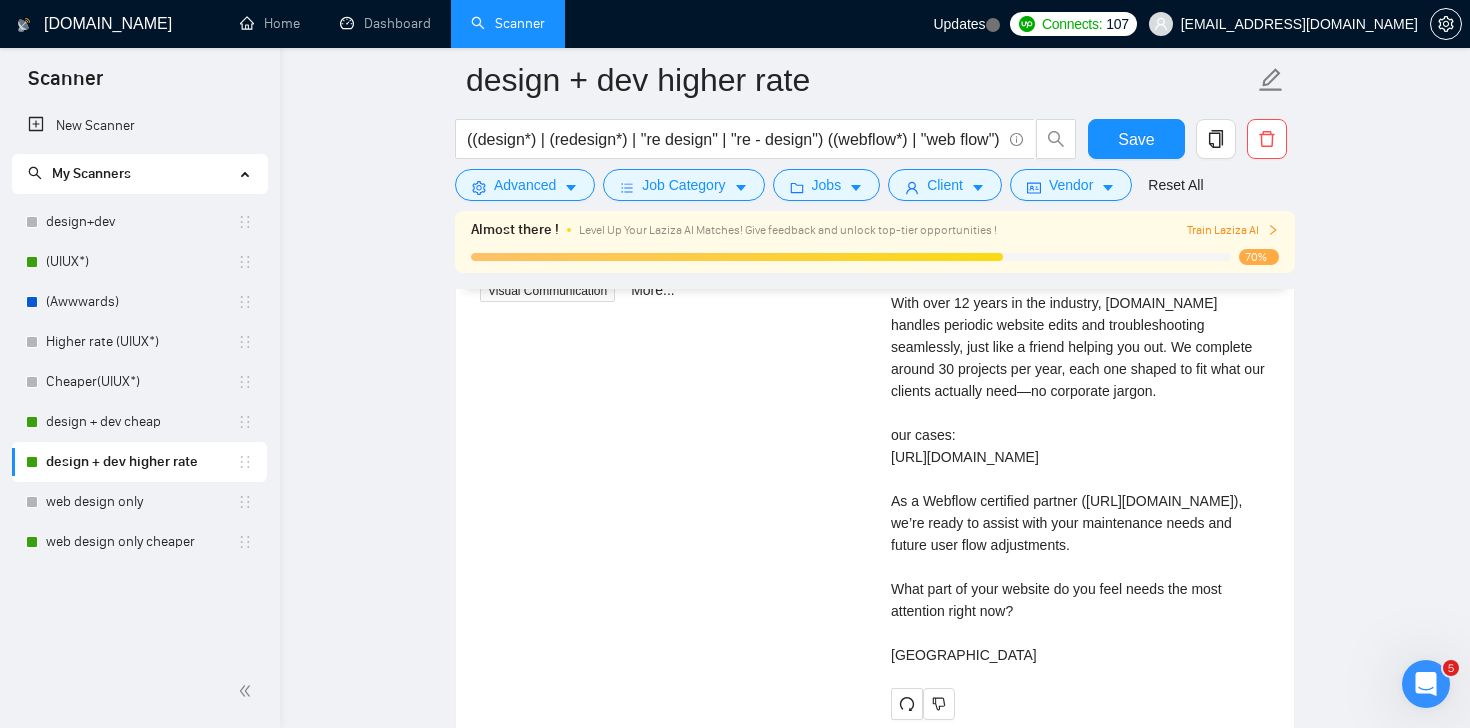 scroll, scrollTop: 4124, scrollLeft: 0, axis: vertical 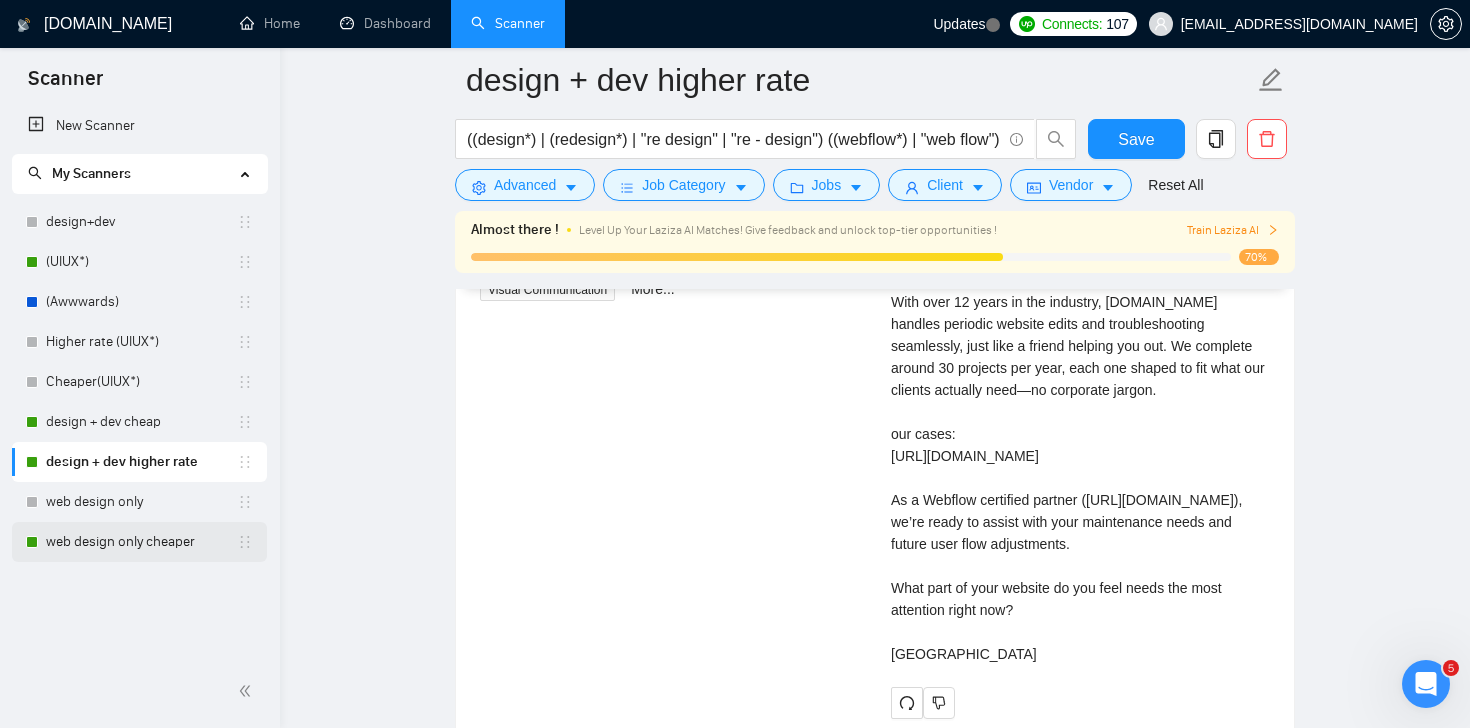 click on "web design only cheaper" at bounding box center (141, 542) 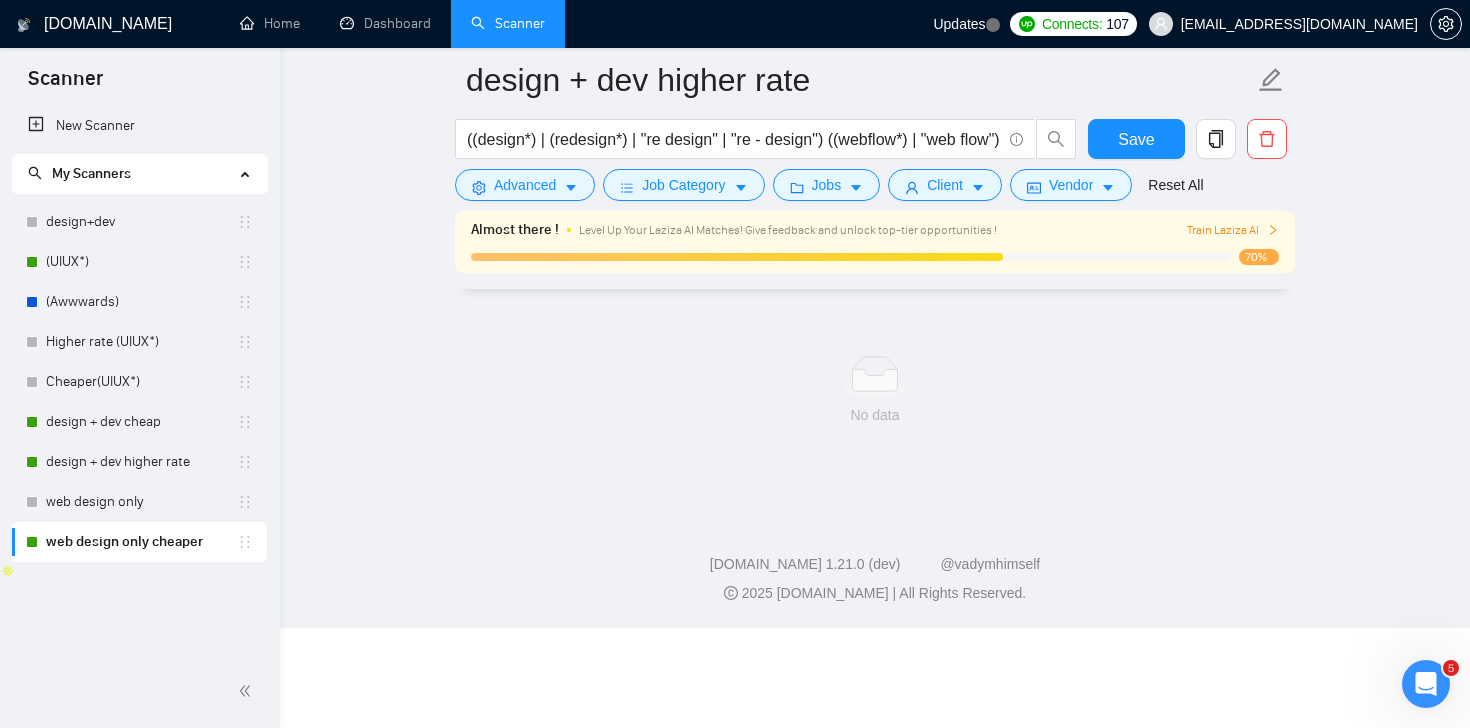 scroll, scrollTop: 64, scrollLeft: 0, axis: vertical 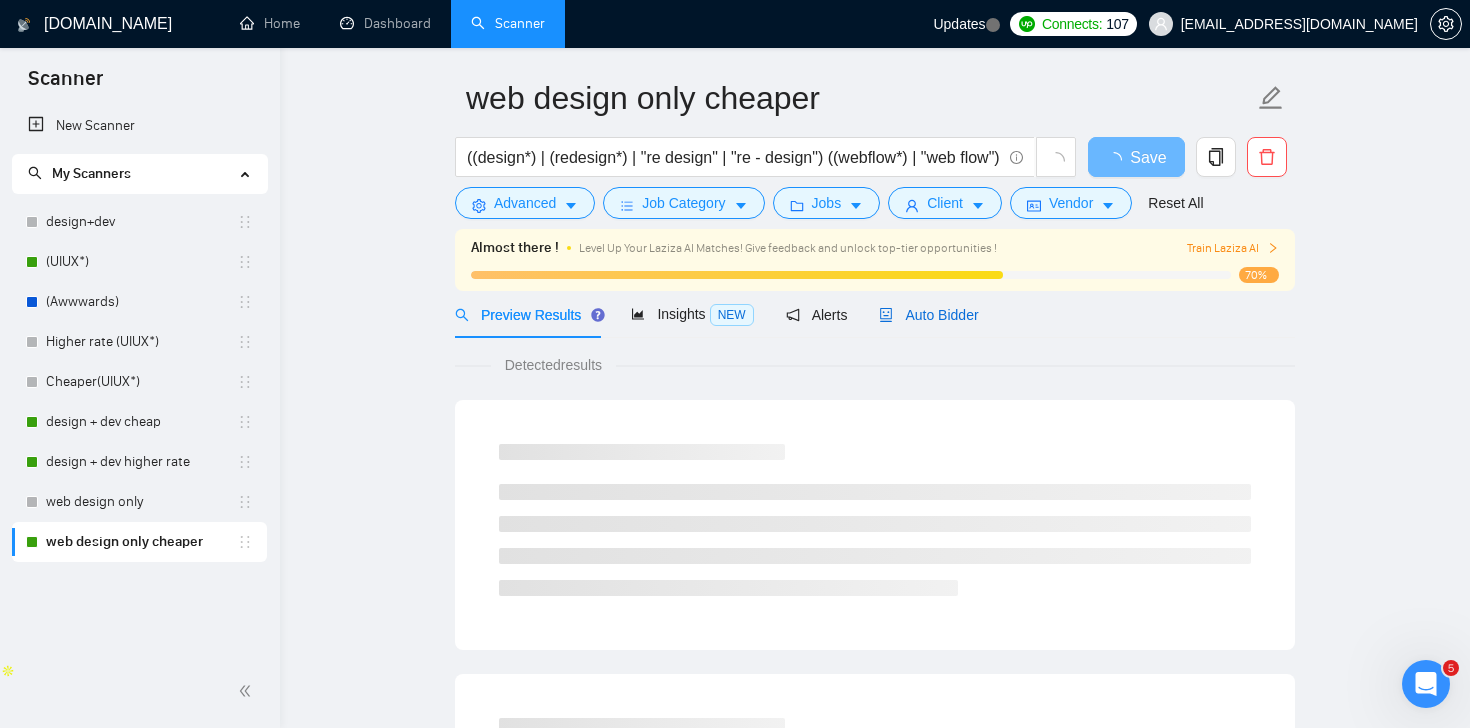 click on "Auto Bidder" at bounding box center [928, 315] 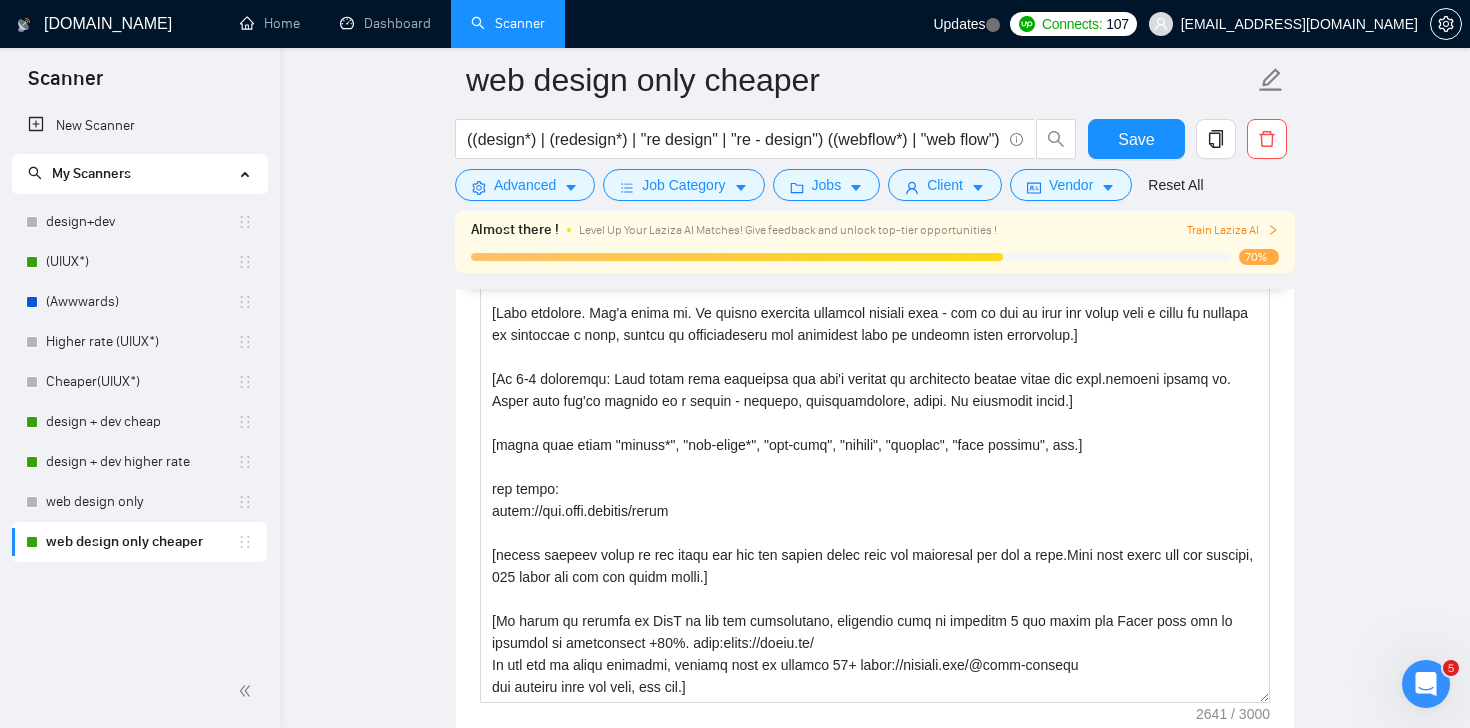 scroll, scrollTop: 2244, scrollLeft: 0, axis: vertical 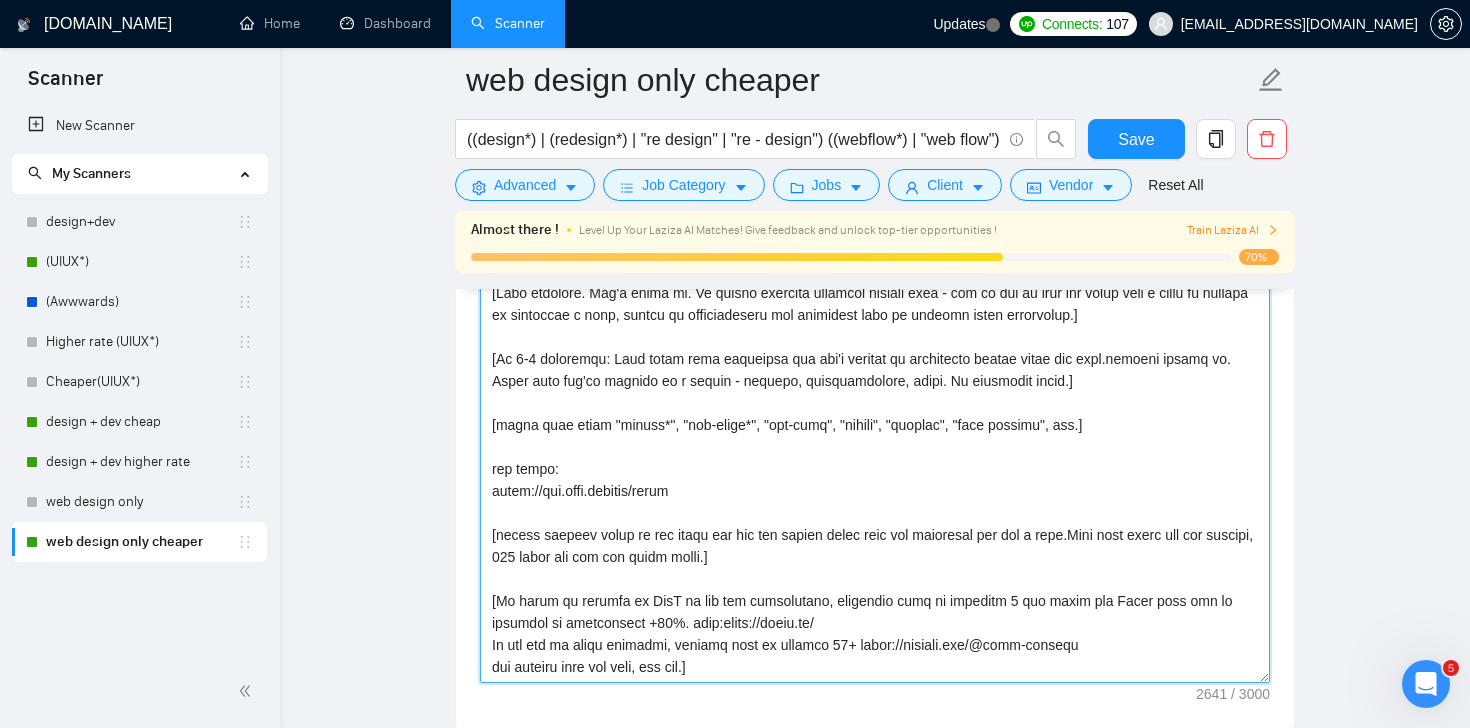 click on "Cover letter template:" at bounding box center (875, 458) 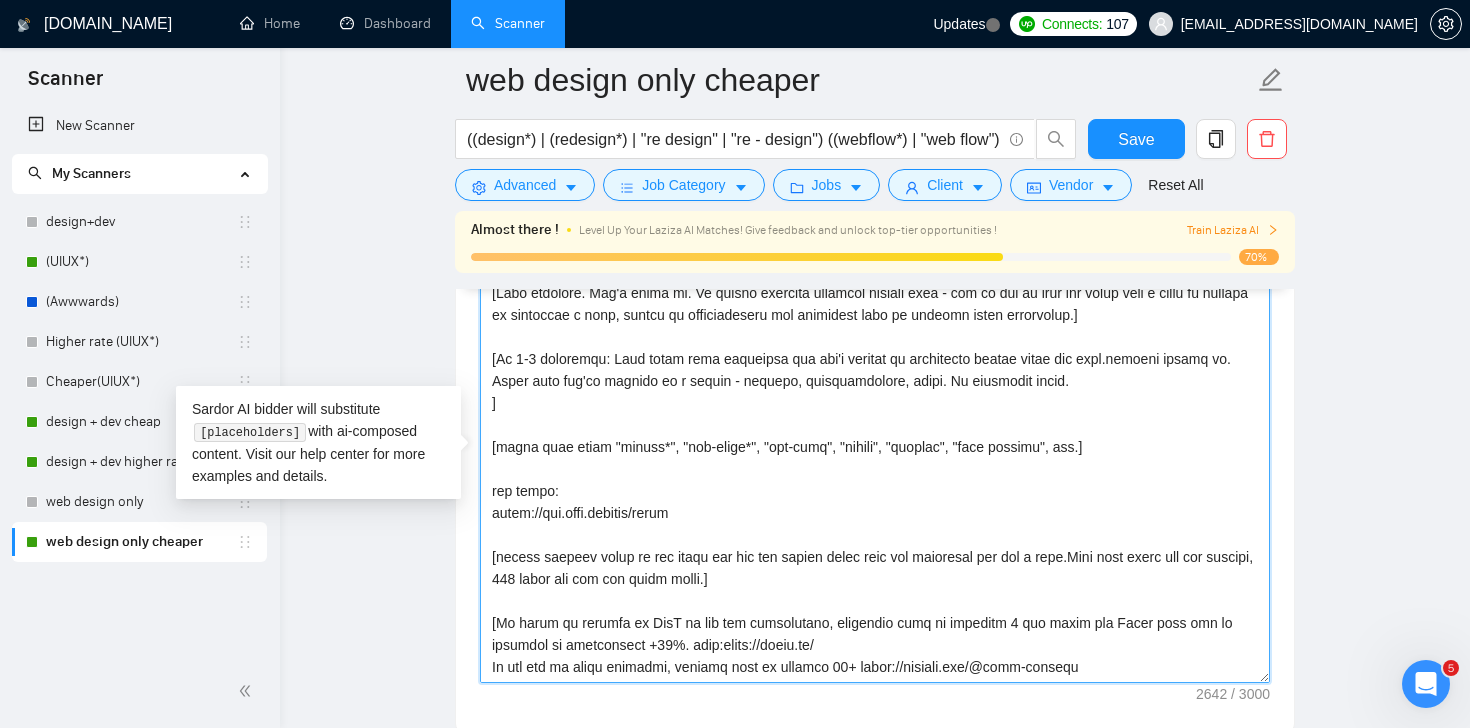 paste on "add a line that we are 12+ years in the industry and complete around 30 projects per year.]" 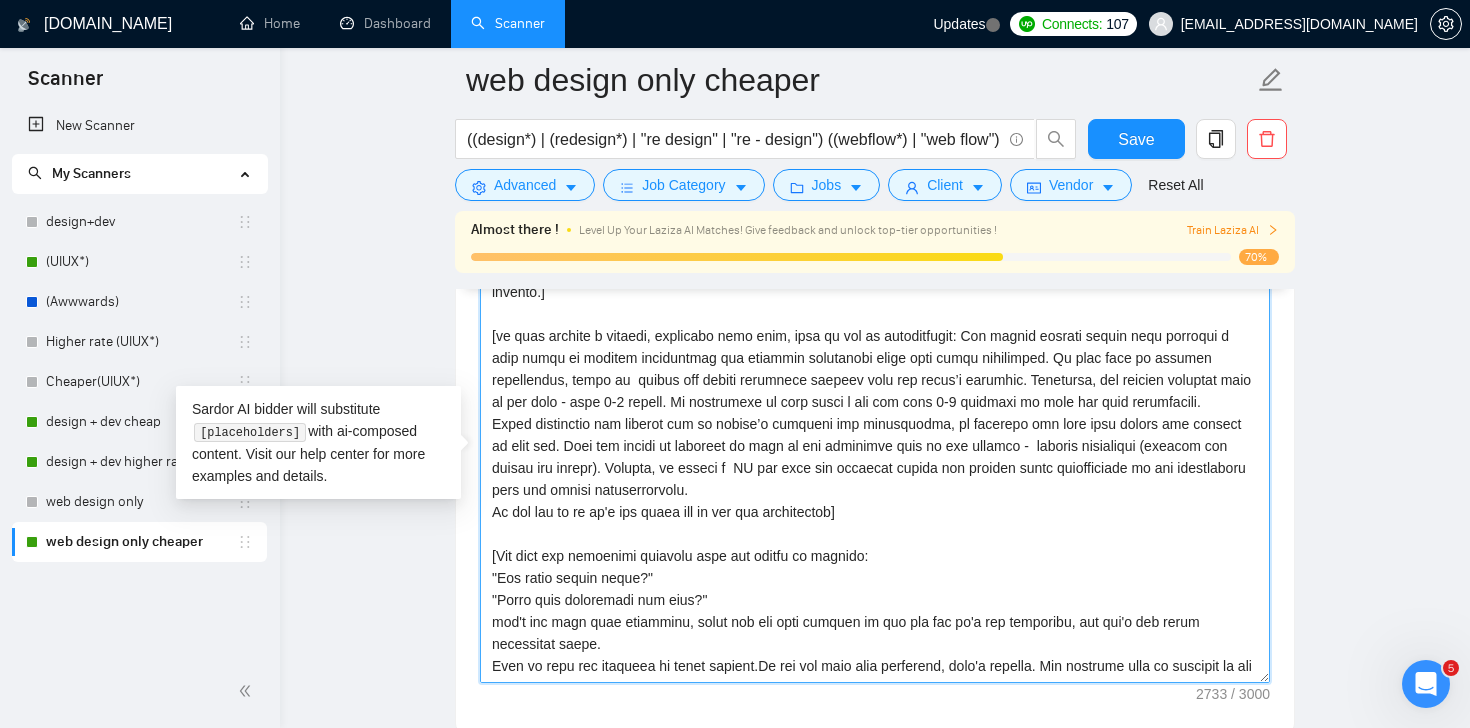 scroll, scrollTop: 520, scrollLeft: 0, axis: vertical 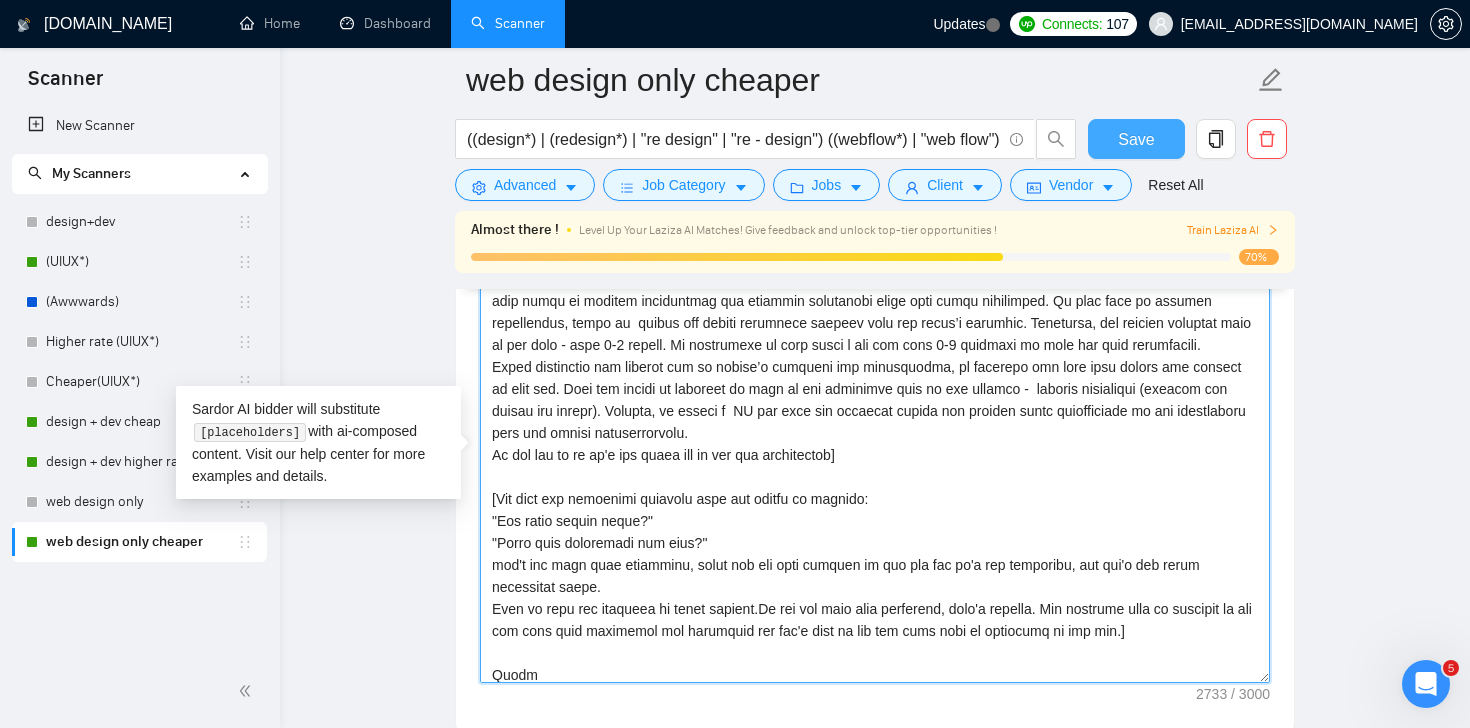 type on "[URL][DOMAIN_NAME]
[Skip greeting. Don't write it. If client requests specific opening word - use it and if asks for proof that a human is writing by including a word, comply by incorporating the specified word to confirm human authorship.]
[In 1-2 sentences: Spot their main challenge but don't mention it separately rather write how [DOMAIN_NAME] solves it. Write like you're talking to a friend - natural, conversational, human. No corporate speak.
add a line that we are 12+ years in the industry and complete around 30 projects per year.]
[avoid spam words "ensure*", "top-notch*", "top-tier", "ensure", "enhance", "game changer", etc.]
our cases:
[URL][DOMAIN_NAME]
[always provide links to the cases and you can choose cases from our portfolio and add a line.Keep text short and not generic, 100 words max for the whole cover.]
[If there is mention of SaaS in the job description, mentioned that we redesign 5 key pages for Reply that led to increase in..." 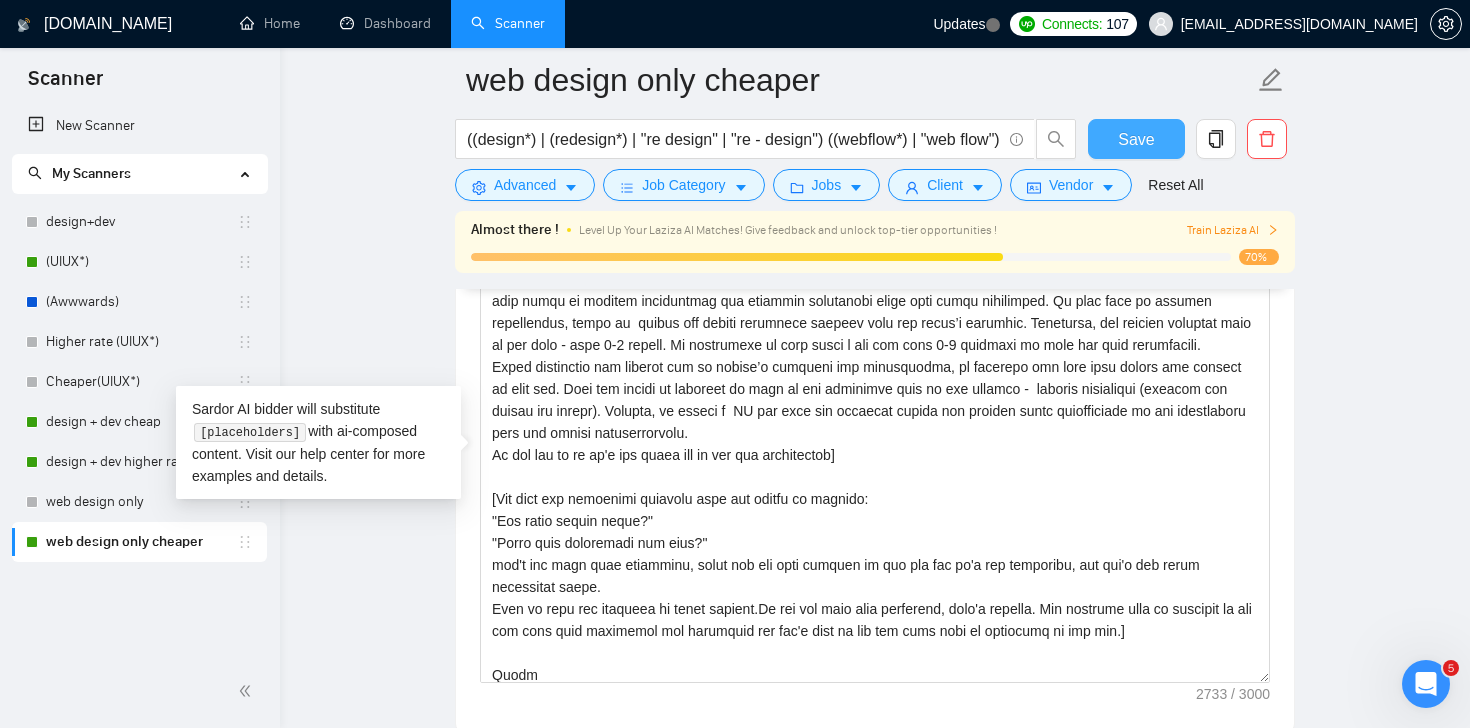 click on "Save" at bounding box center [1136, 139] 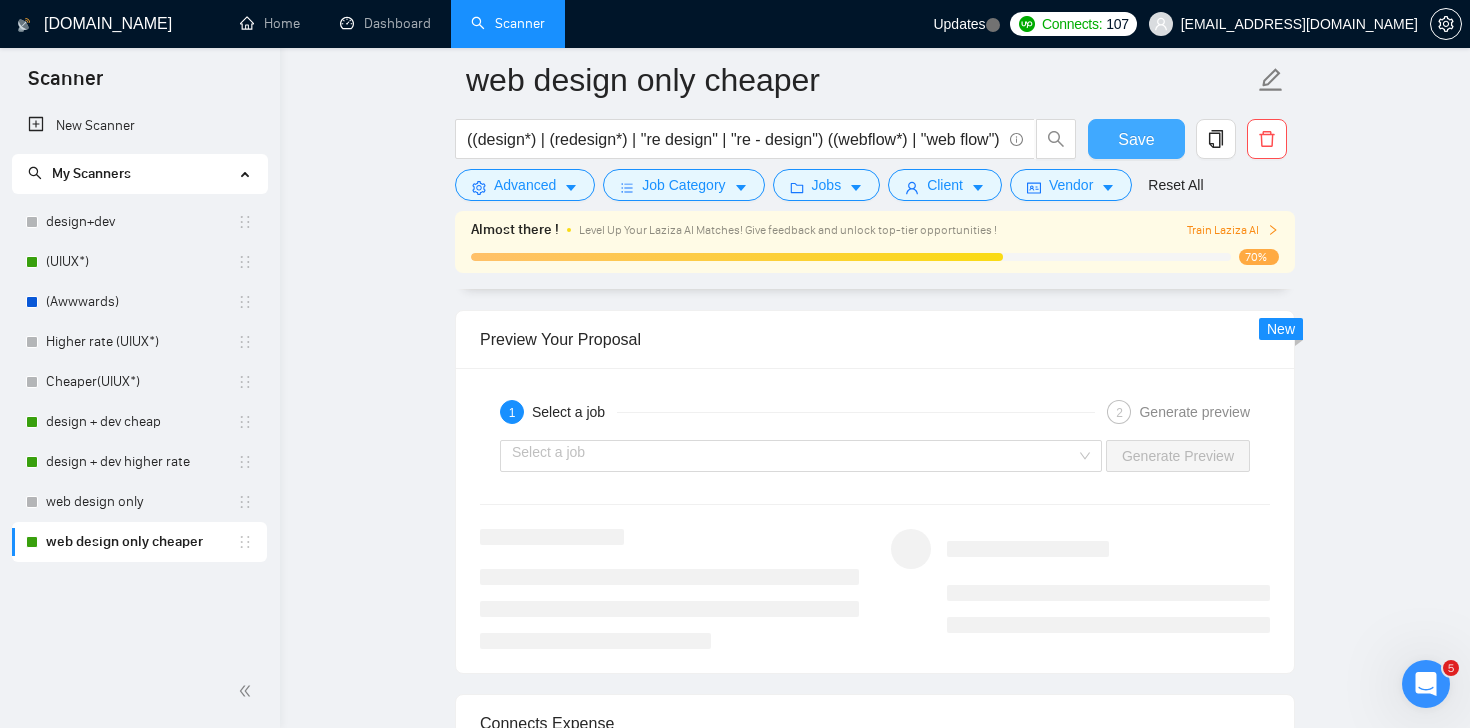 scroll, scrollTop: 3664, scrollLeft: 0, axis: vertical 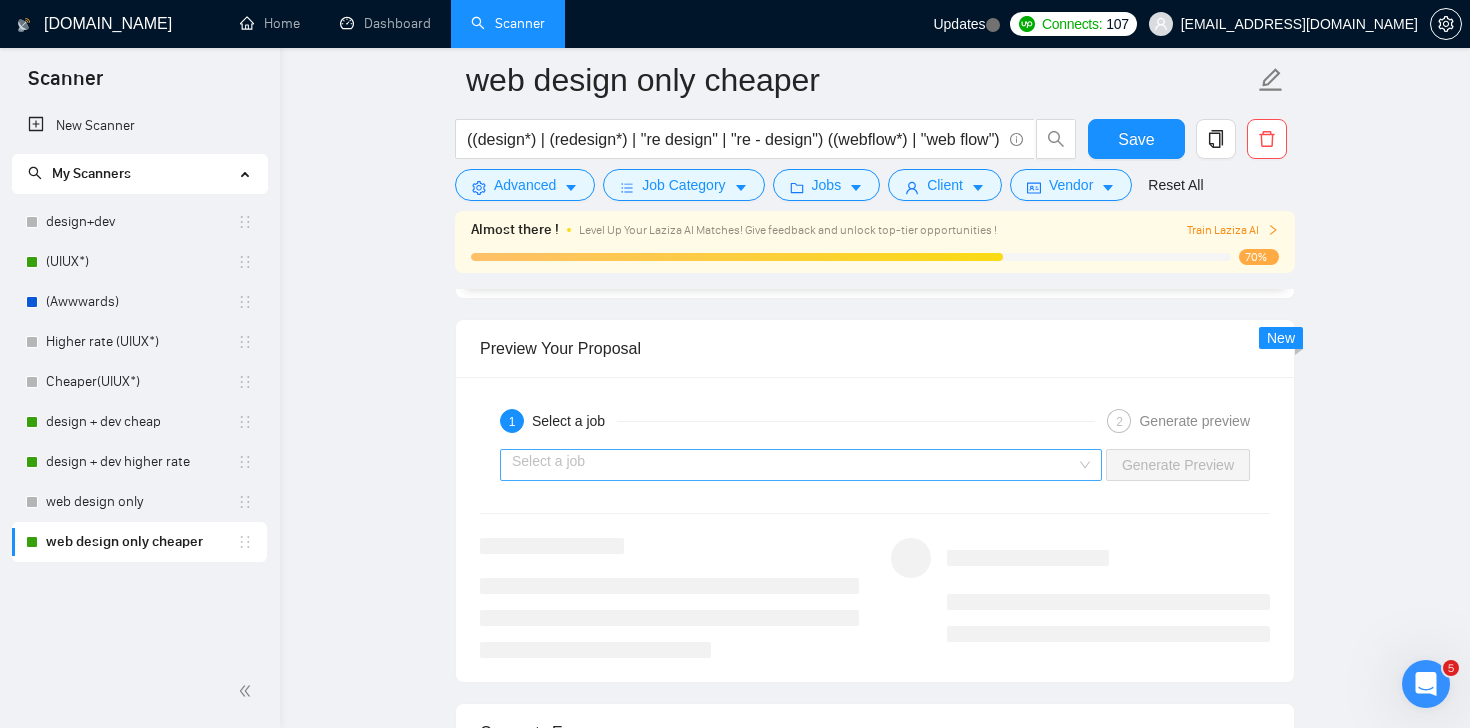 click at bounding box center (794, 465) 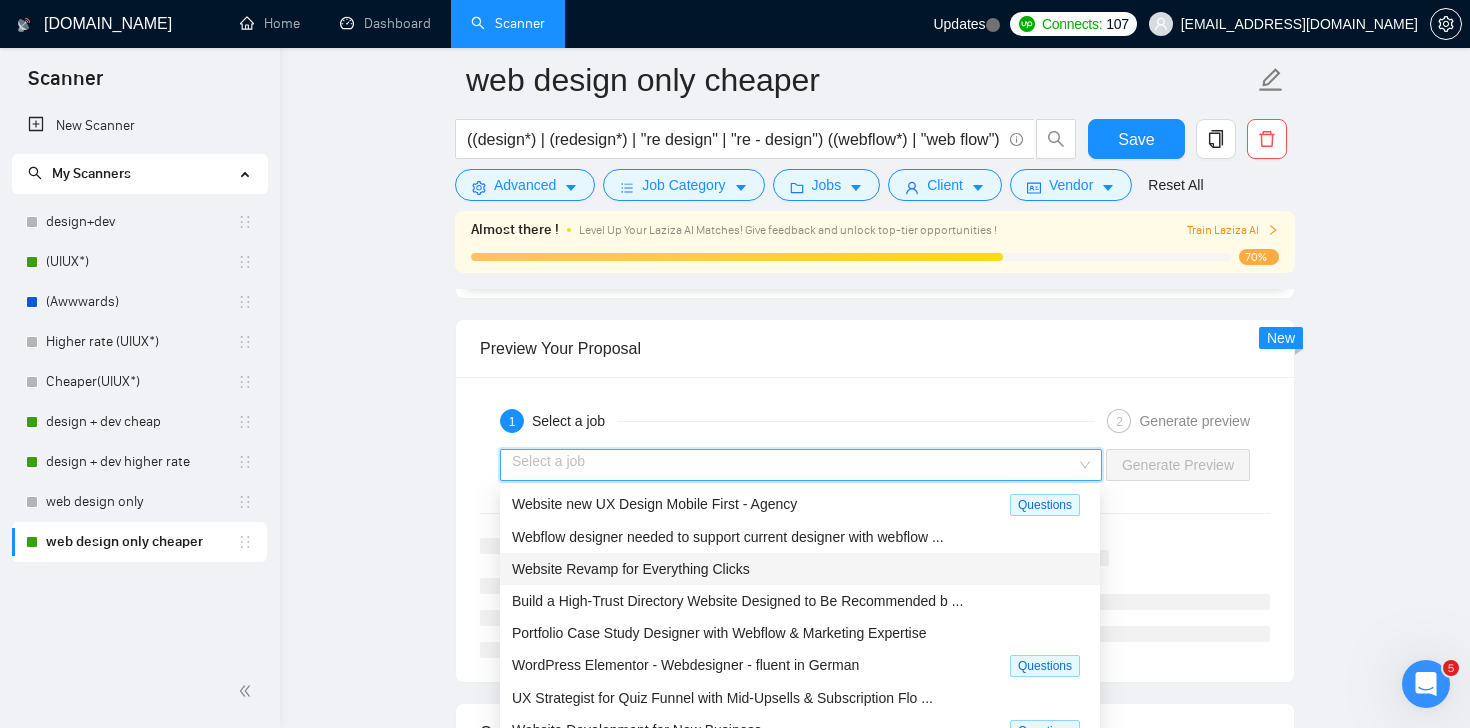 click on "Website Revamp for Everything Clicks" at bounding box center [800, 569] 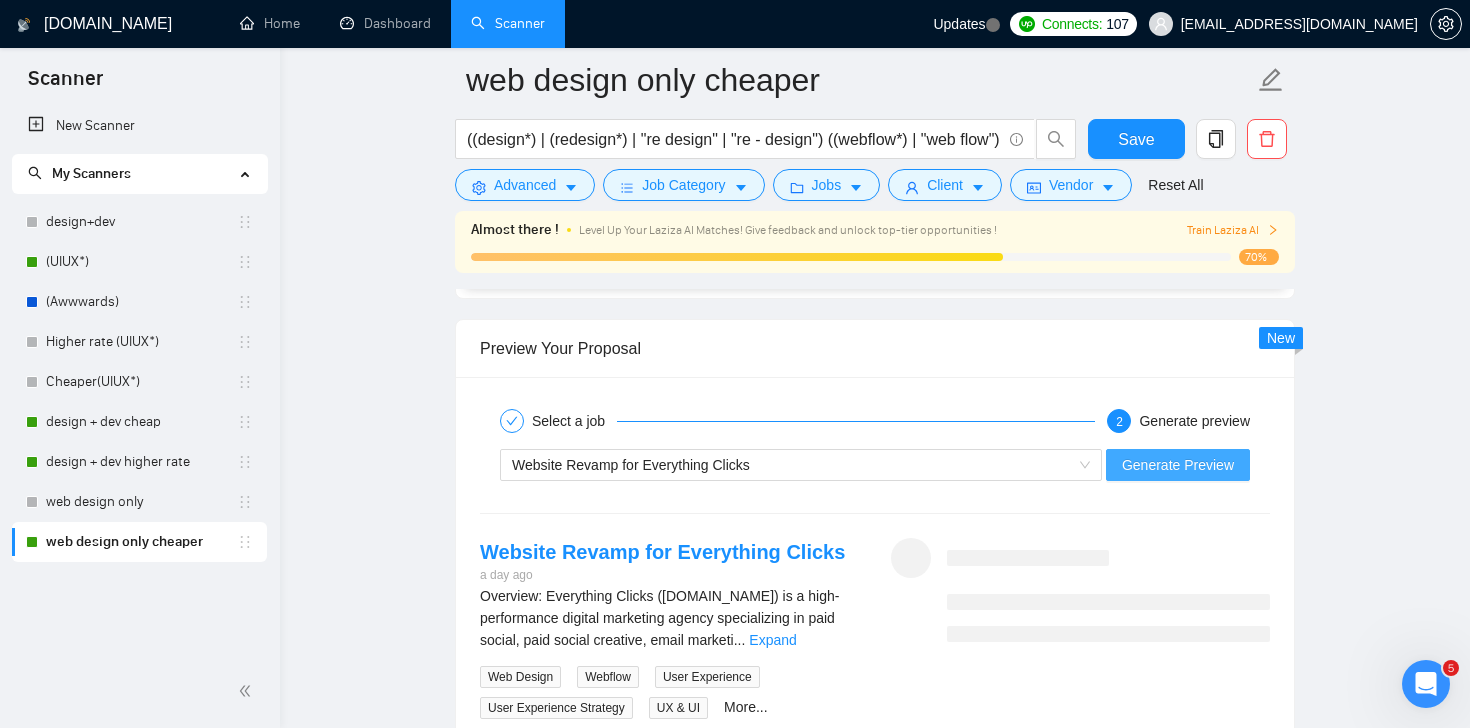 click on "Generate Preview" at bounding box center [1178, 465] 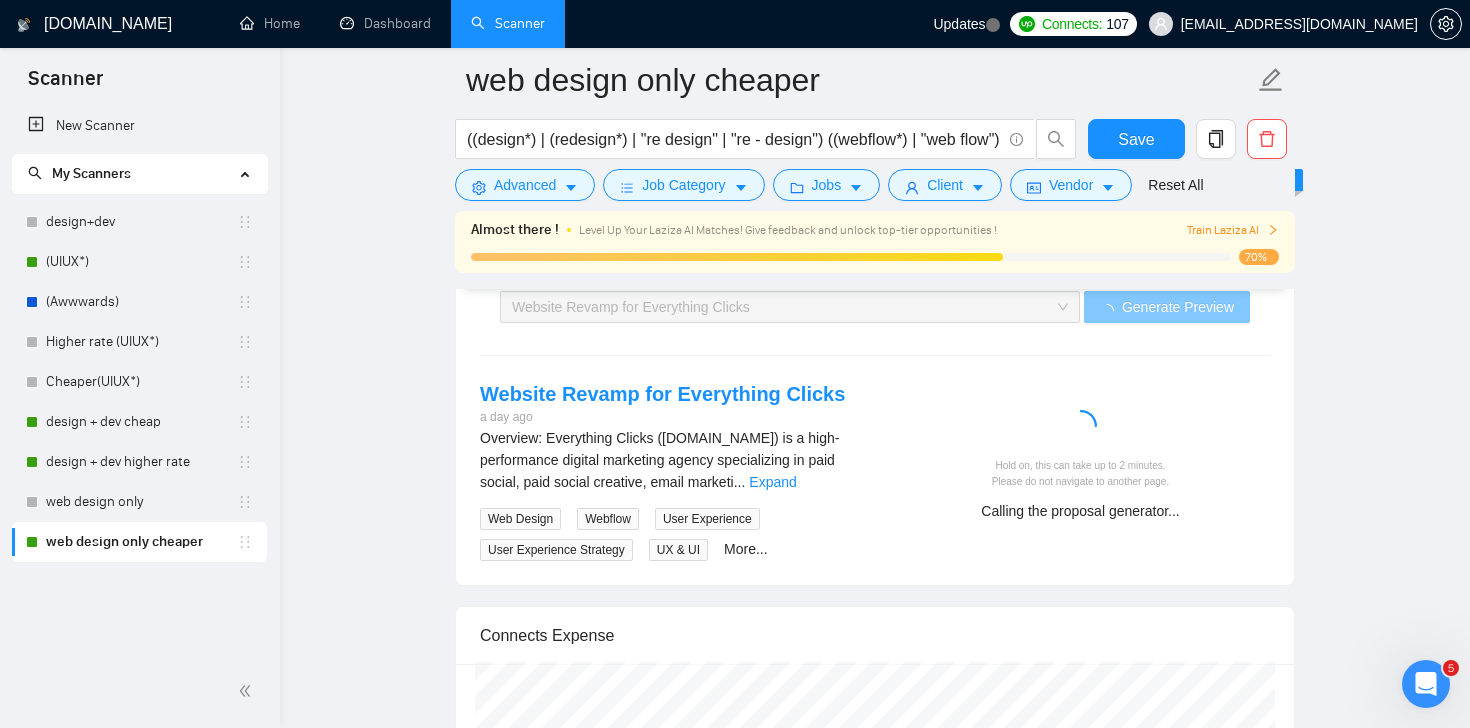 scroll, scrollTop: 3826, scrollLeft: 0, axis: vertical 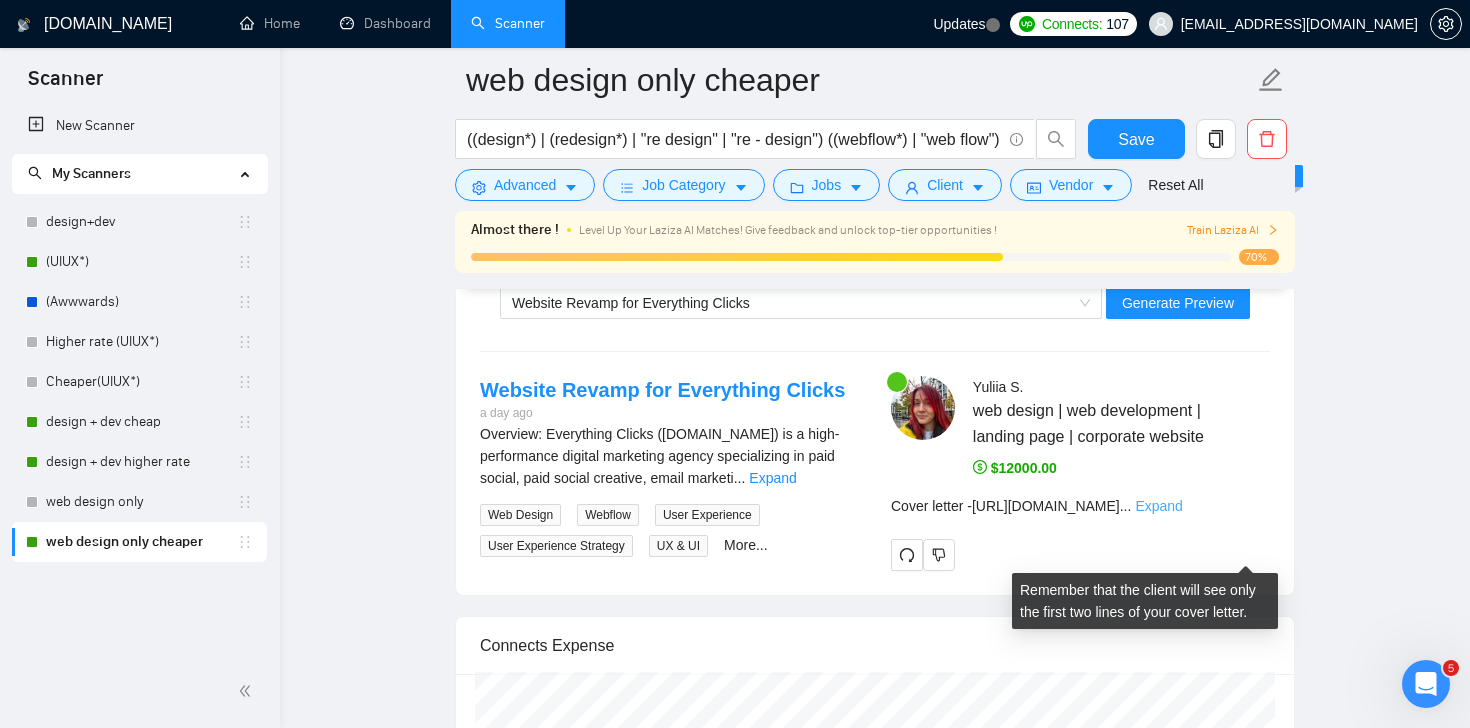 click on "Expand" at bounding box center (1158, 506) 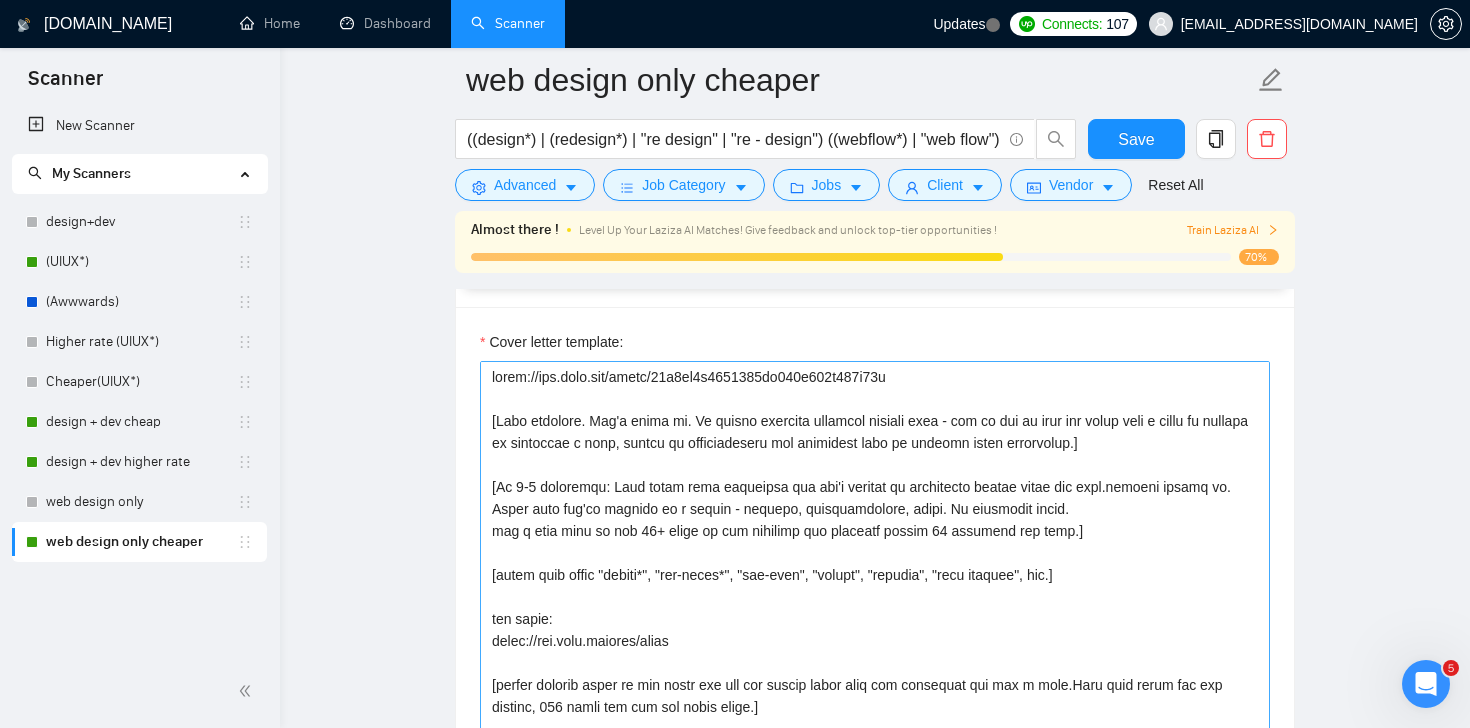 scroll, scrollTop: 2058, scrollLeft: 0, axis: vertical 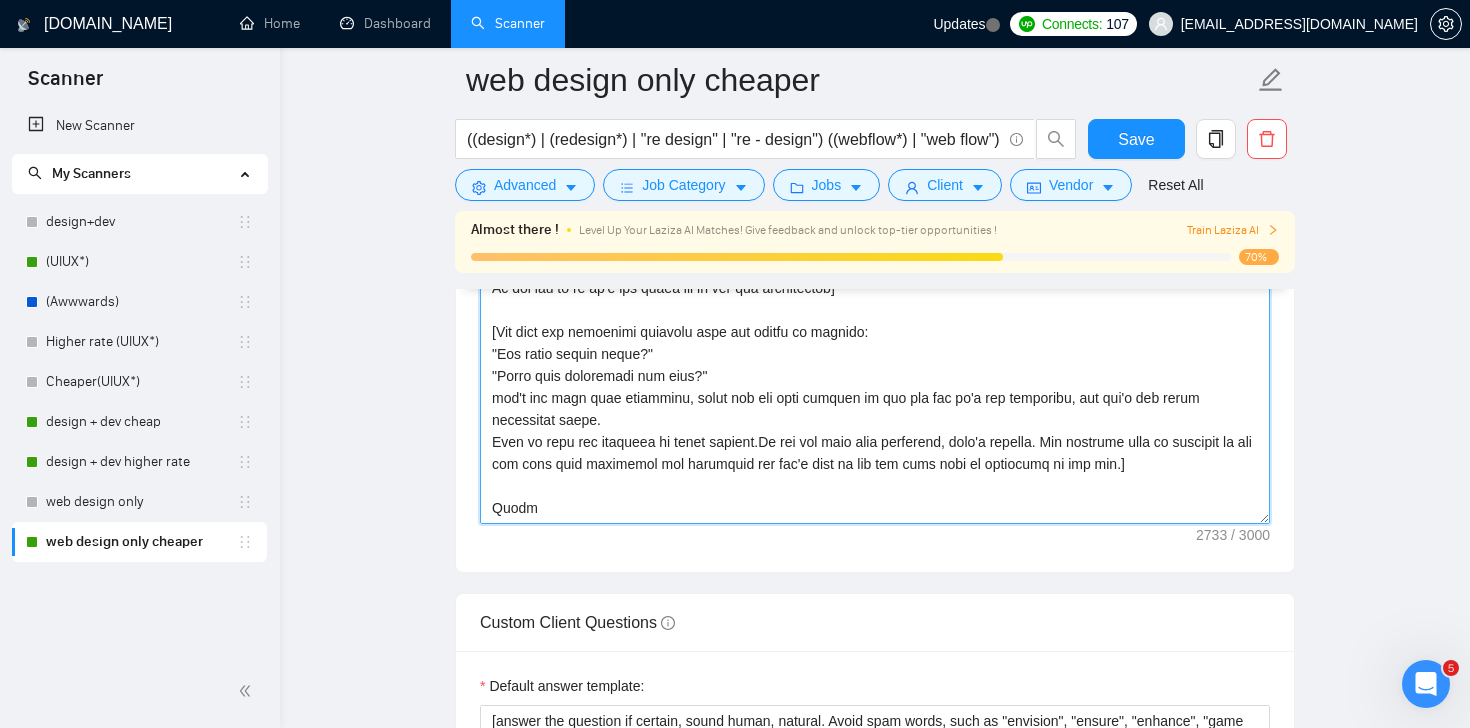 drag, startPoint x: 488, startPoint y: 429, endPoint x: 660, endPoint y: 541, distance: 205.25107 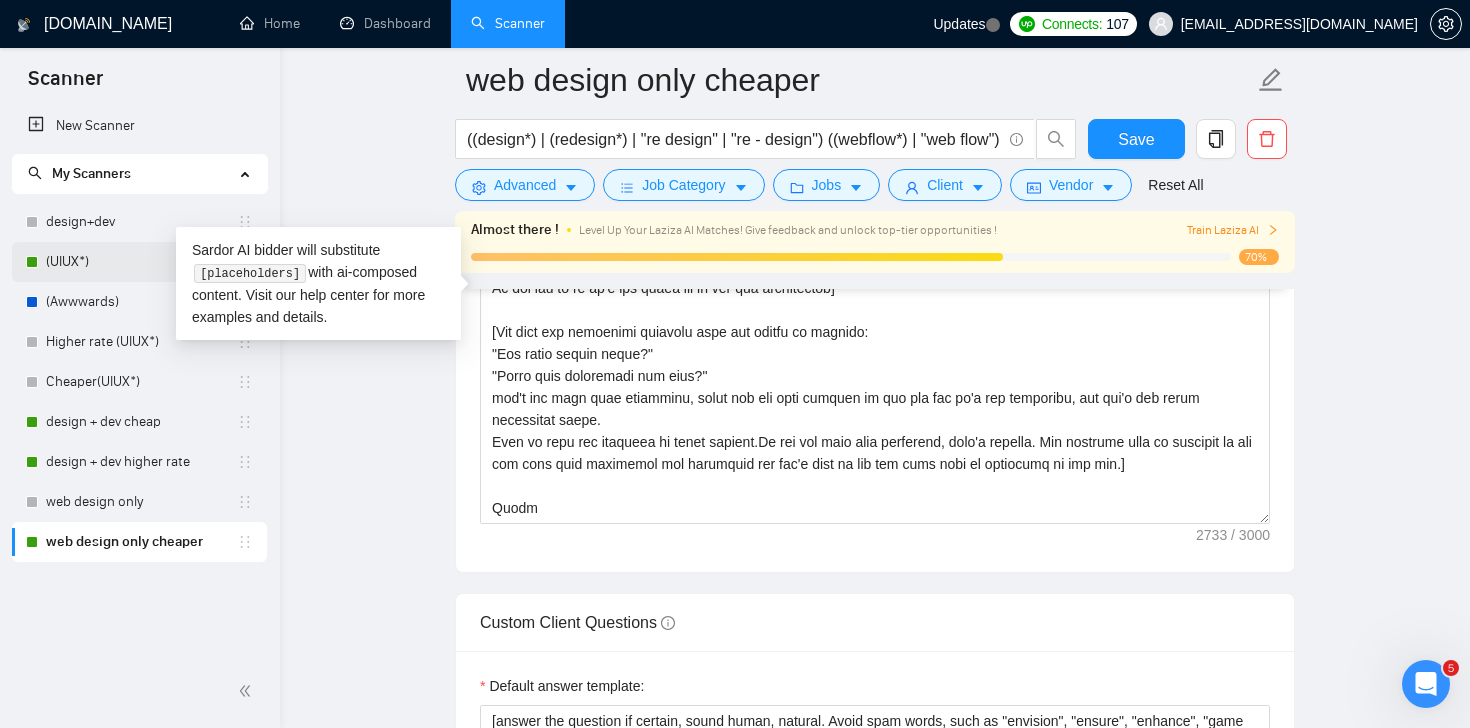 click on "(UIUX*)" at bounding box center (141, 262) 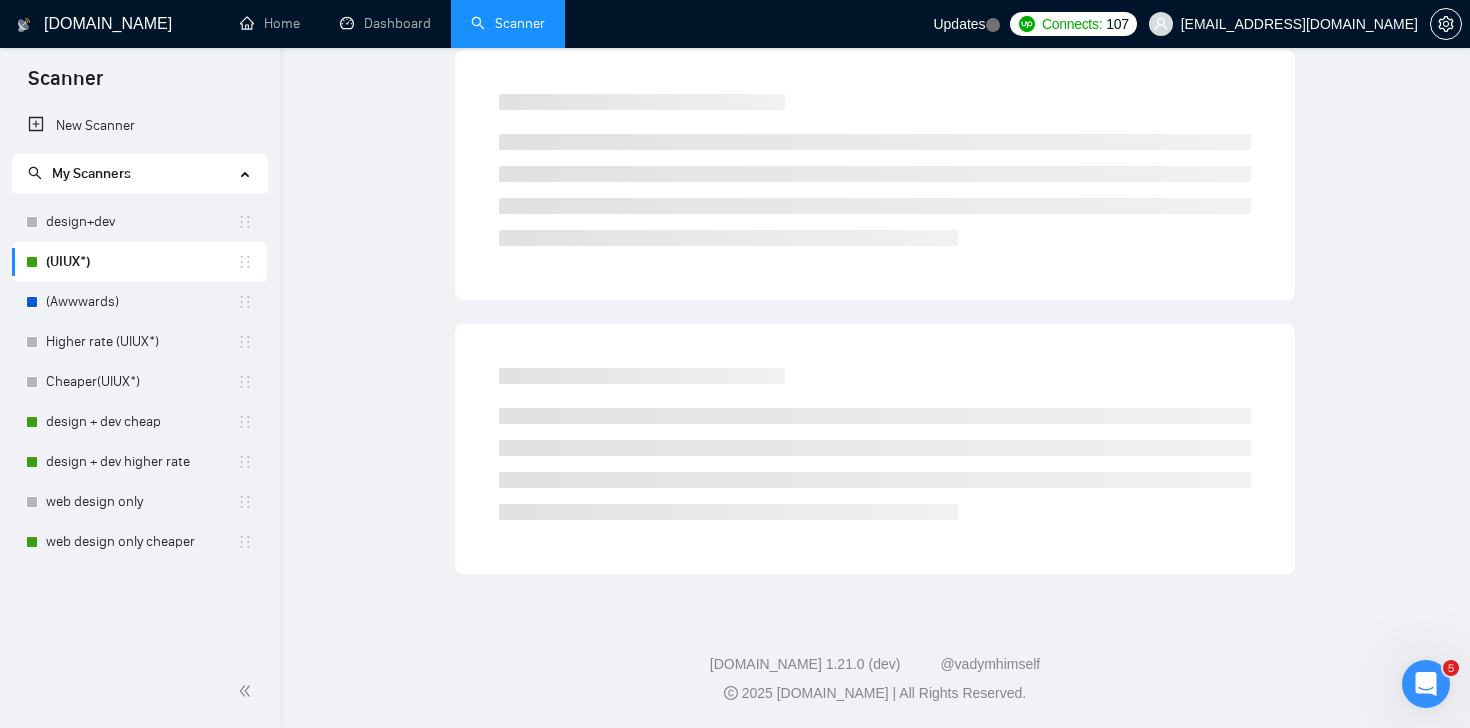 scroll, scrollTop: 64, scrollLeft: 0, axis: vertical 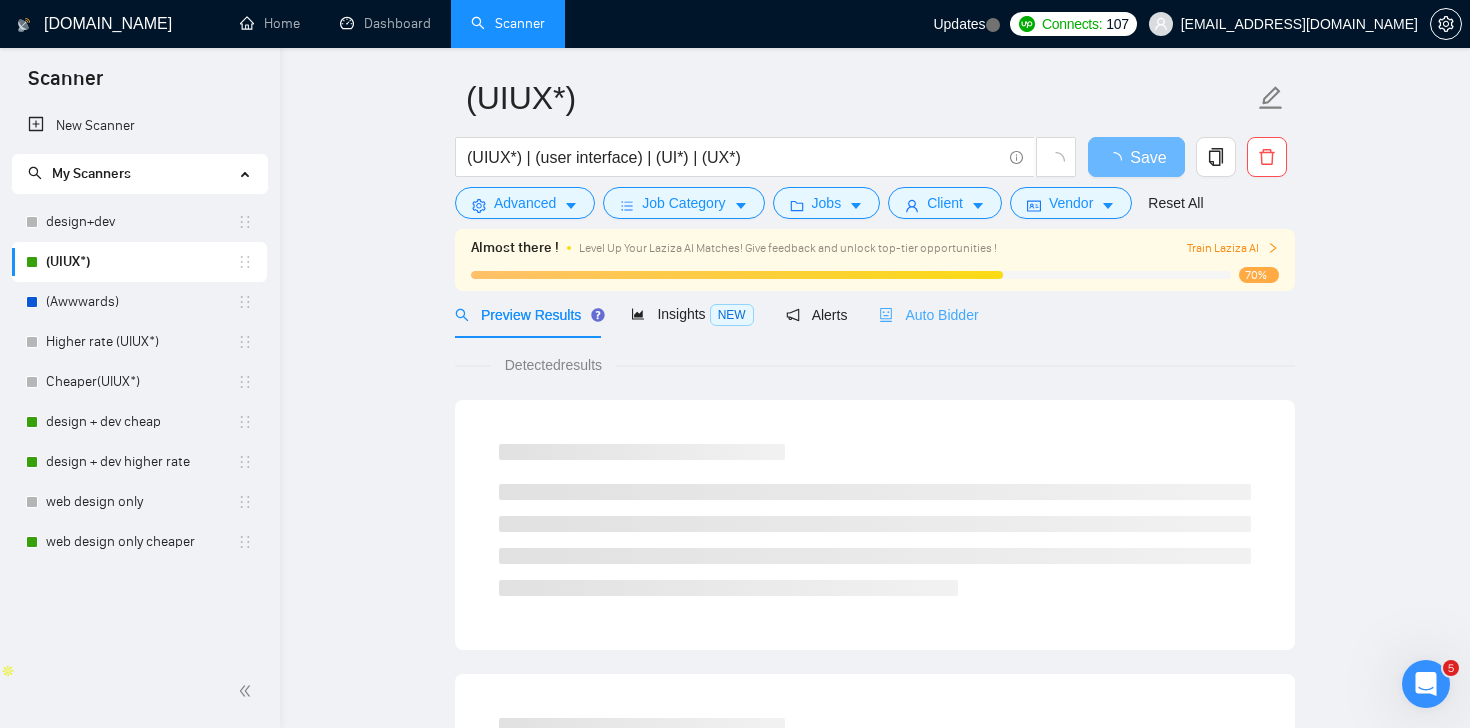 click on "Auto Bidder" at bounding box center (928, 314) 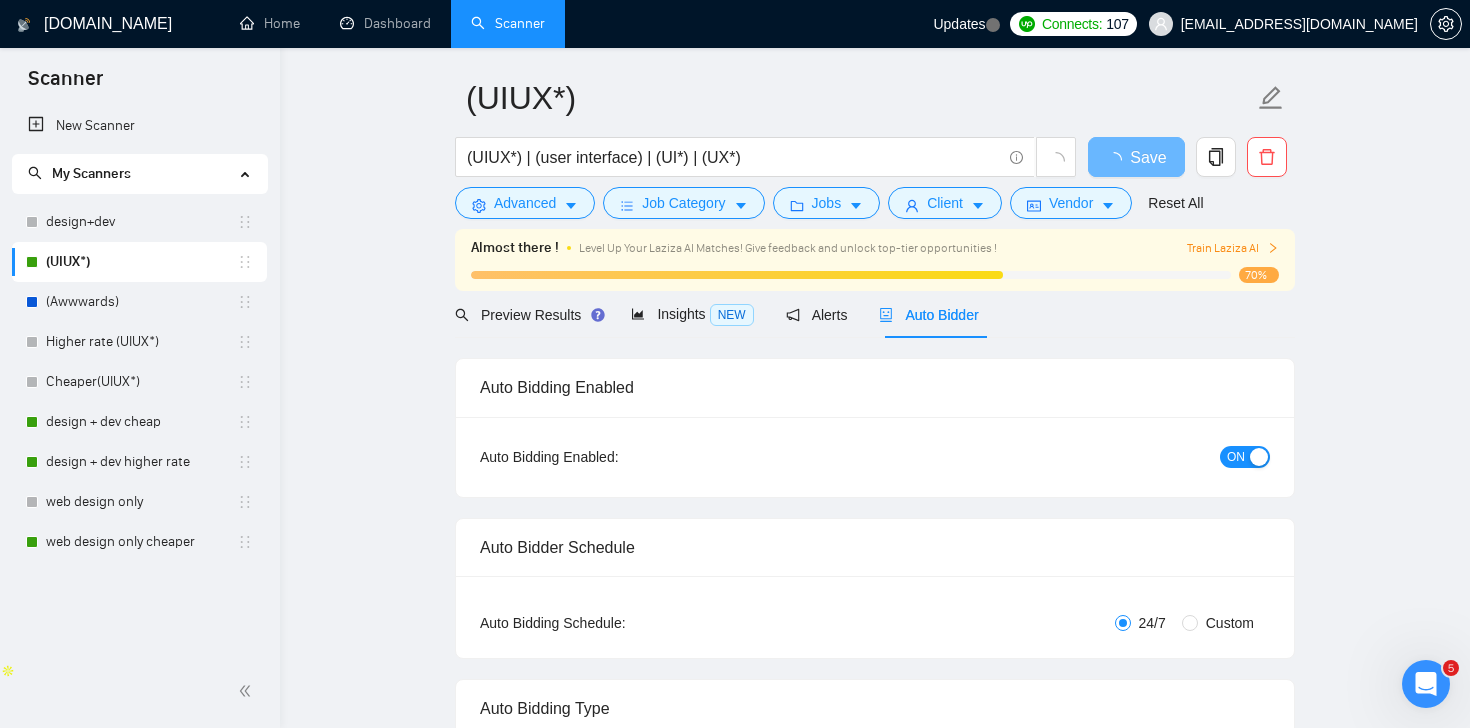 type 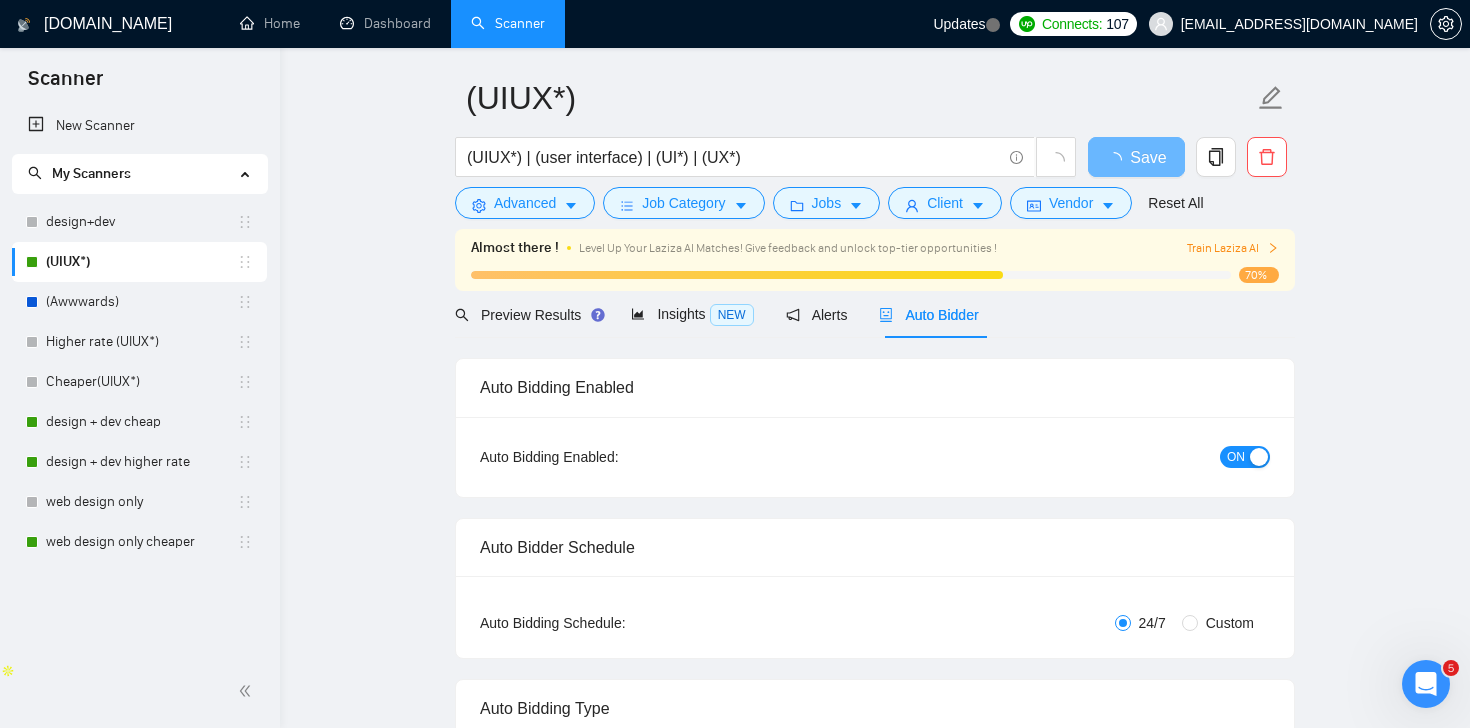 radio on "false" 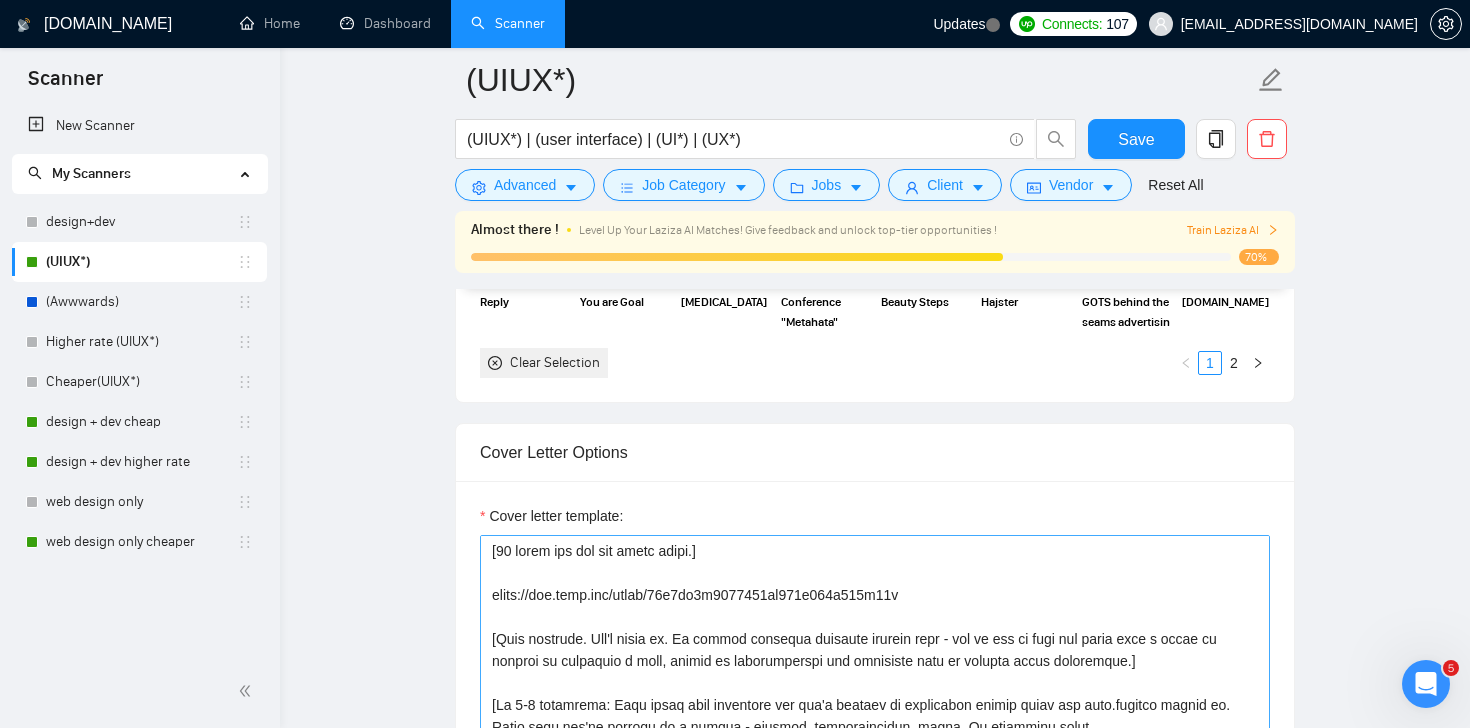 scroll, scrollTop: 1972, scrollLeft: 0, axis: vertical 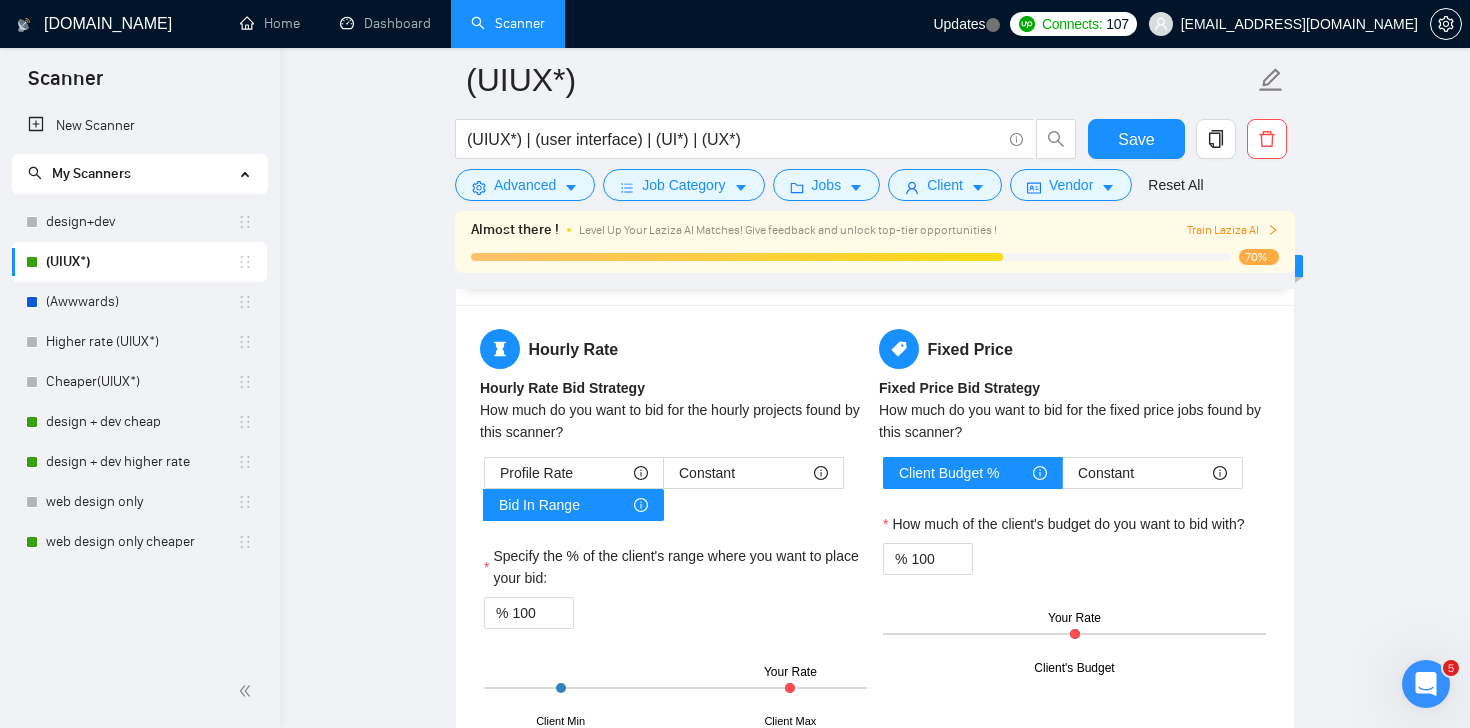 drag, startPoint x: 492, startPoint y: 519, endPoint x: 642, endPoint y: 430, distance: 174.41617 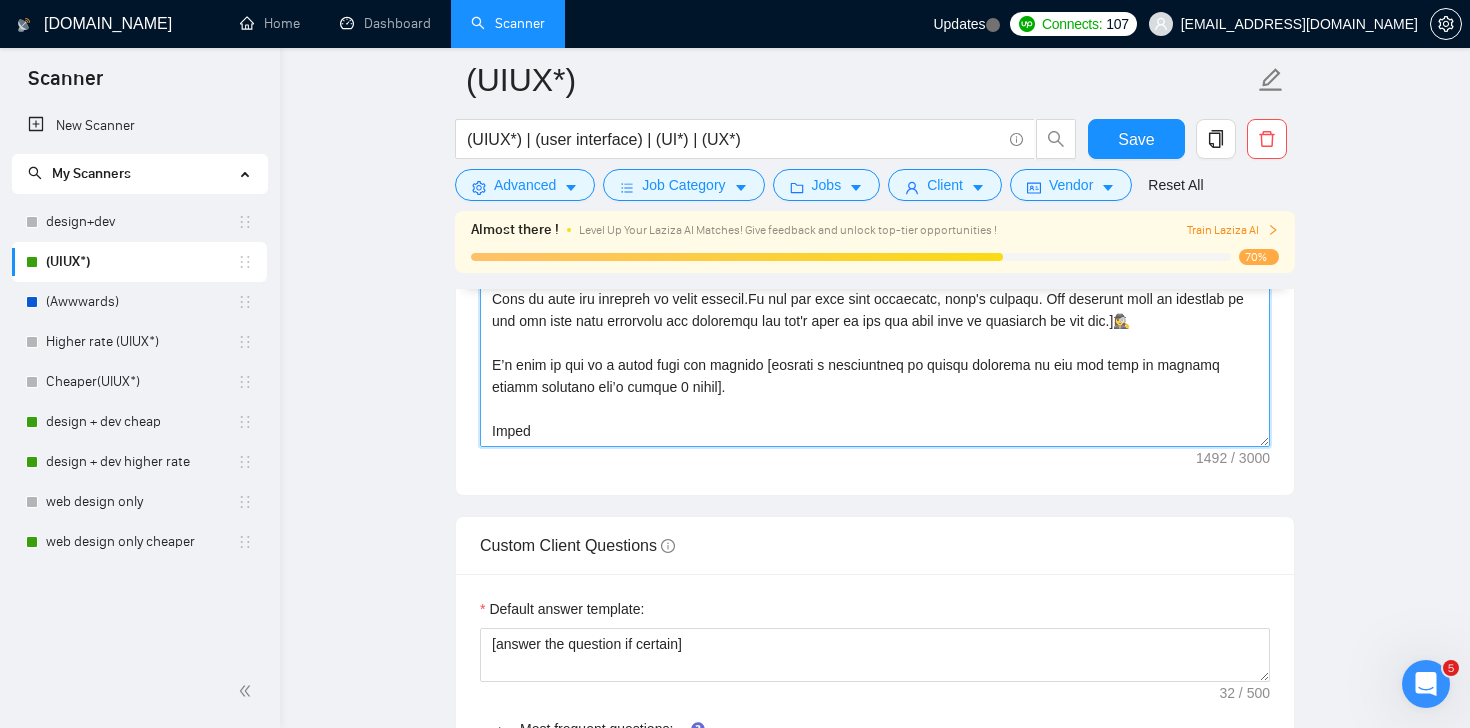 scroll, scrollTop: 2469, scrollLeft: 0, axis: vertical 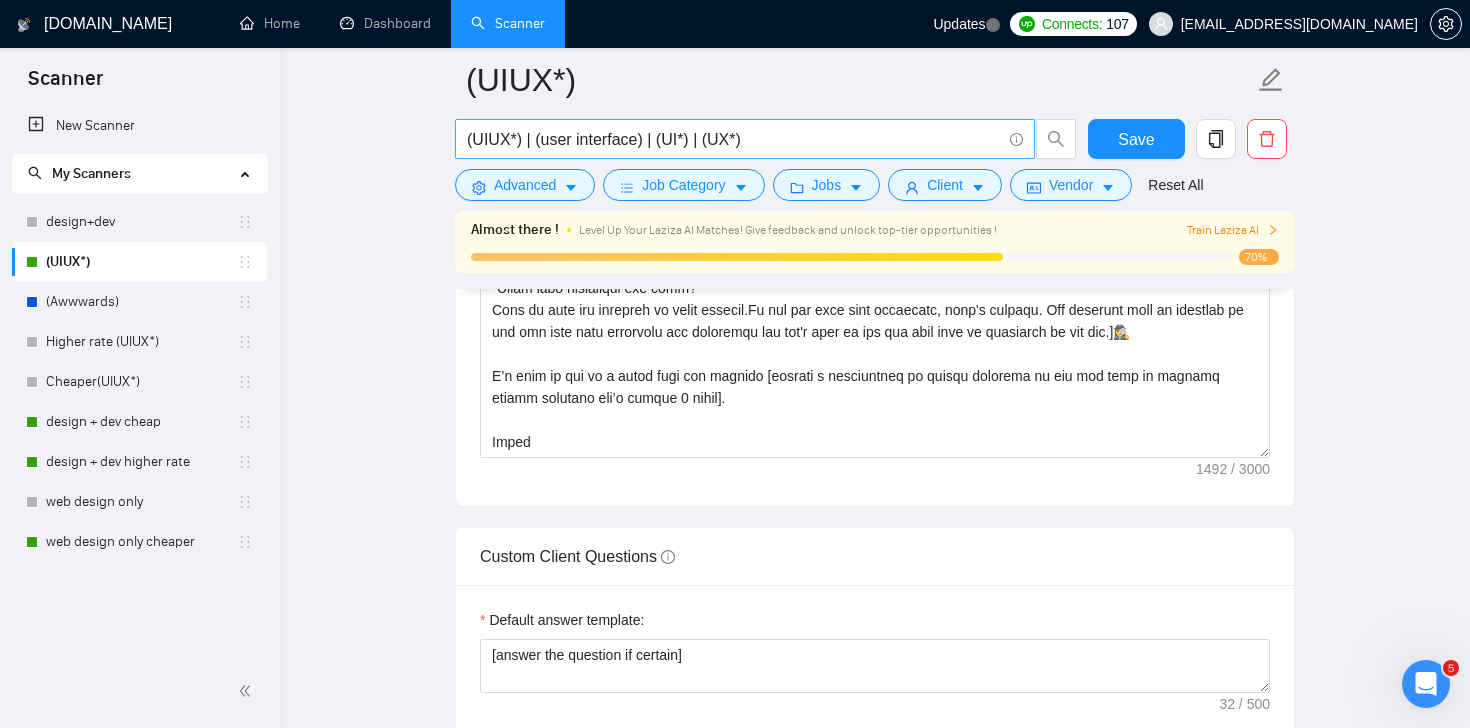 drag, startPoint x: 462, startPoint y: 140, endPoint x: 756, endPoint y: 140, distance: 294 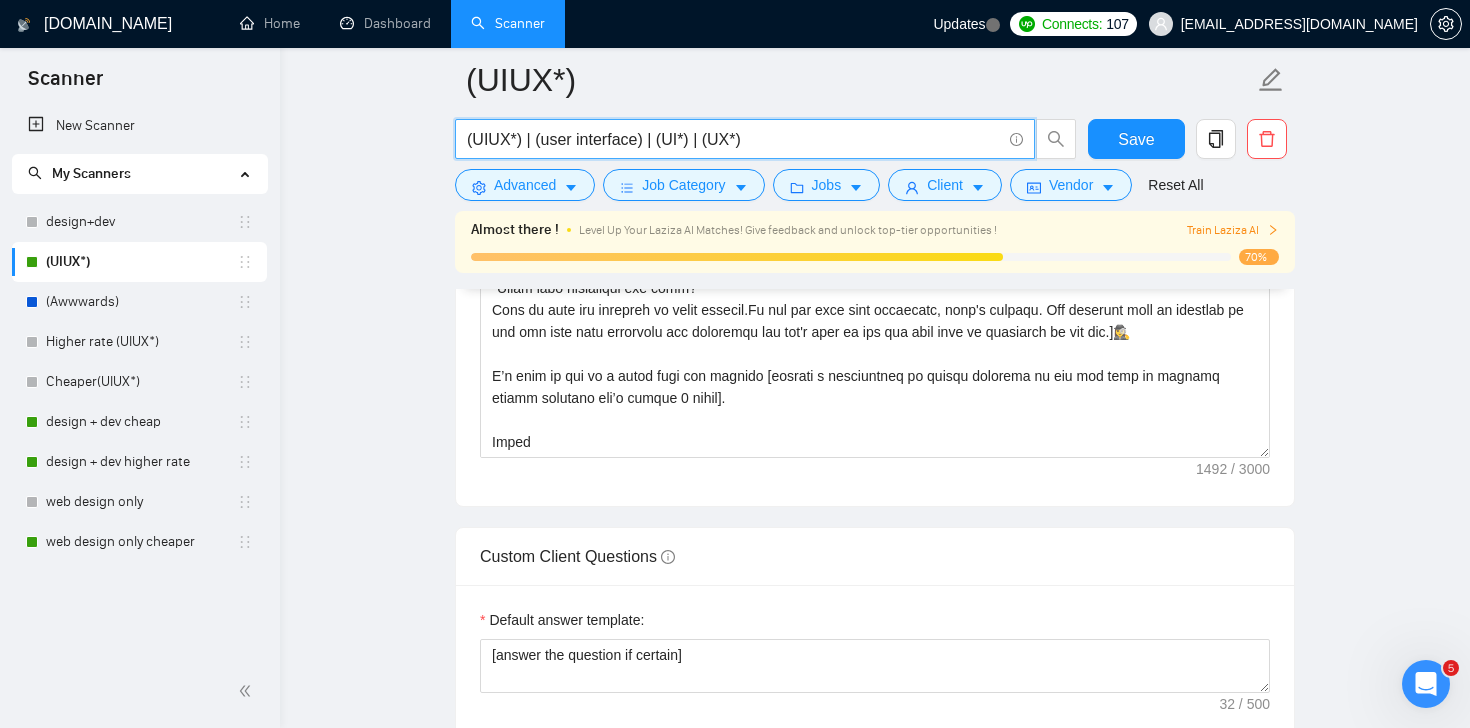 drag, startPoint x: 756, startPoint y: 140, endPoint x: 463, endPoint y: 133, distance: 293.08362 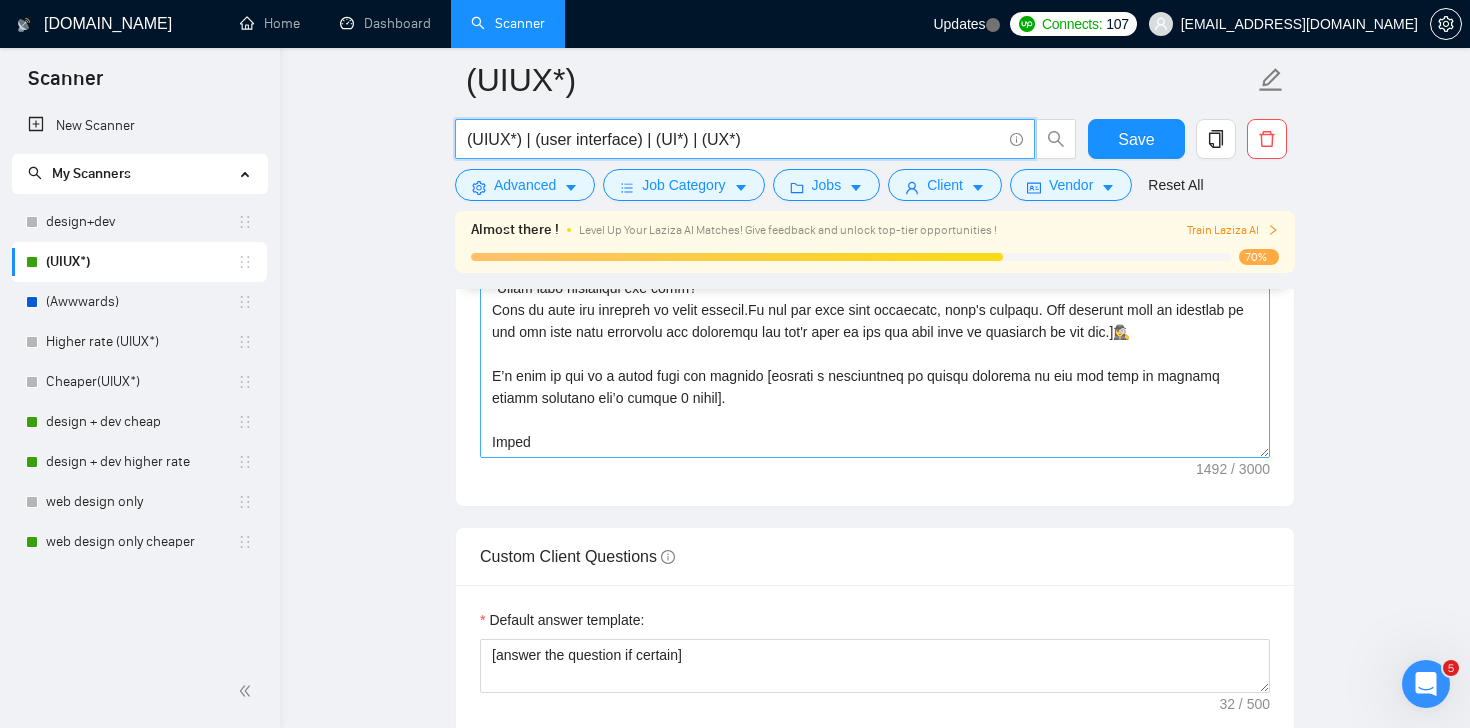 scroll, scrollTop: 197, scrollLeft: 0, axis: vertical 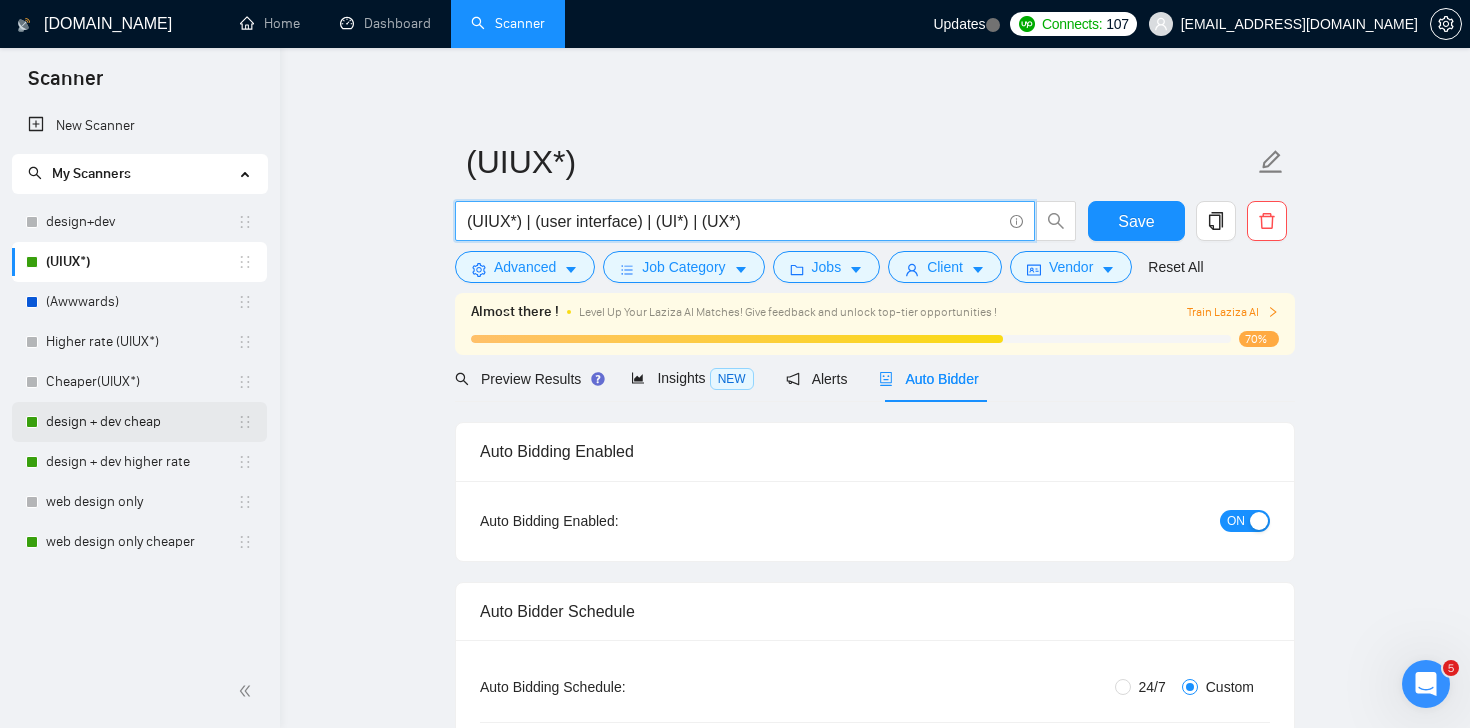 click on "design + dev cheap" at bounding box center (141, 422) 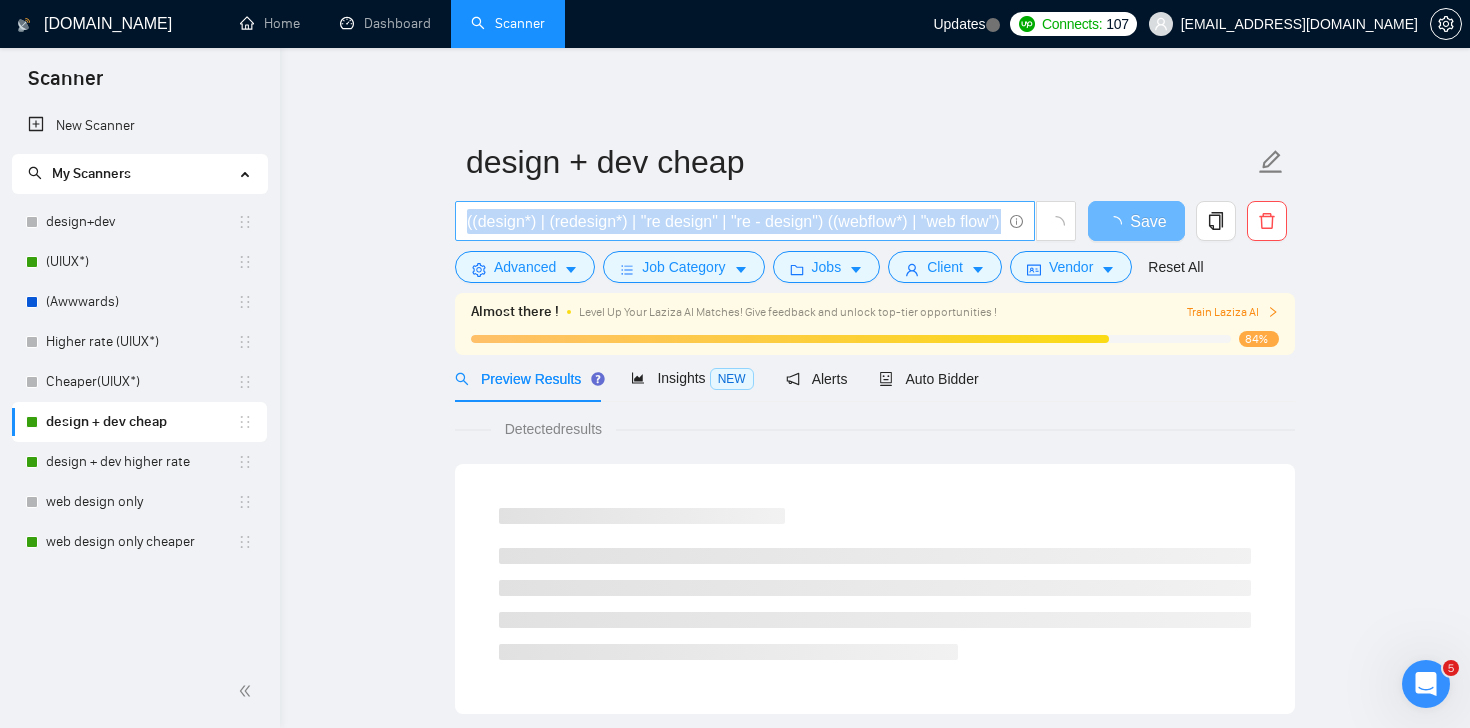 drag, startPoint x: 466, startPoint y: 219, endPoint x: 1014, endPoint y: 221, distance: 548.00366 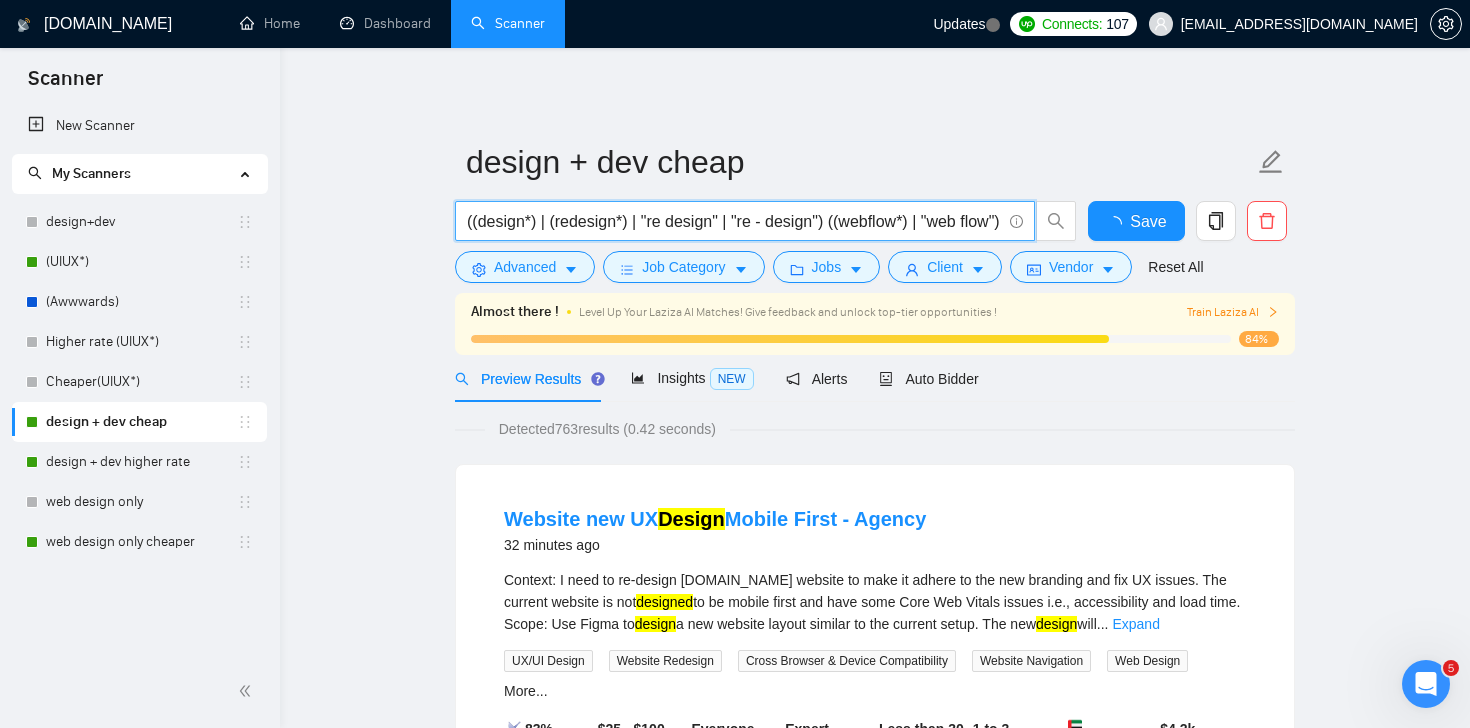 scroll, scrollTop: 0, scrollLeft: 24, axis: horizontal 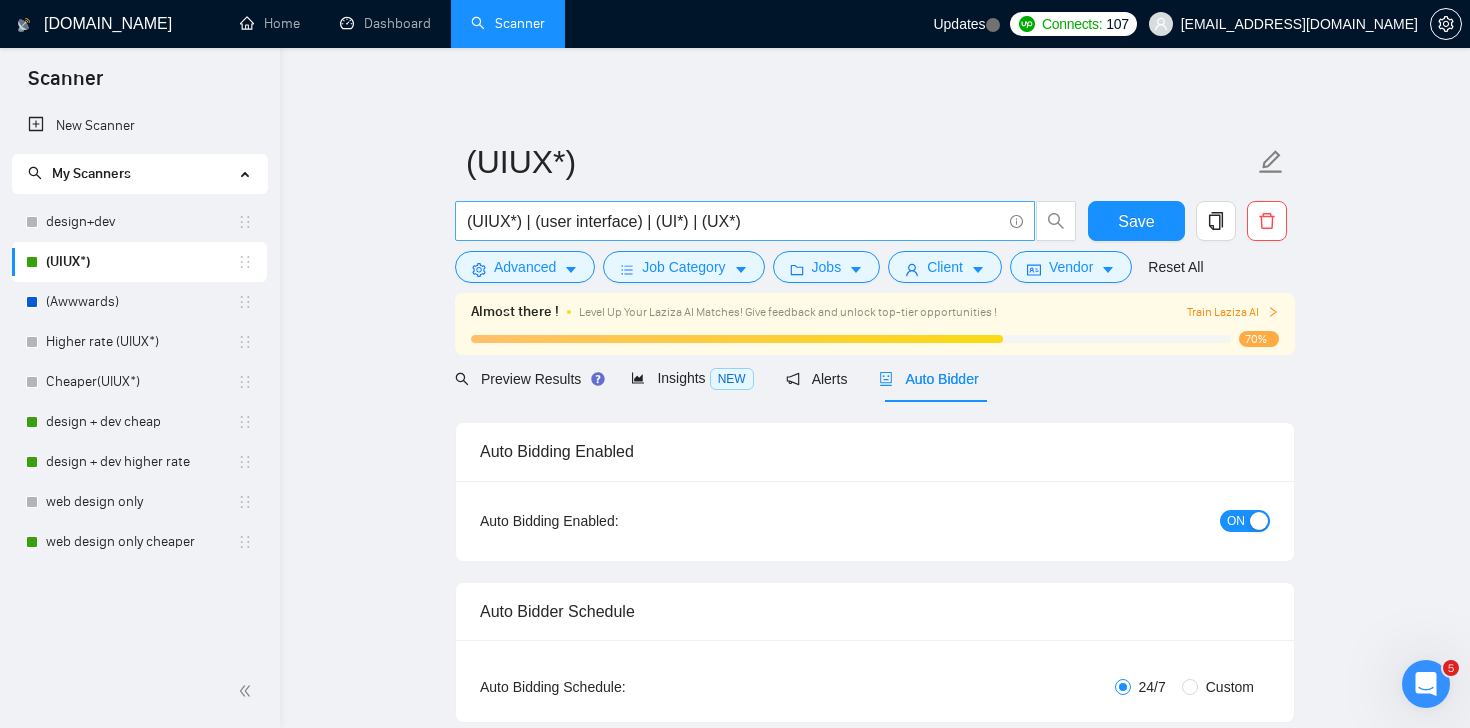 type 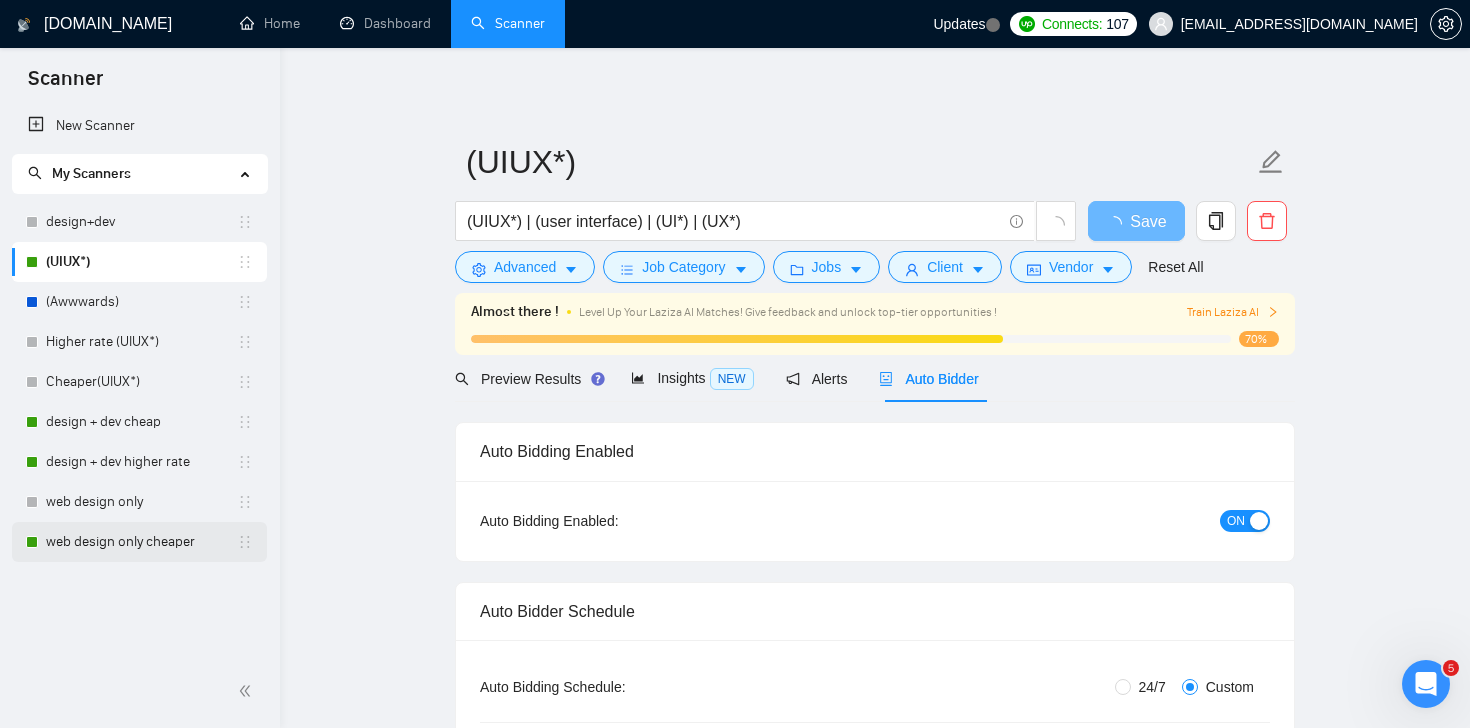 click on "web design only cheaper" at bounding box center [141, 542] 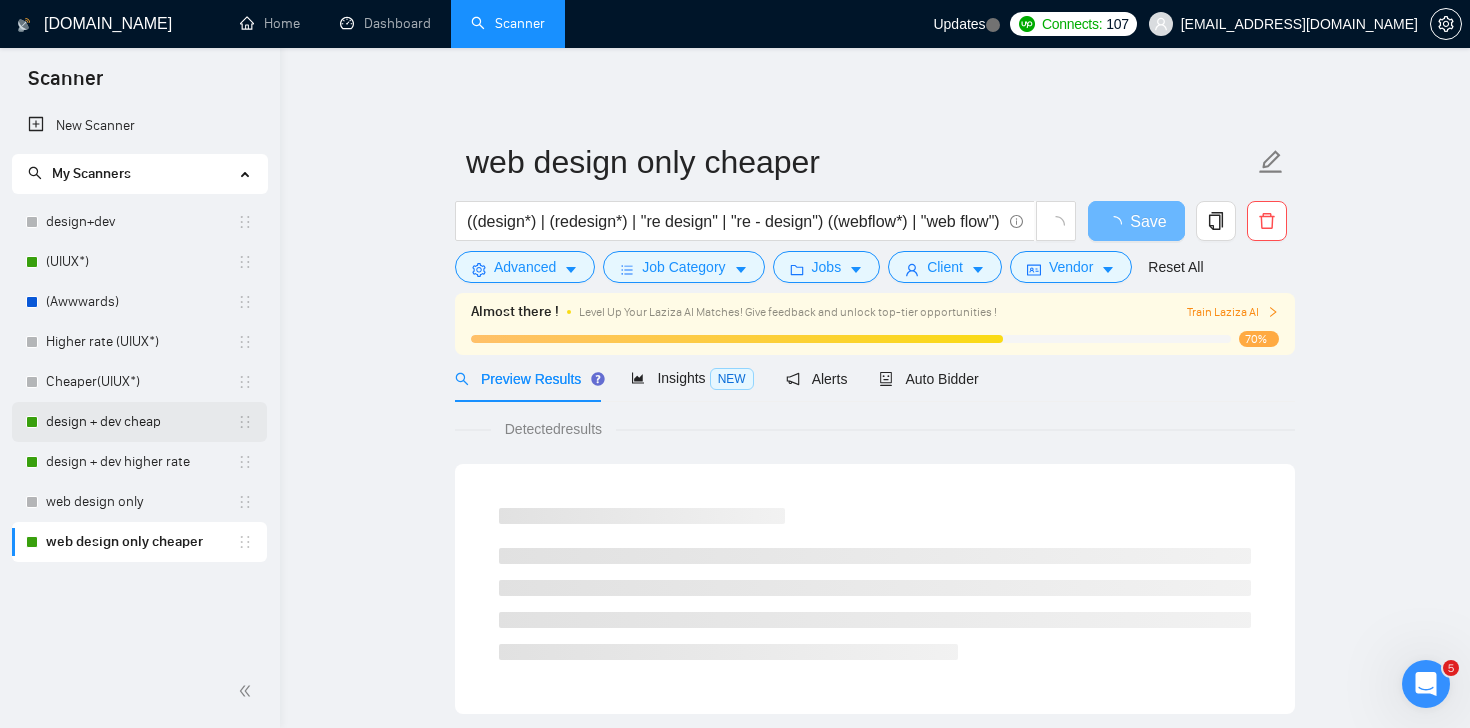 click on "design + dev cheap" at bounding box center (141, 422) 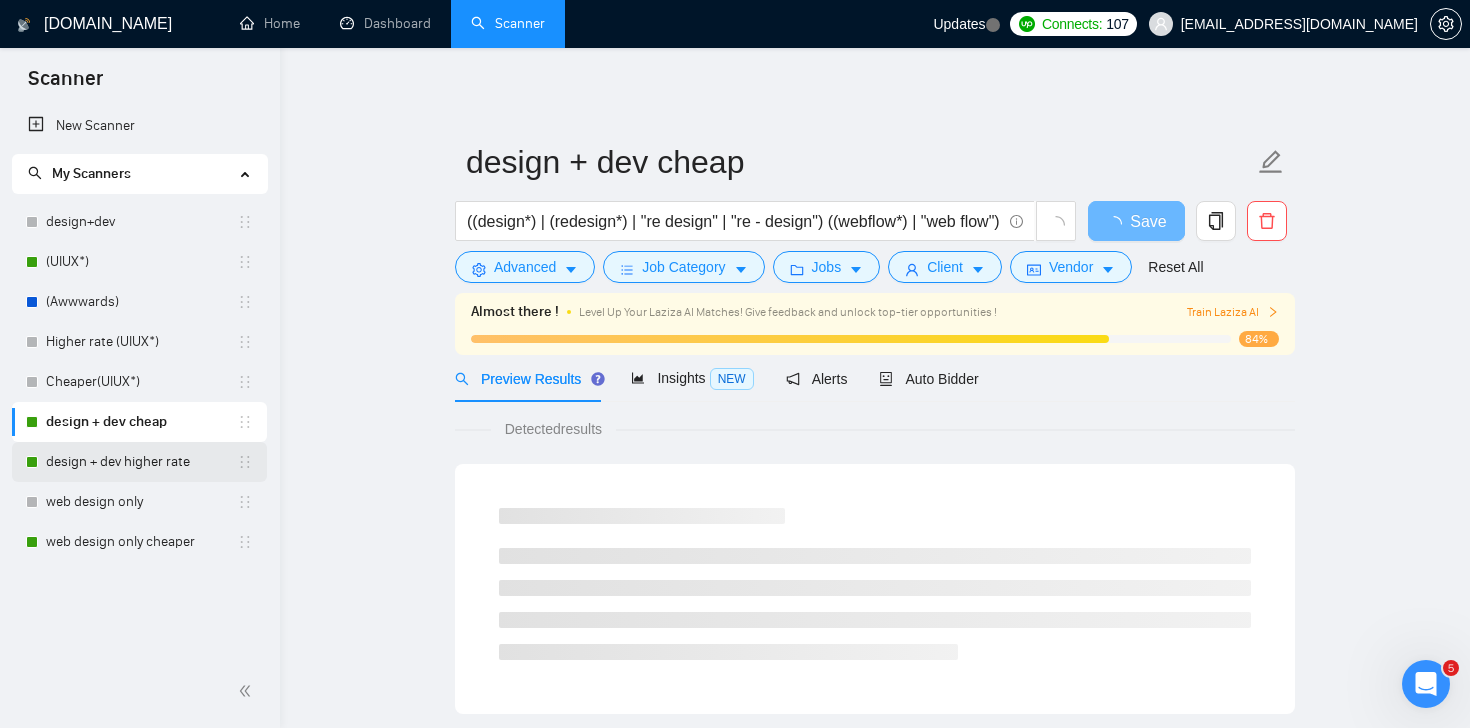 click on "design + dev higher rate" at bounding box center [141, 462] 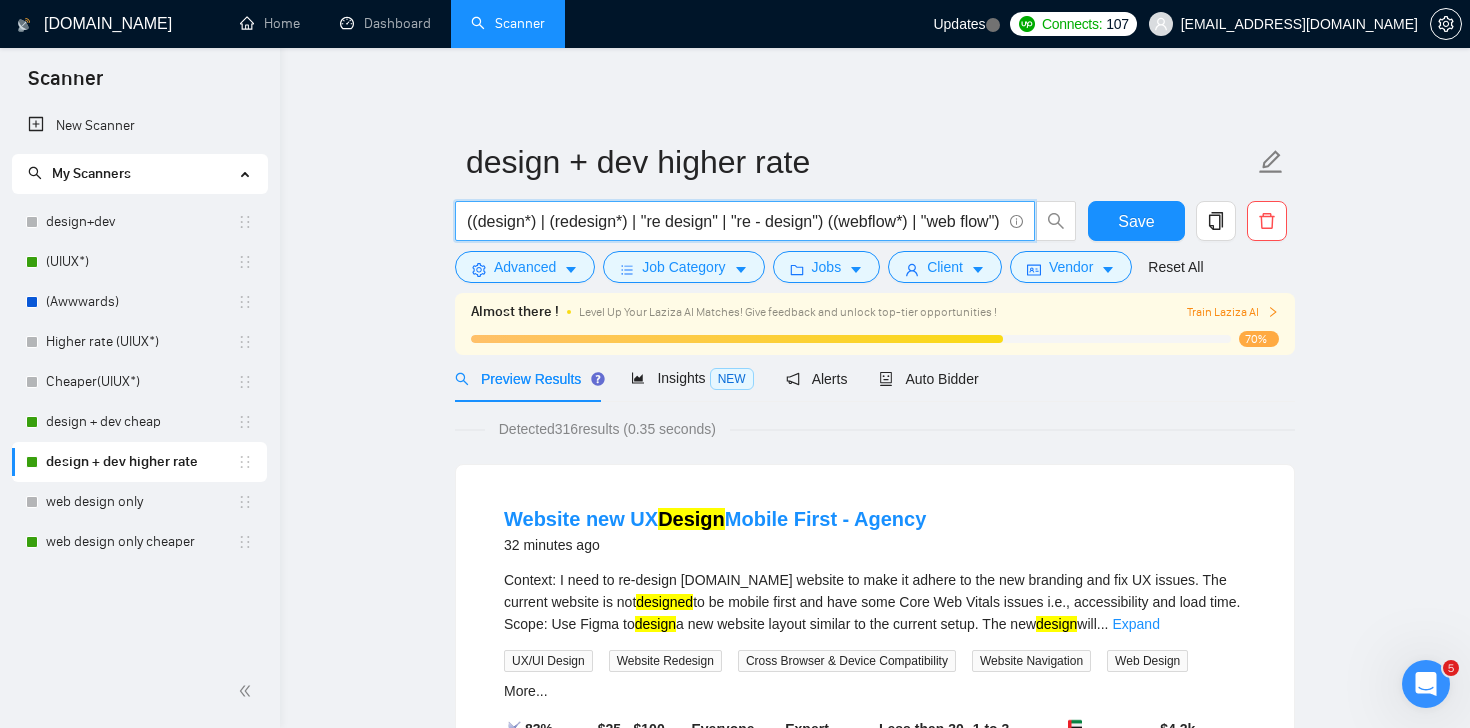 scroll, scrollTop: 0, scrollLeft: 24, axis: horizontal 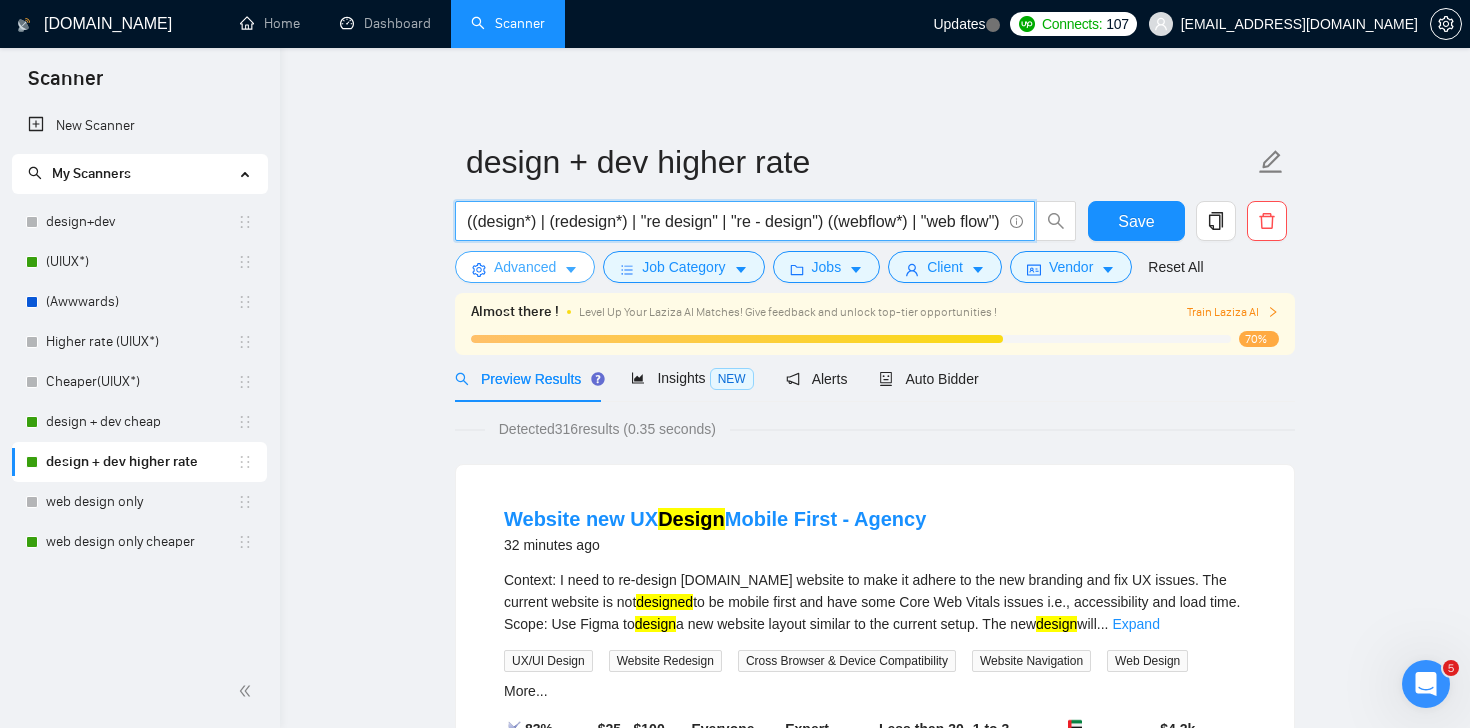 click on "Advanced" at bounding box center (525, 267) 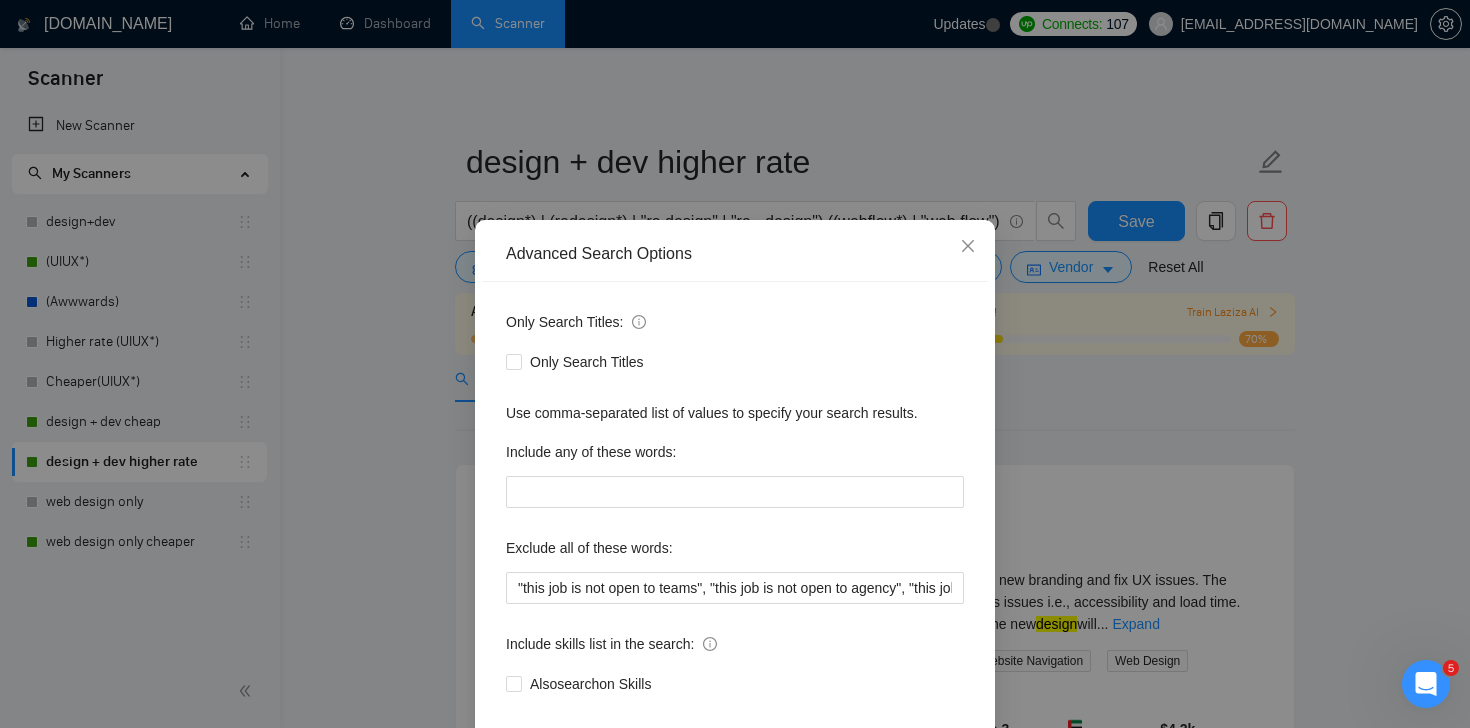 scroll, scrollTop: 104, scrollLeft: 0, axis: vertical 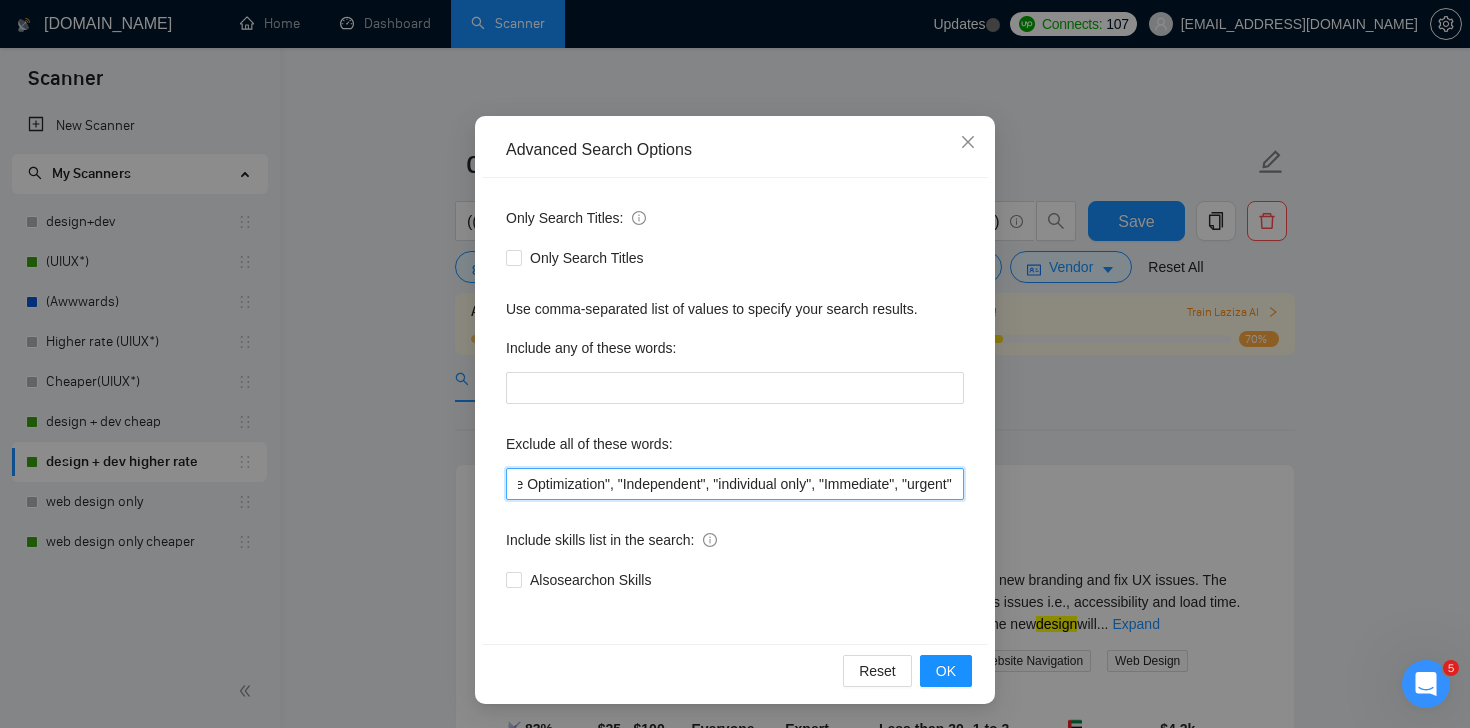 drag, startPoint x: 512, startPoint y: 479, endPoint x: 1048, endPoint y: 488, distance: 536.07556 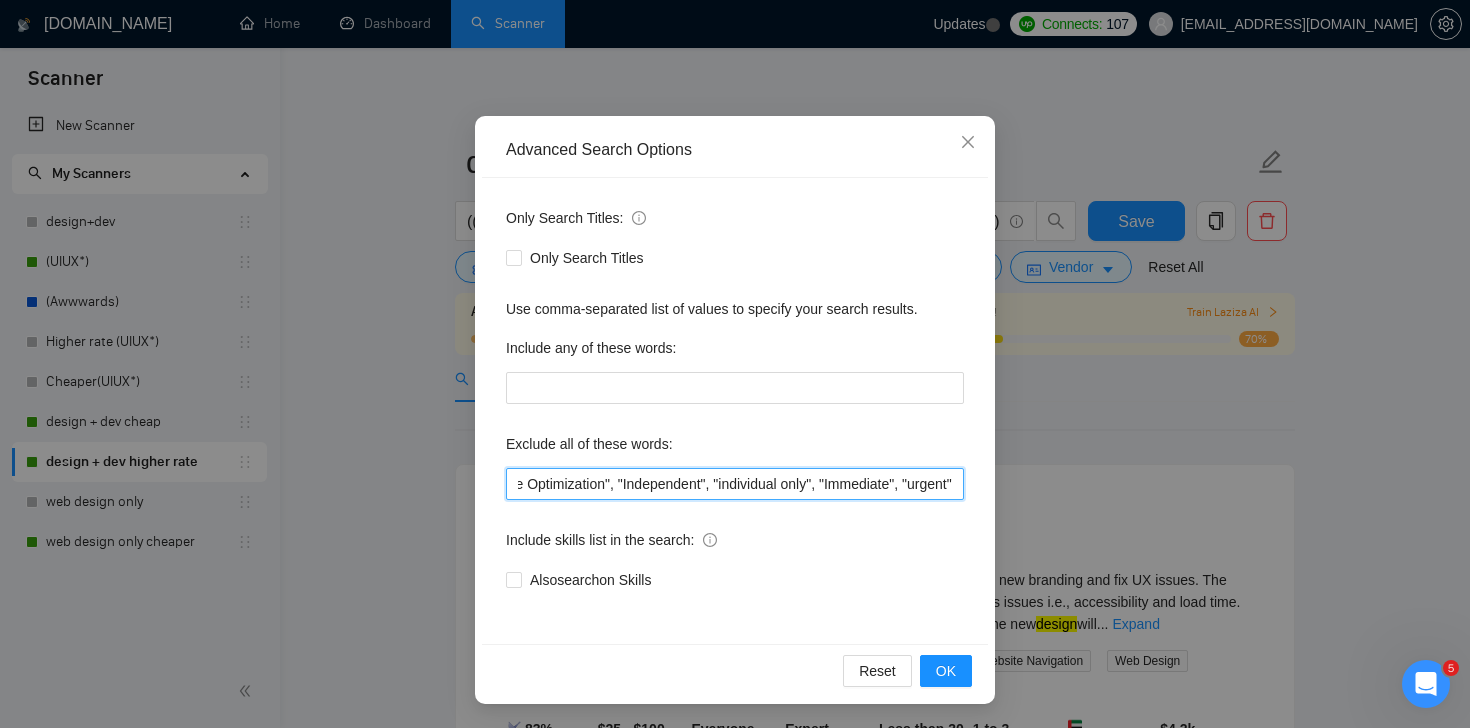 scroll, scrollTop: 0, scrollLeft: 0, axis: both 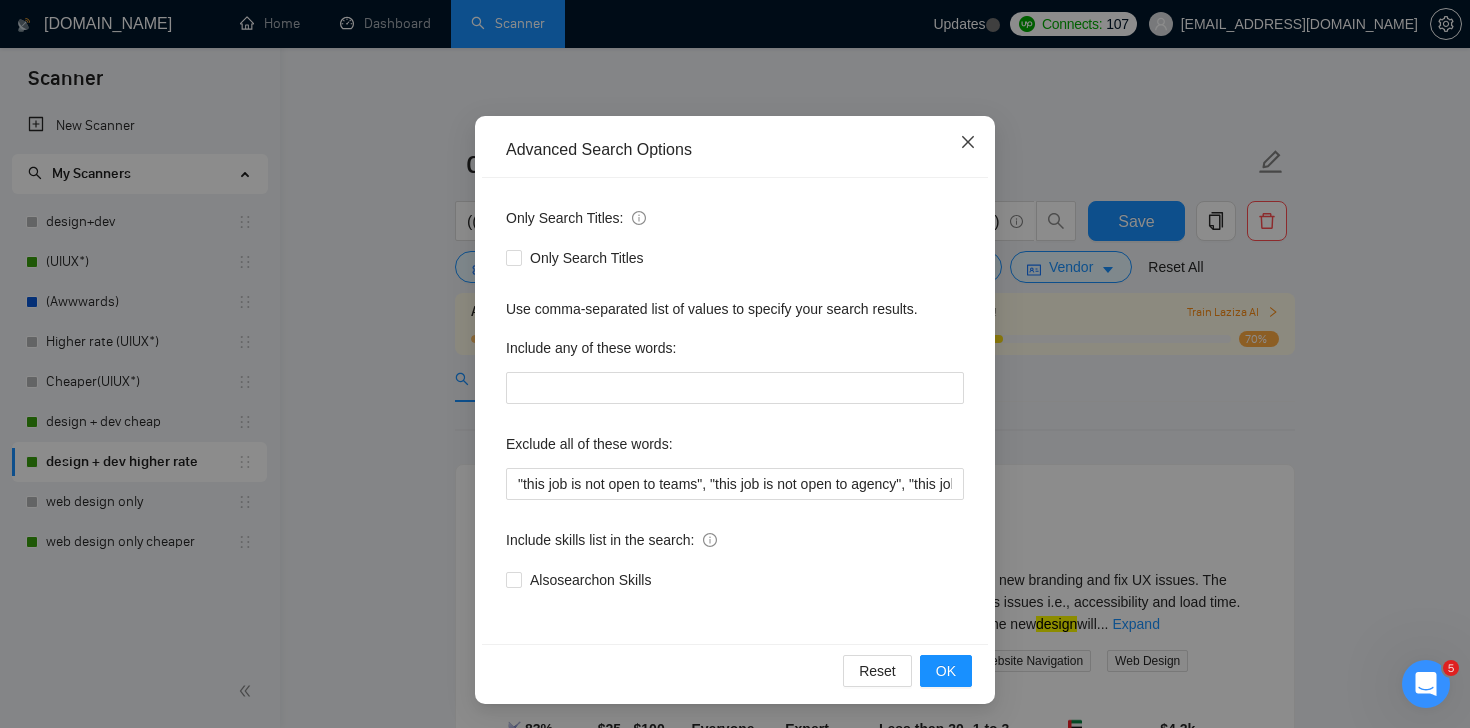 click 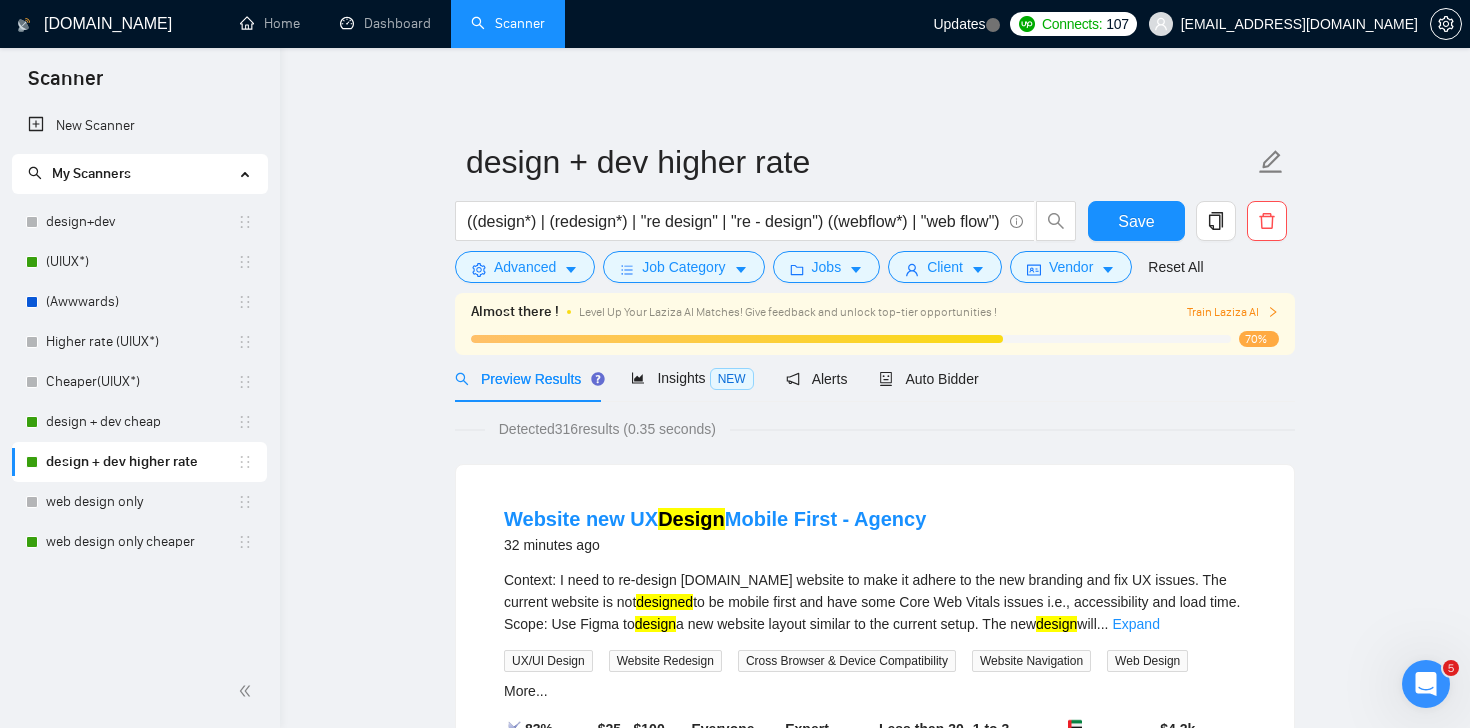 scroll, scrollTop: 4, scrollLeft: 0, axis: vertical 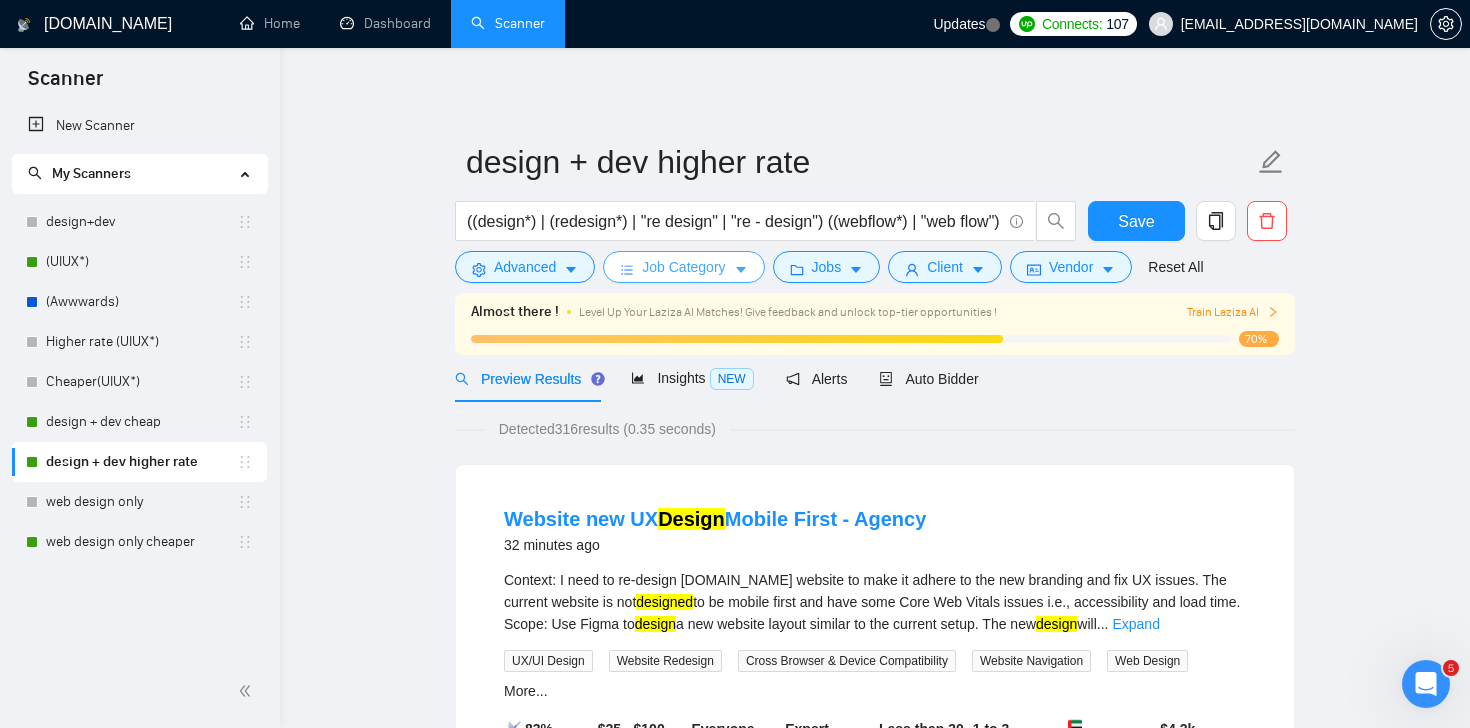 click on "Job Category" at bounding box center [683, 267] 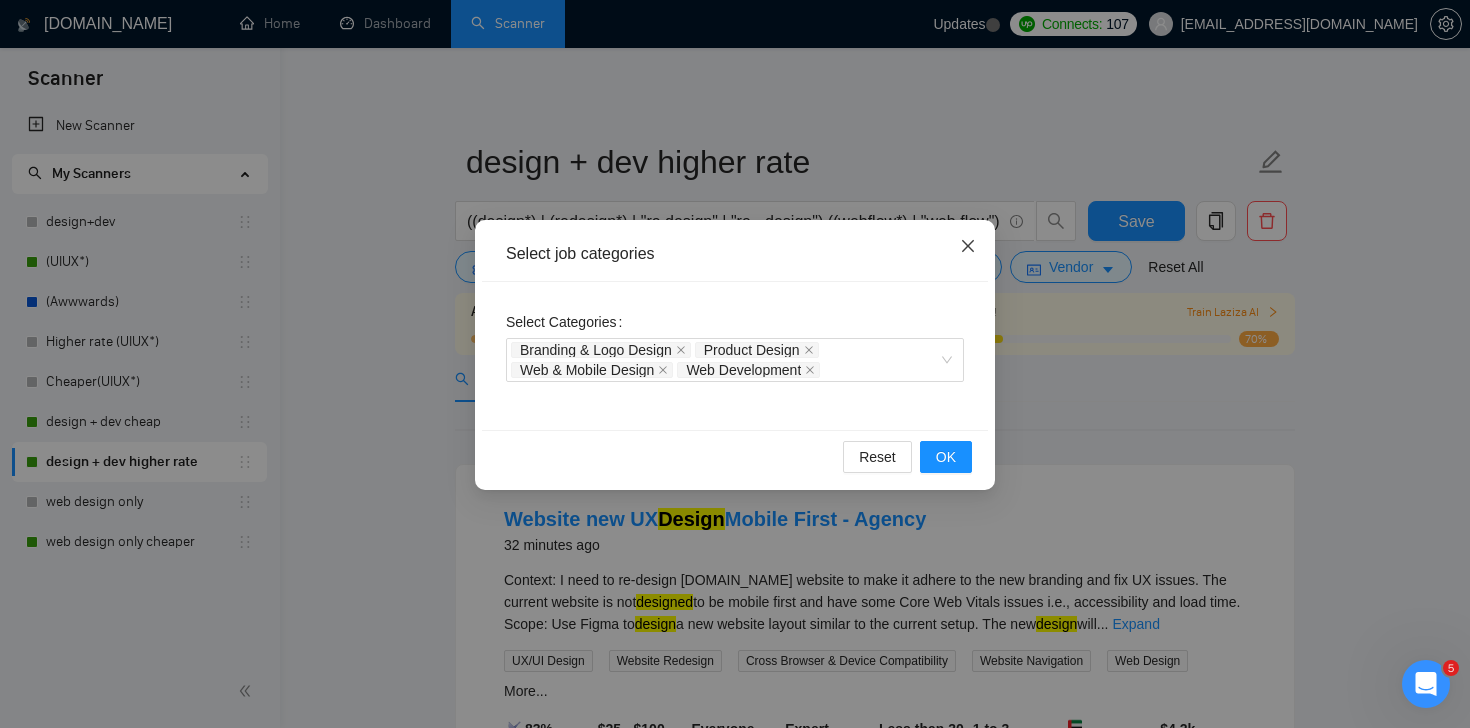 click at bounding box center (968, 247) 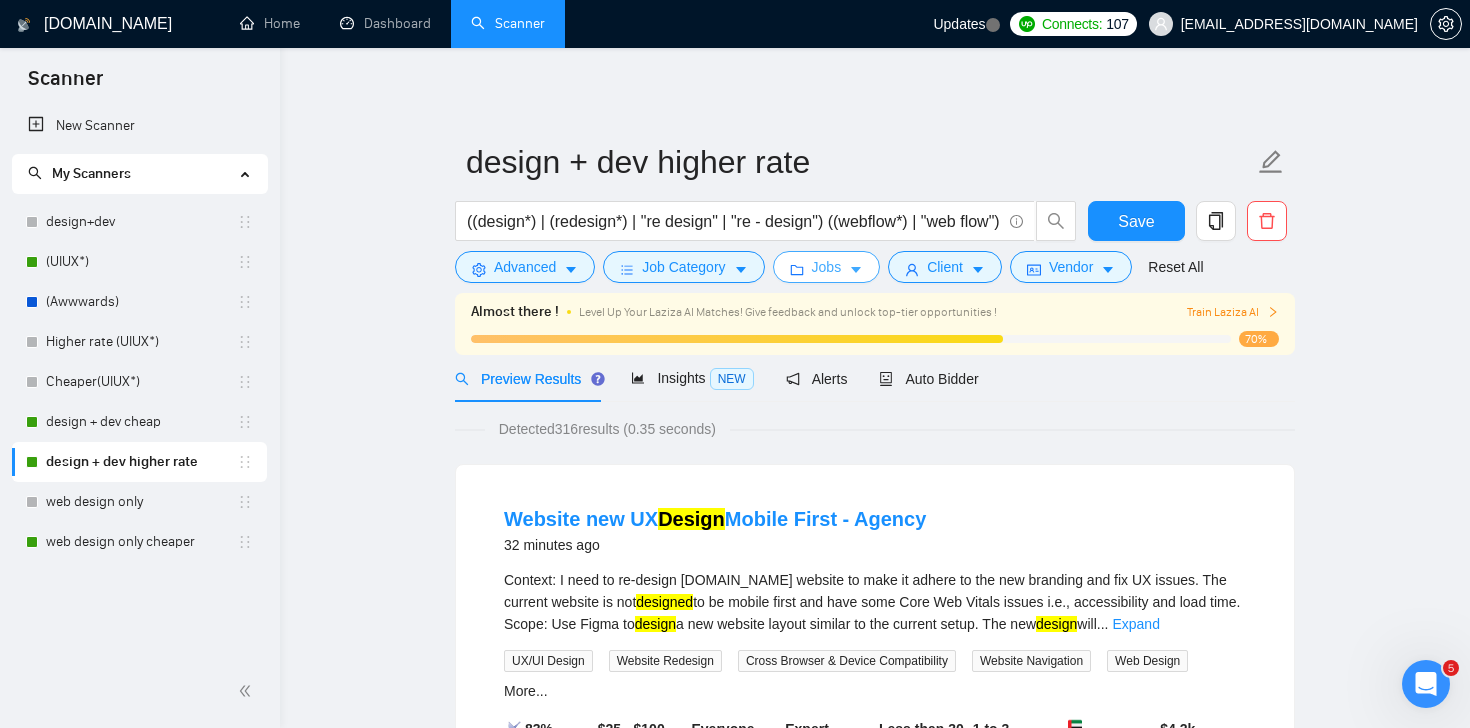 click on "Jobs" at bounding box center (827, 267) 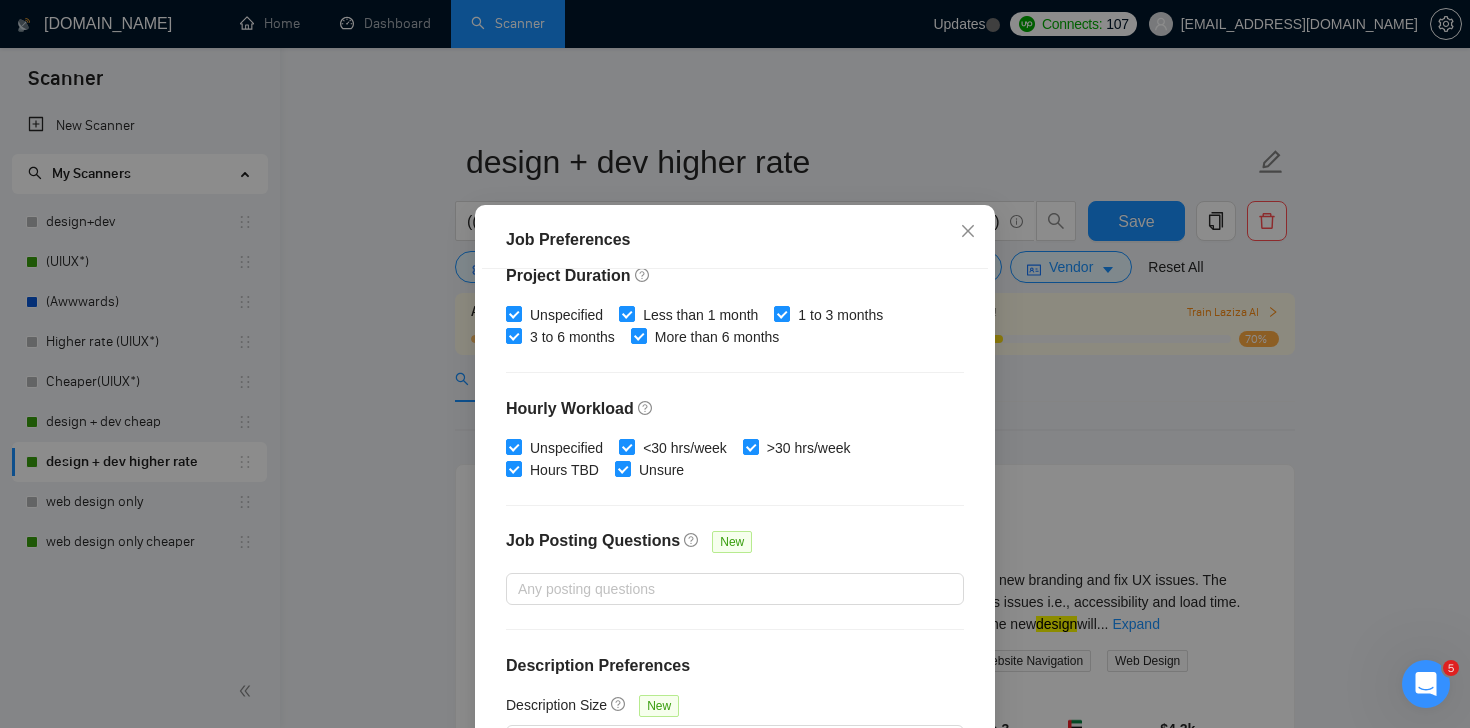 scroll, scrollTop: 617, scrollLeft: 0, axis: vertical 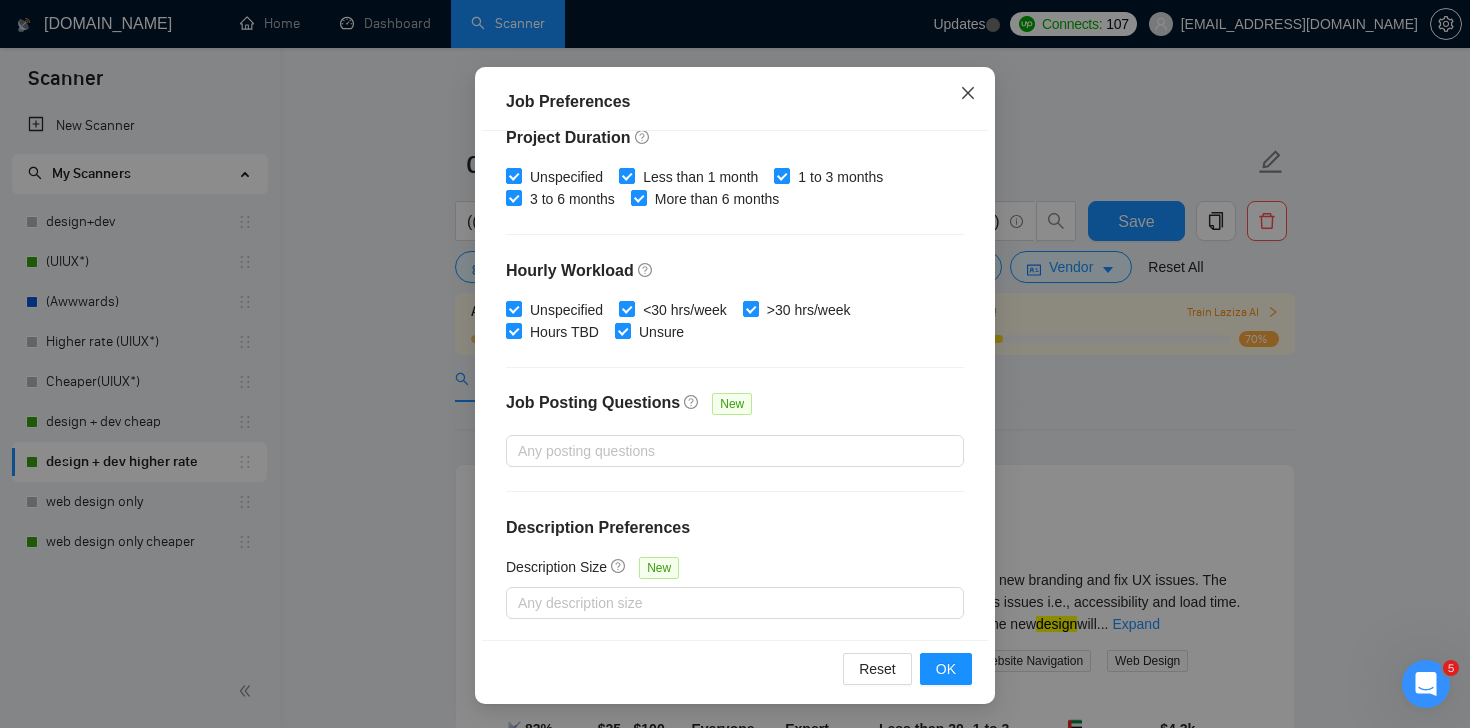 click 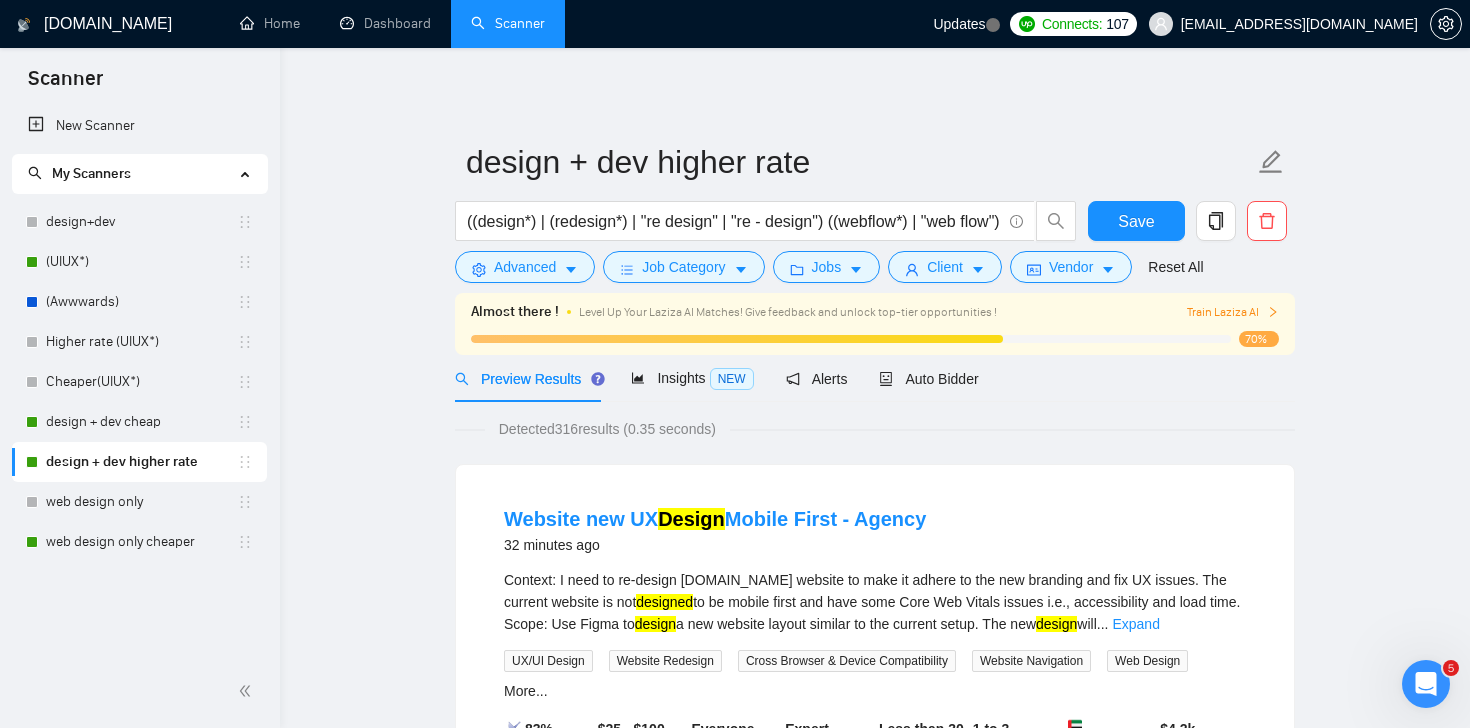 scroll, scrollTop: 53, scrollLeft: 0, axis: vertical 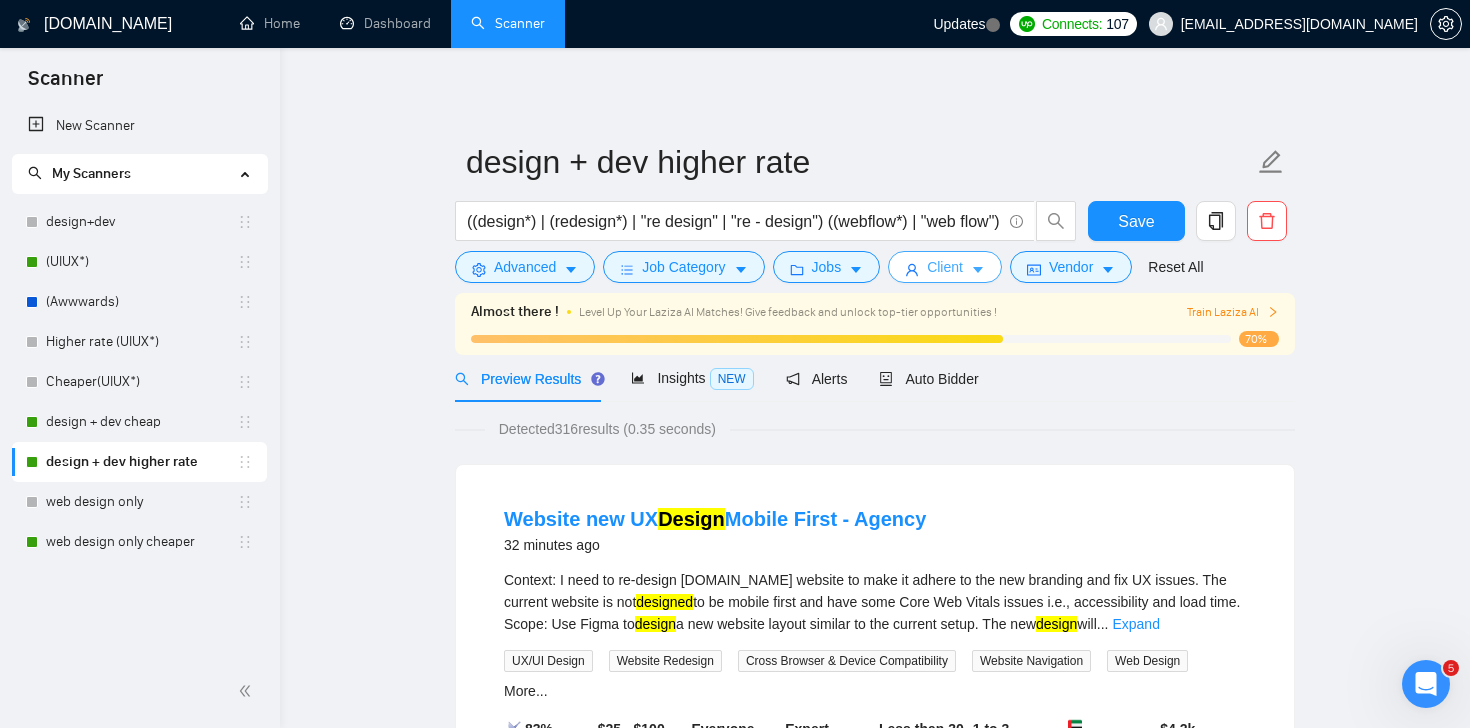 click on "Client" at bounding box center (945, 267) 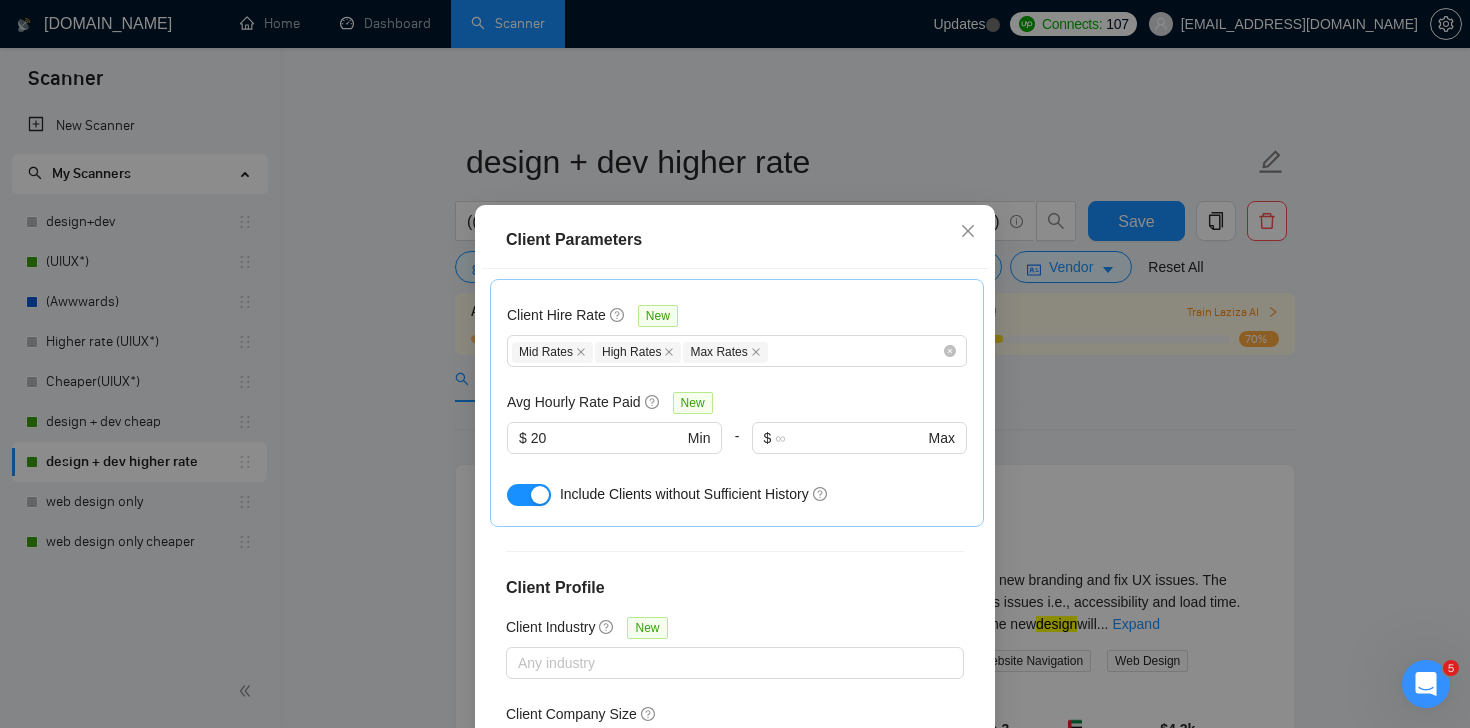 scroll, scrollTop: 764, scrollLeft: 0, axis: vertical 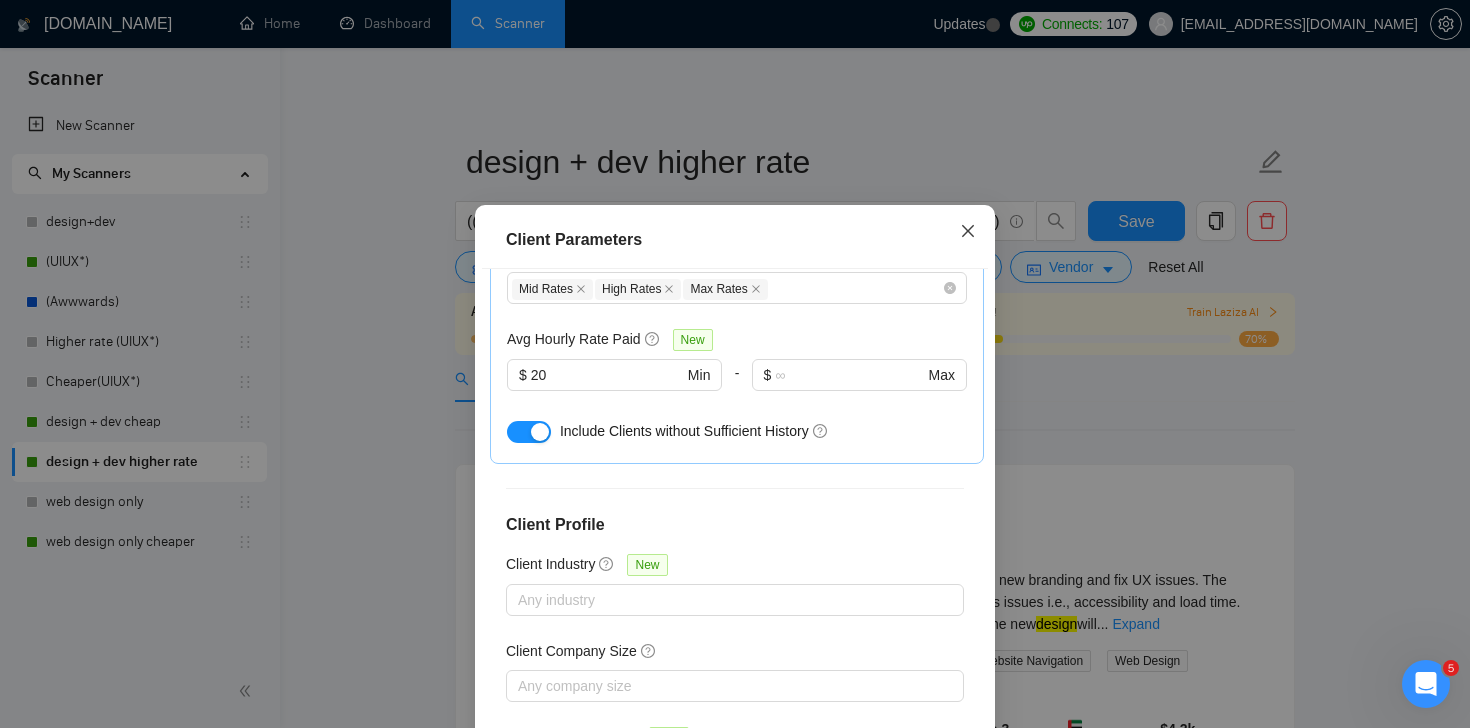 click at bounding box center (968, 232) 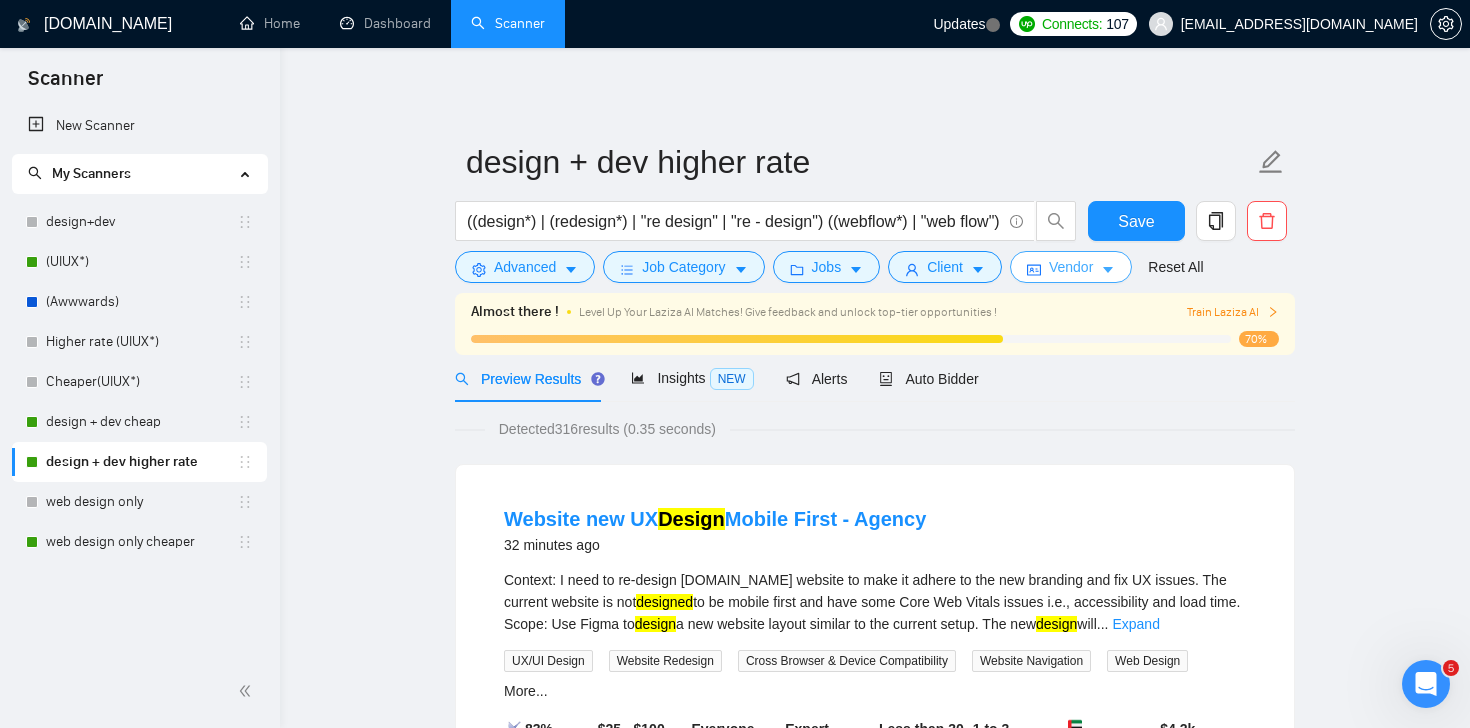 click on "Vendor" at bounding box center [1071, 267] 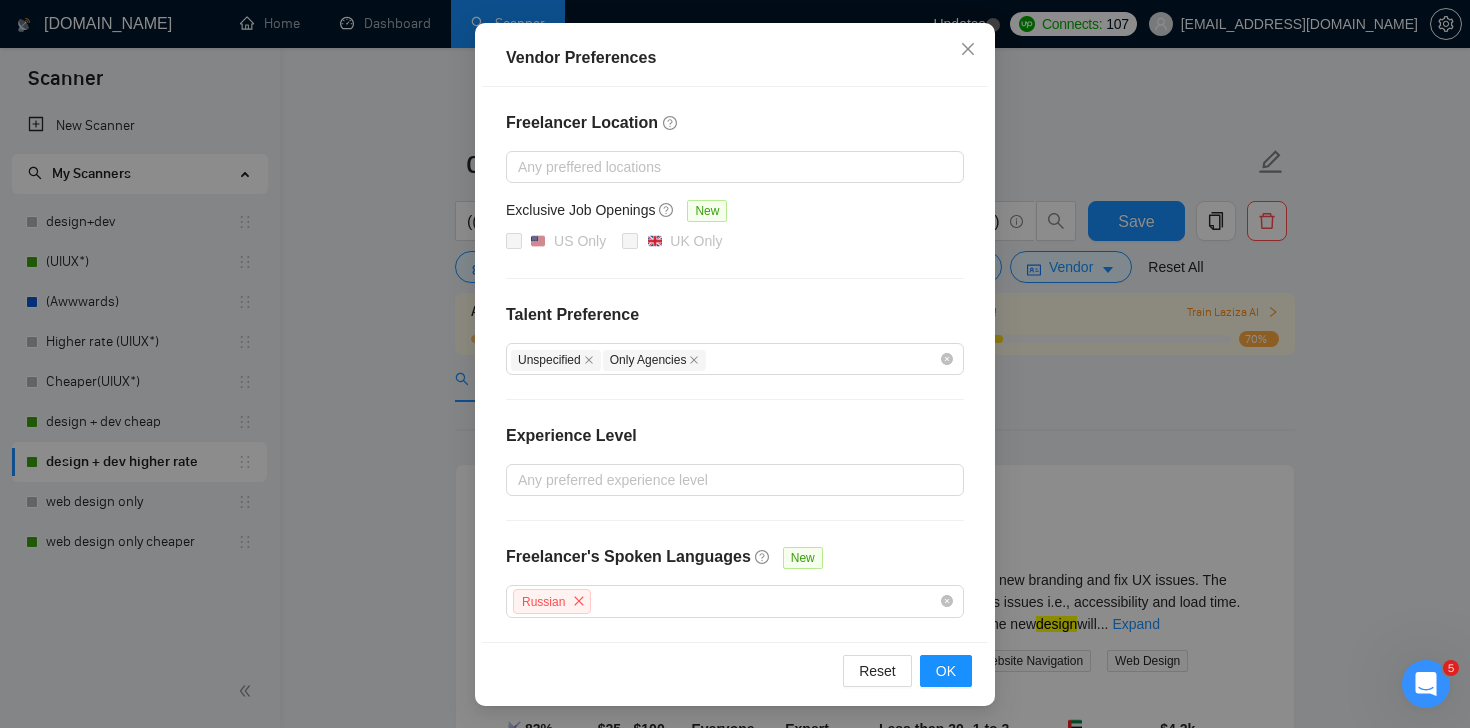 scroll, scrollTop: 197, scrollLeft: 0, axis: vertical 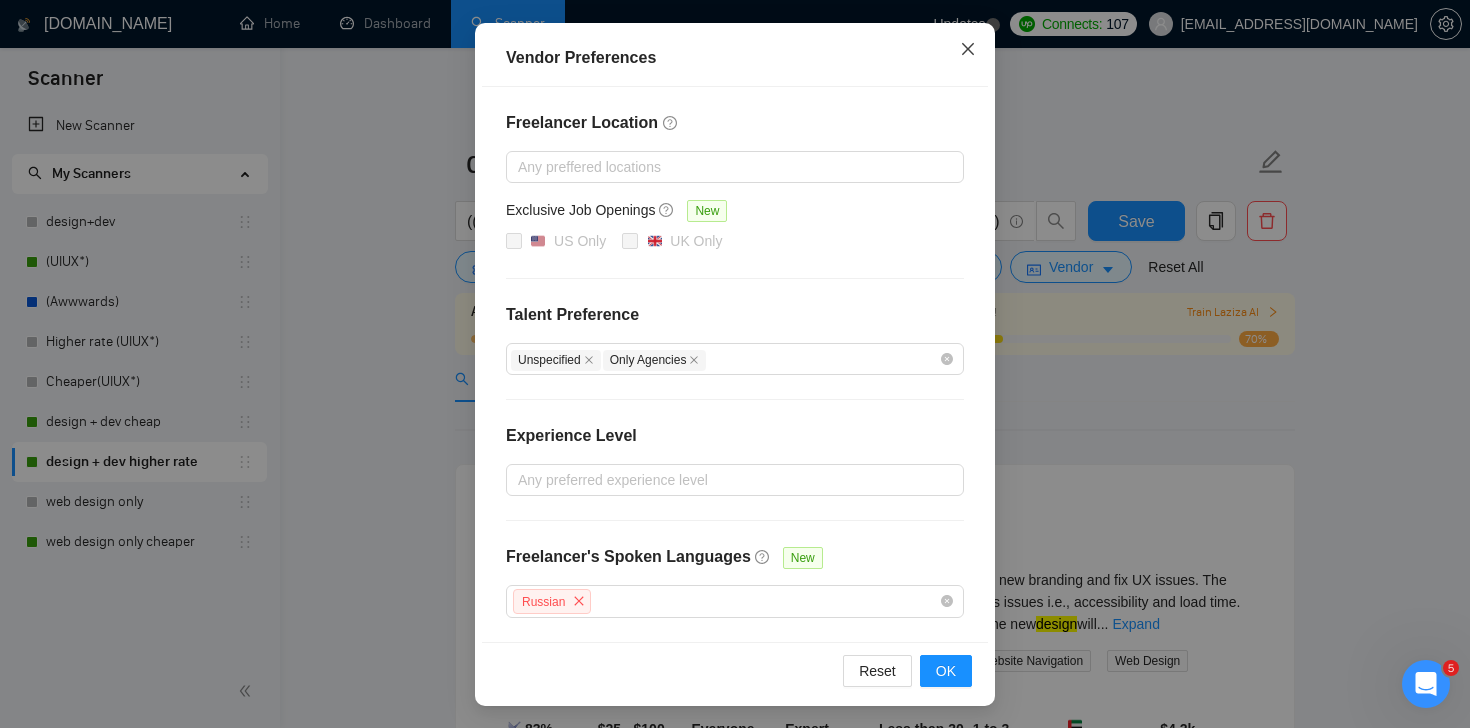 click 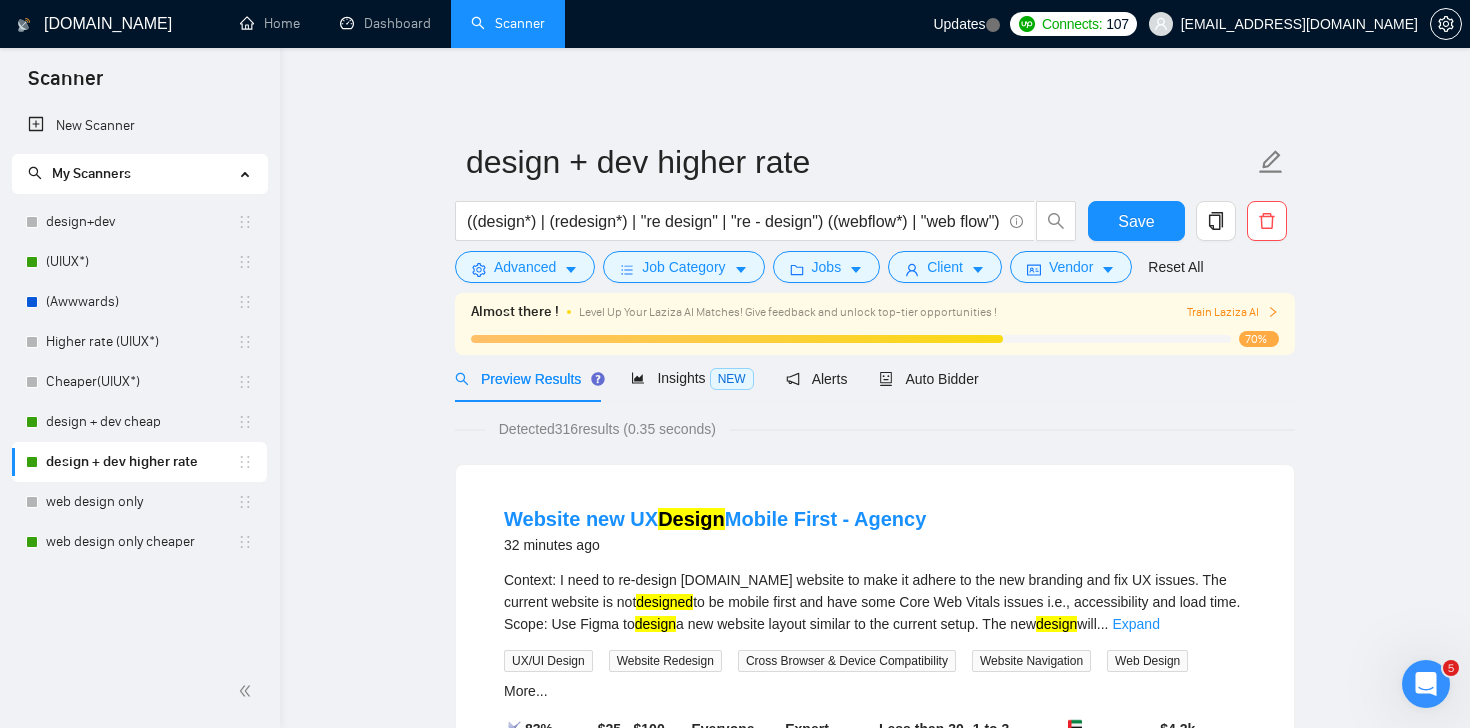 scroll, scrollTop: 97, scrollLeft: 0, axis: vertical 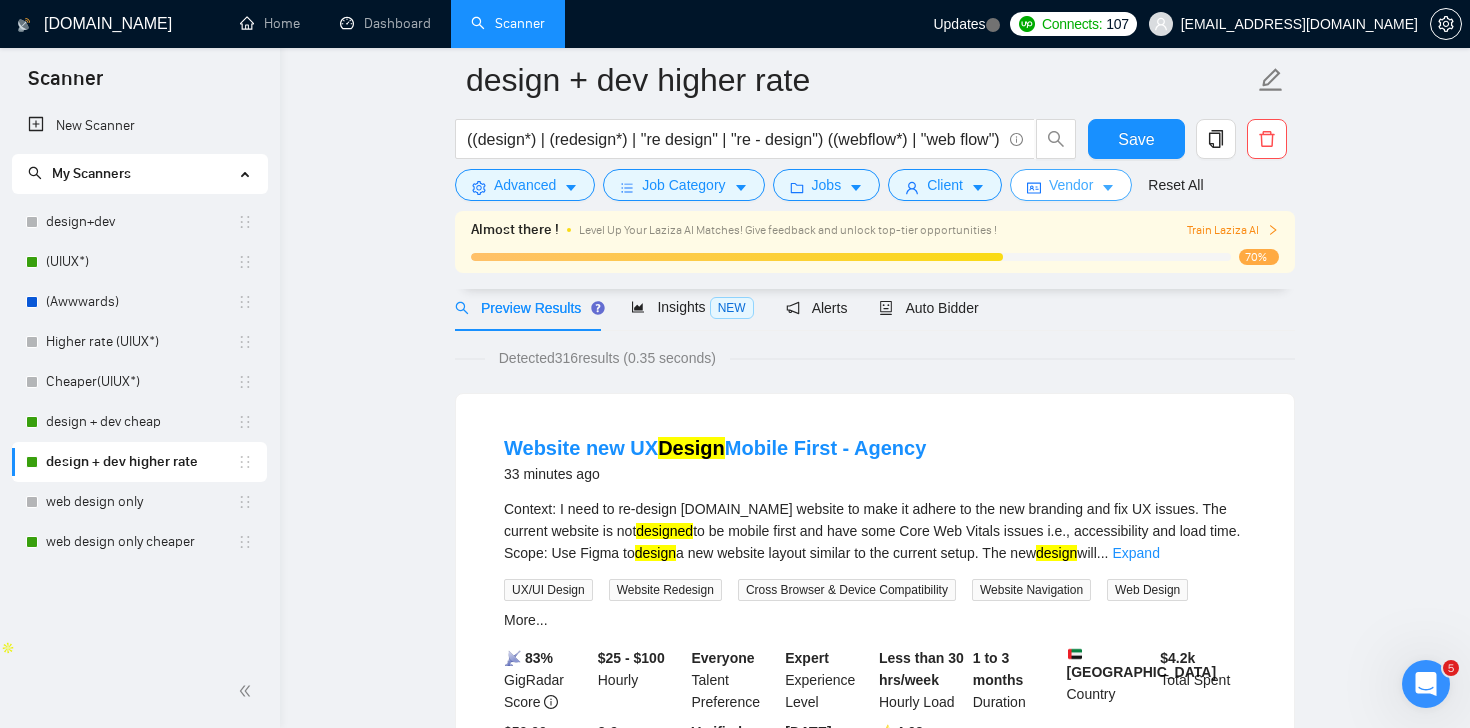 type 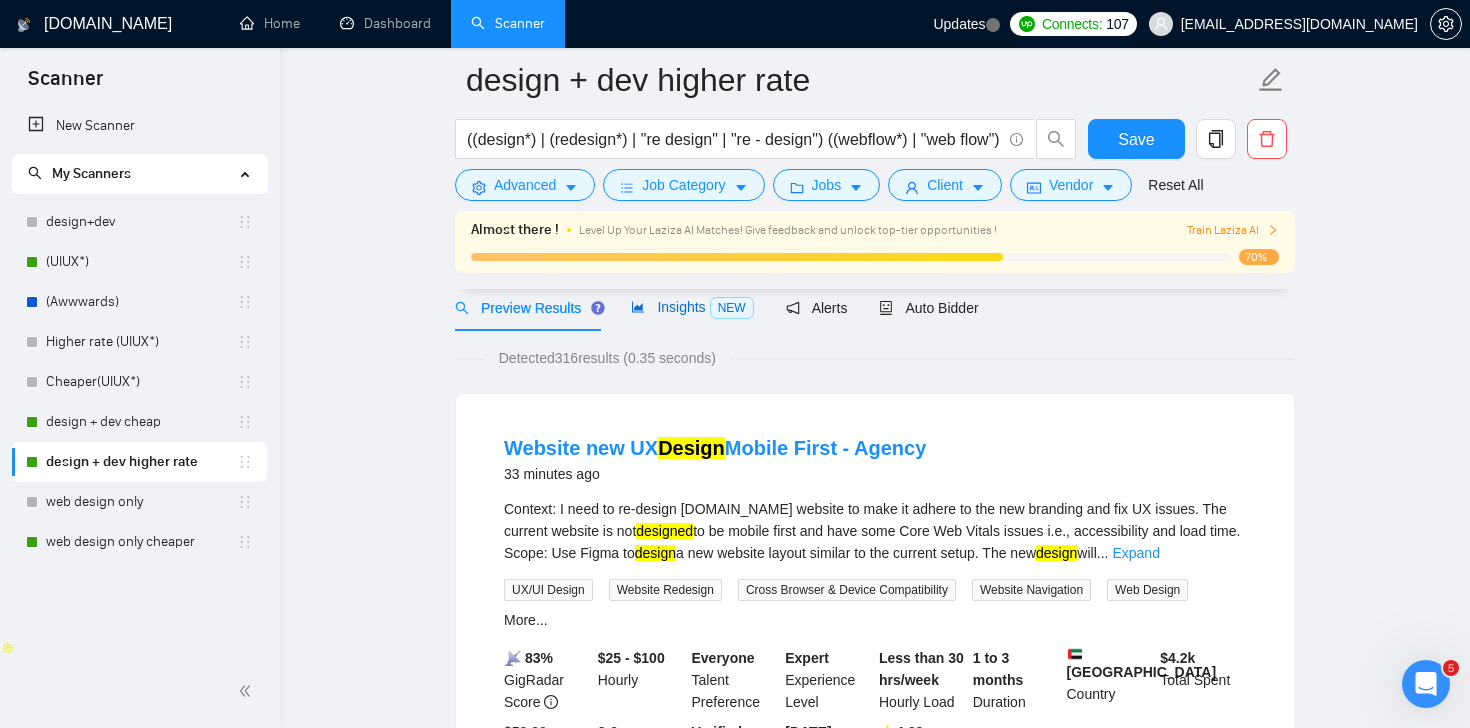 click on "Insights NEW" at bounding box center (692, 307) 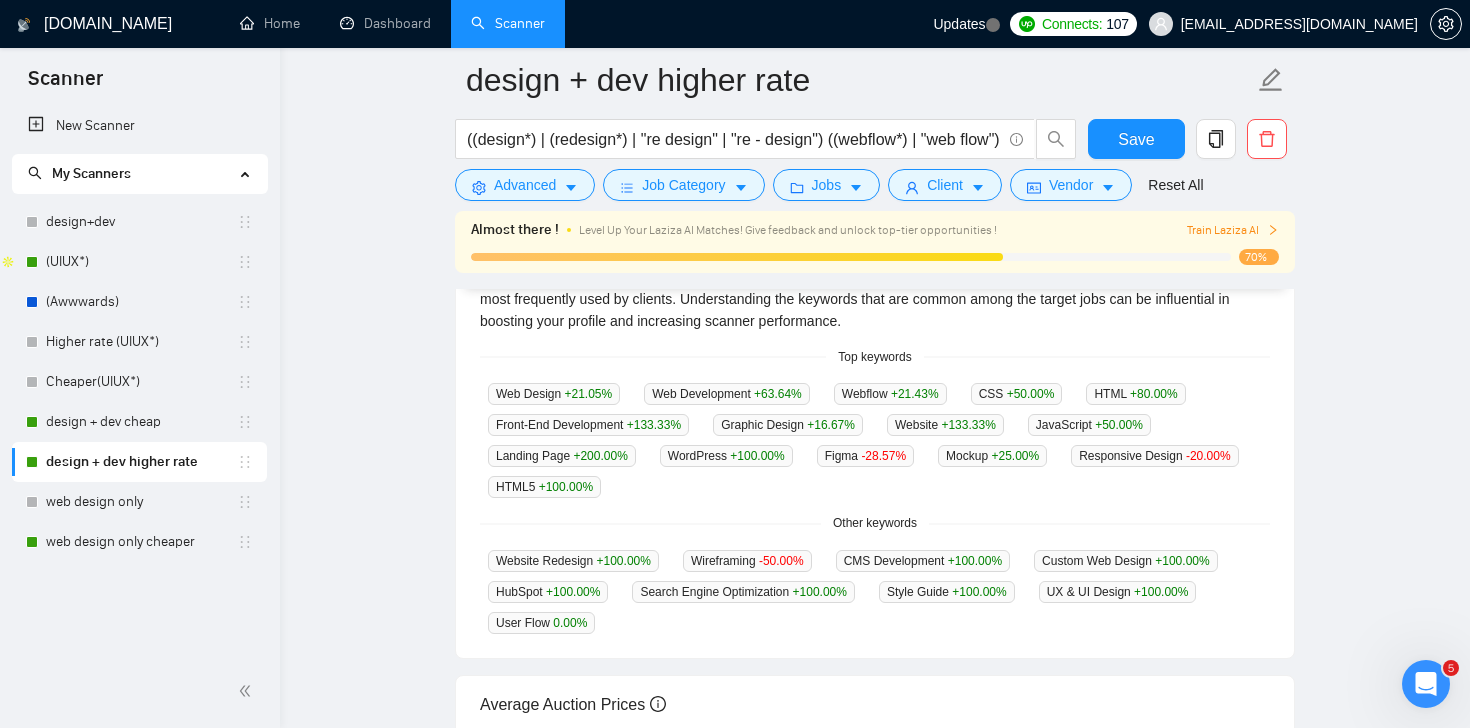 scroll, scrollTop: 475, scrollLeft: 0, axis: vertical 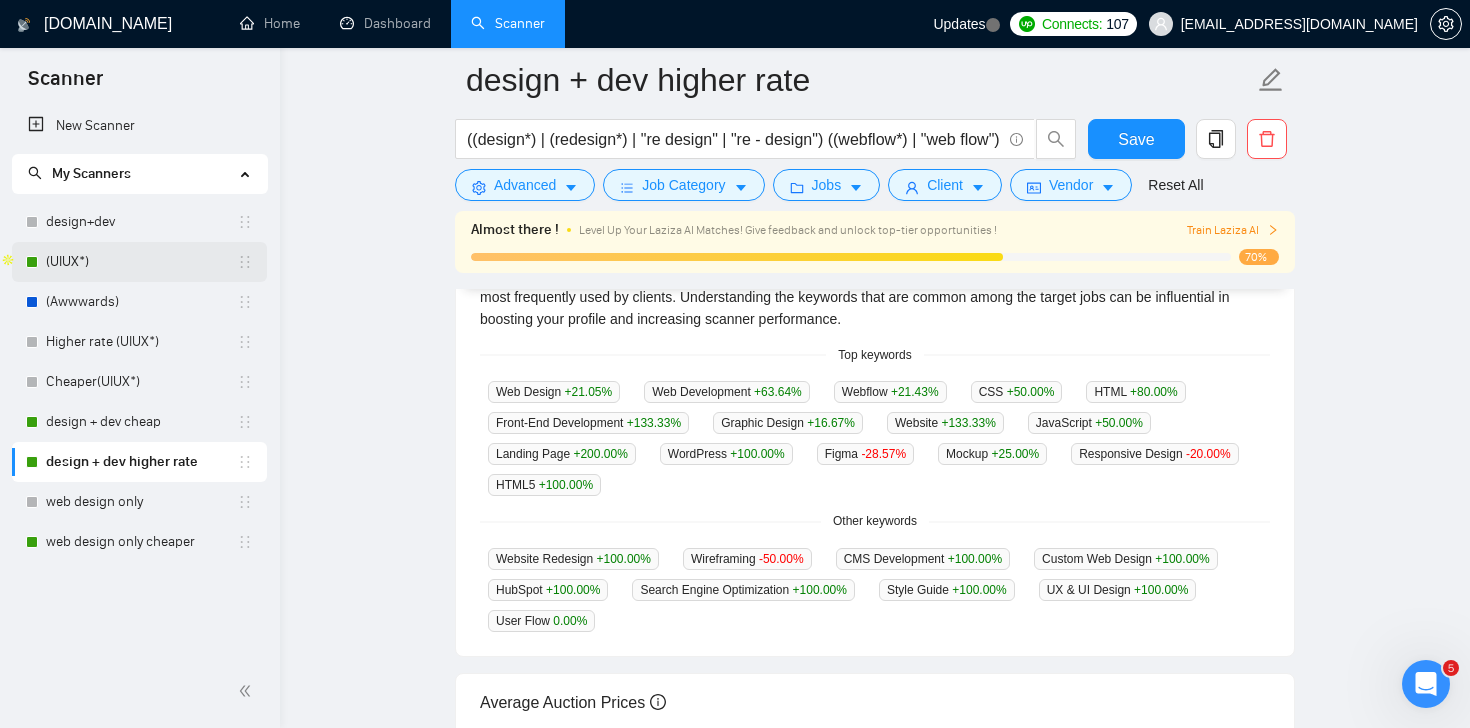 click on "(UIUX*)" at bounding box center [141, 262] 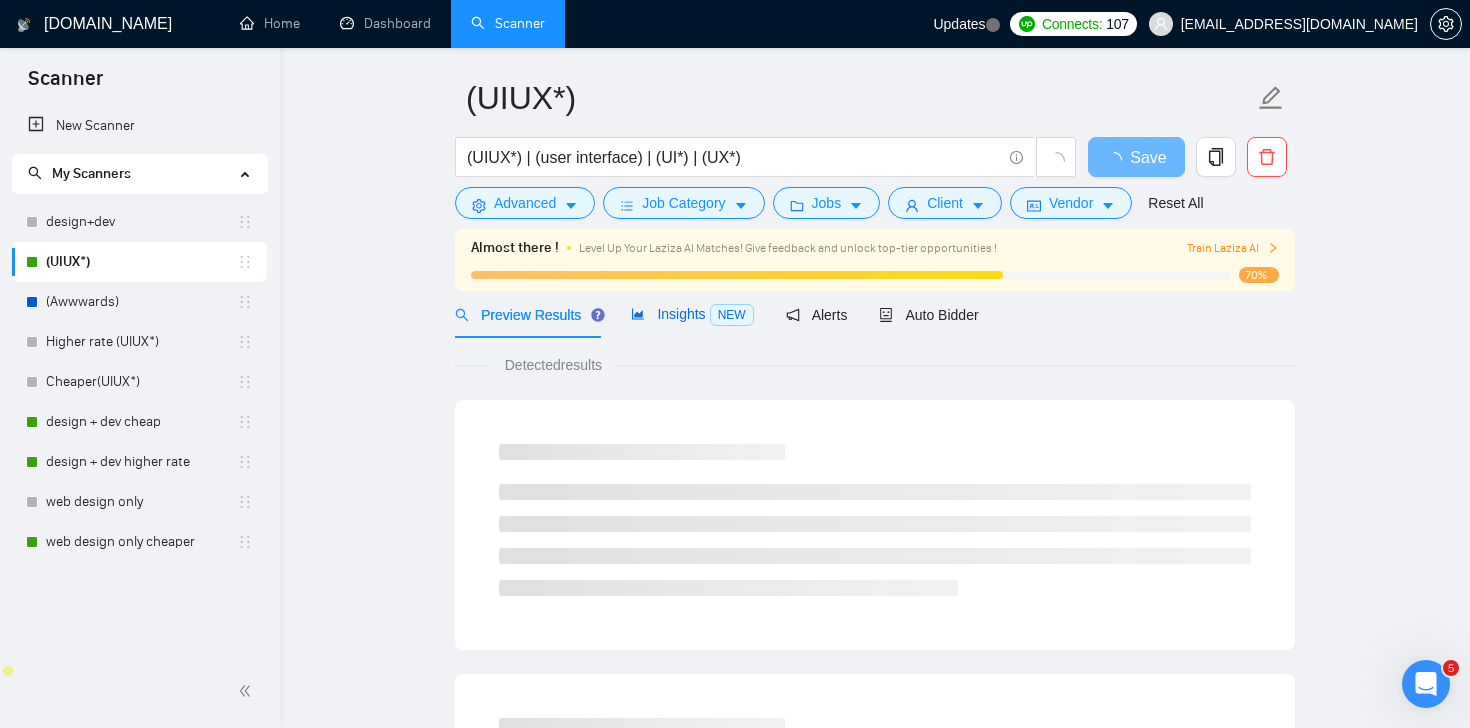 click on "Insights NEW" at bounding box center (692, 314) 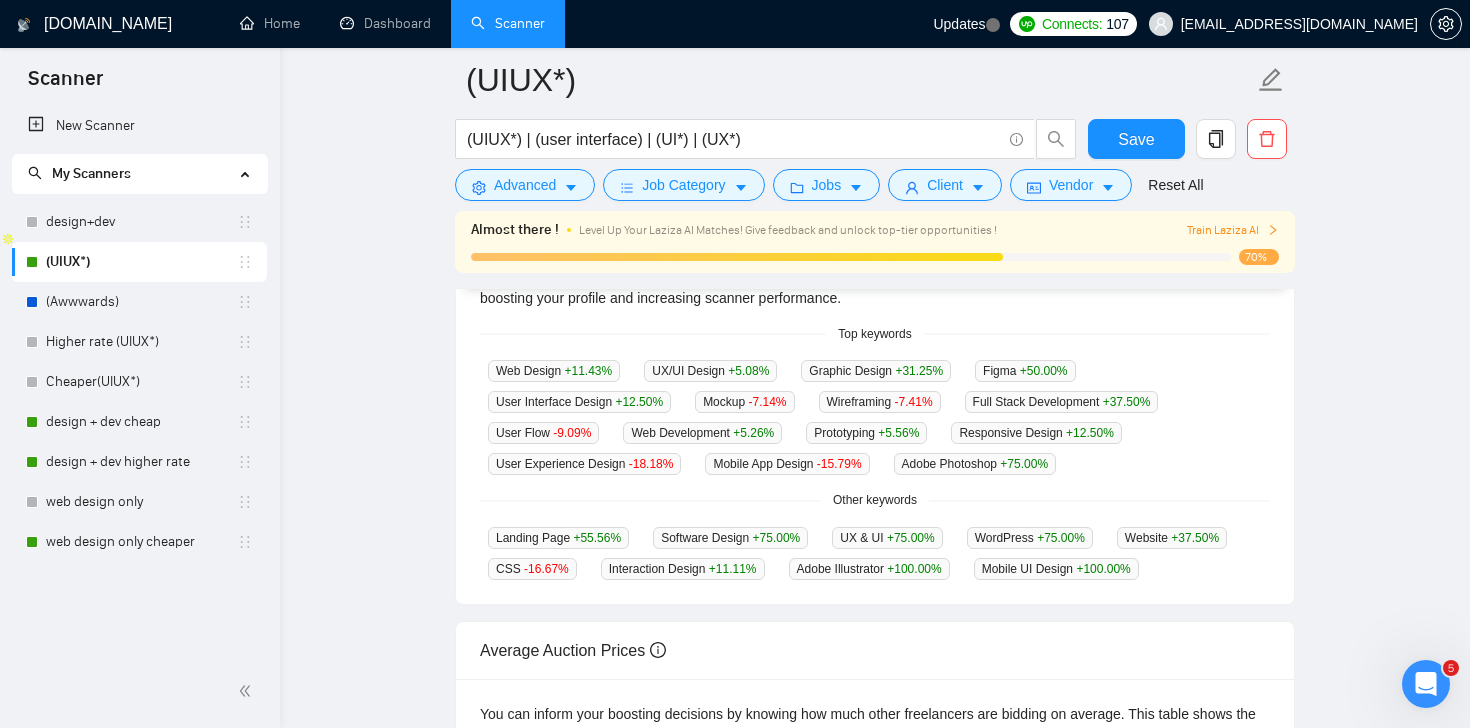 scroll, scrollTop: 495, scrollLeft: 0, axis: vertical 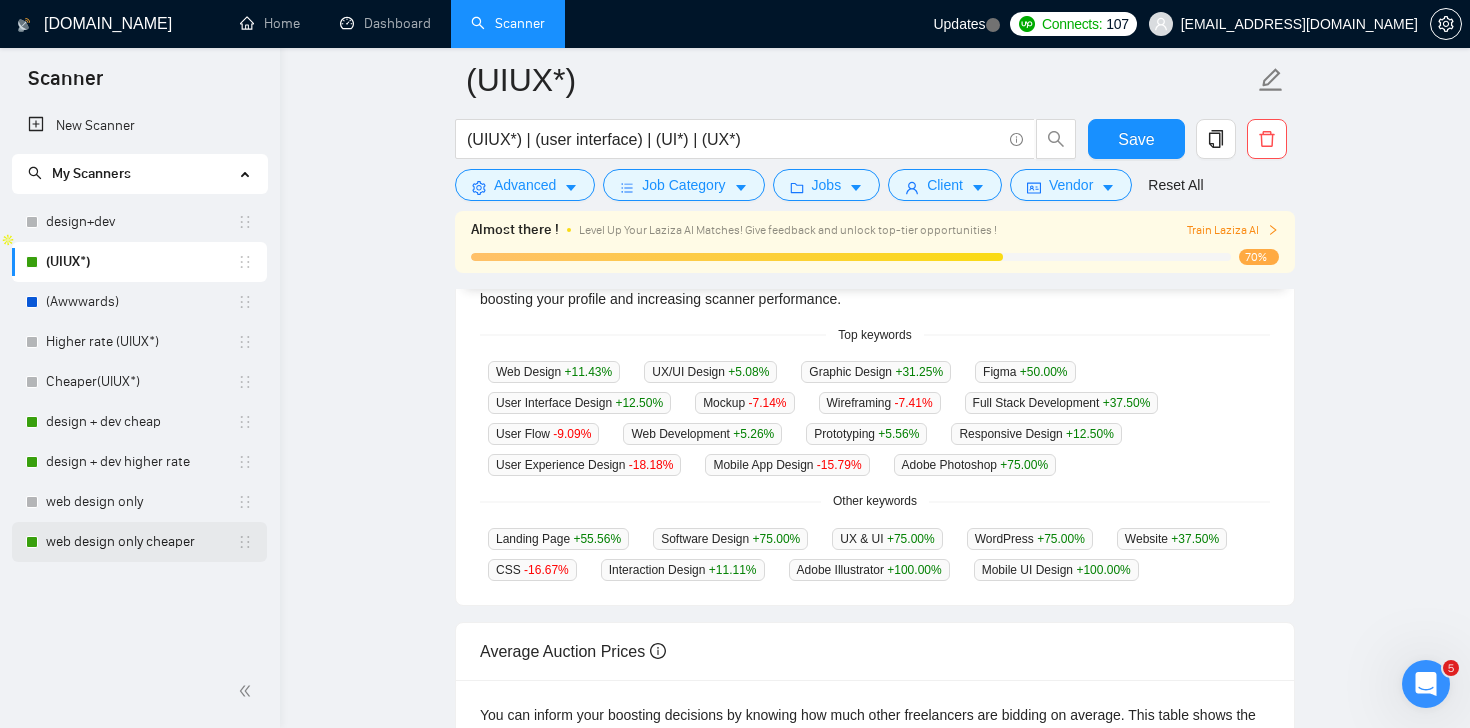 click on "web design only cheaper" at bounding box center [141, 542] 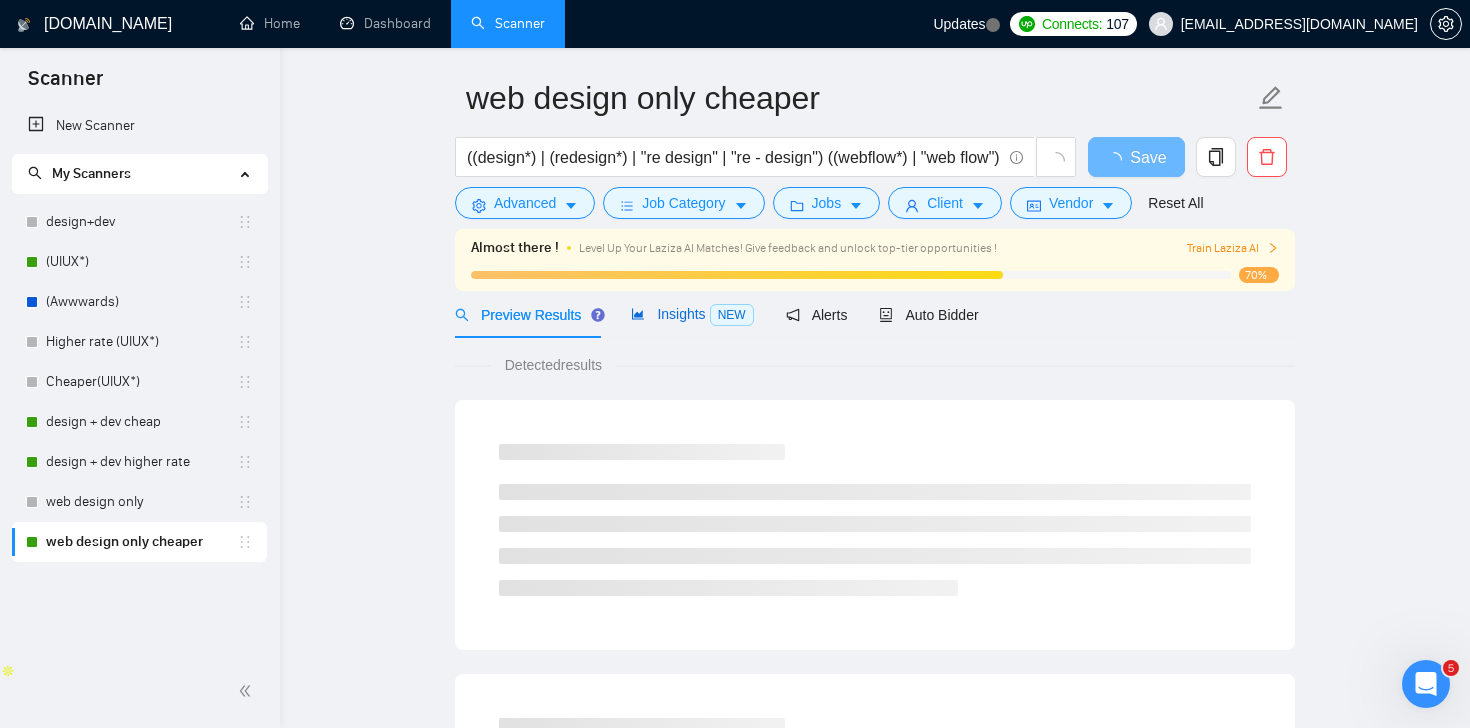 click on "Insights NEW" at bounding box center [692, 314] 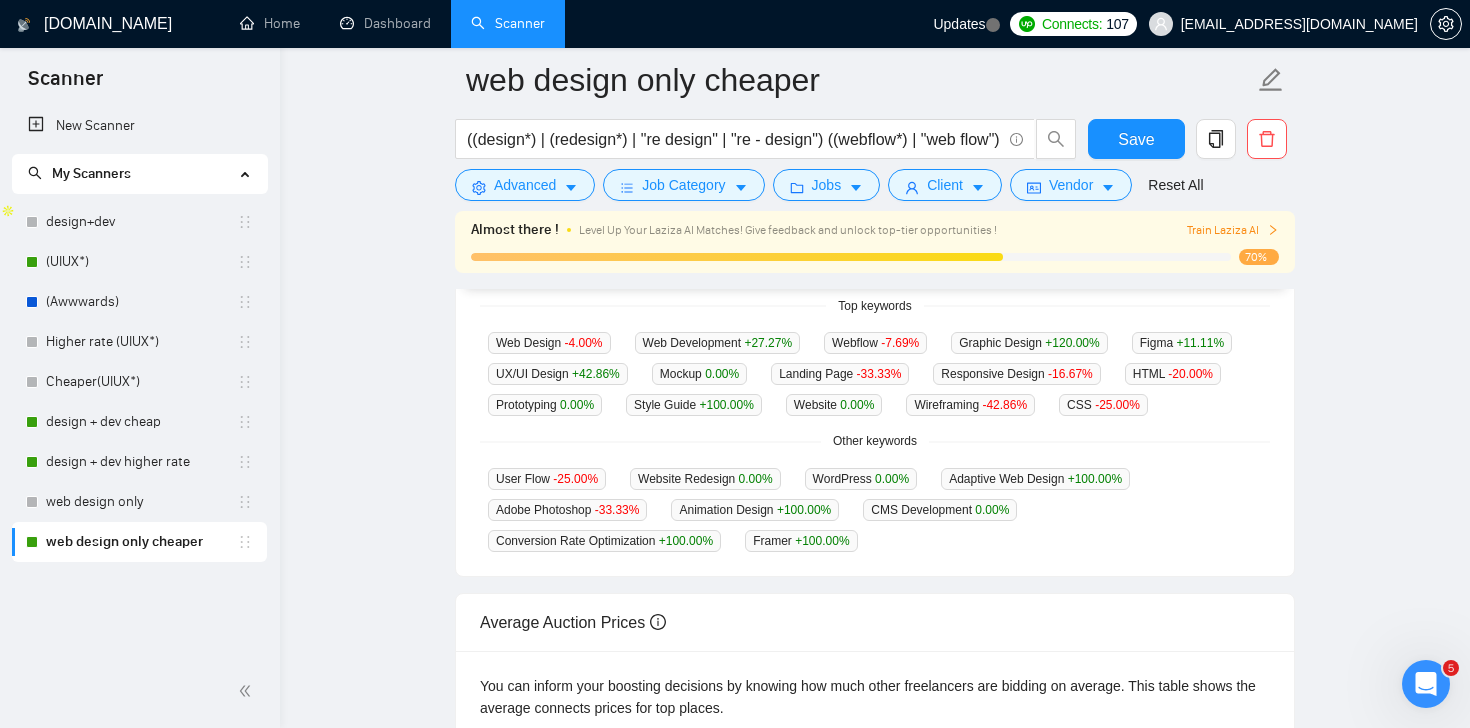 scroll, scrollTop: 529, scrollLeft: 0, axis: vertical 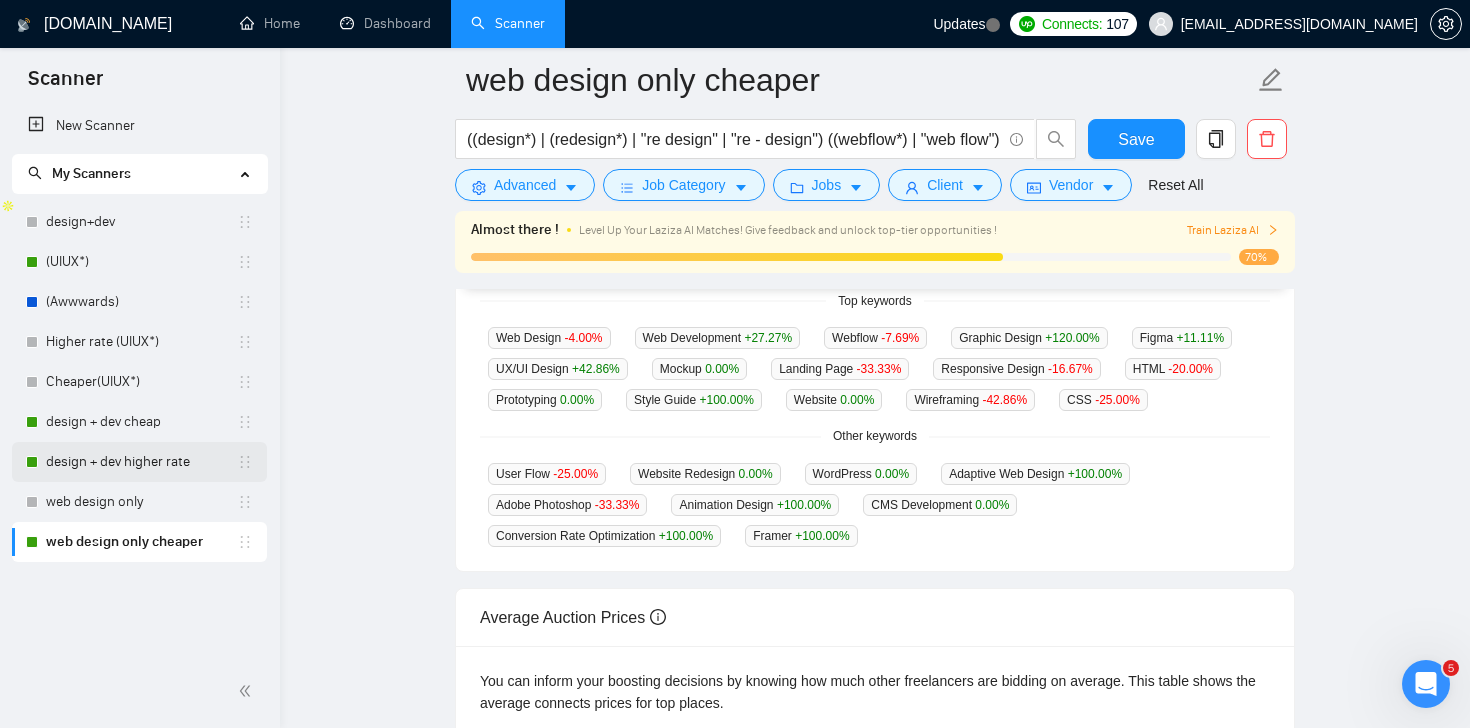 click on "design + dev higher rate" at bounding box center [141, 462] 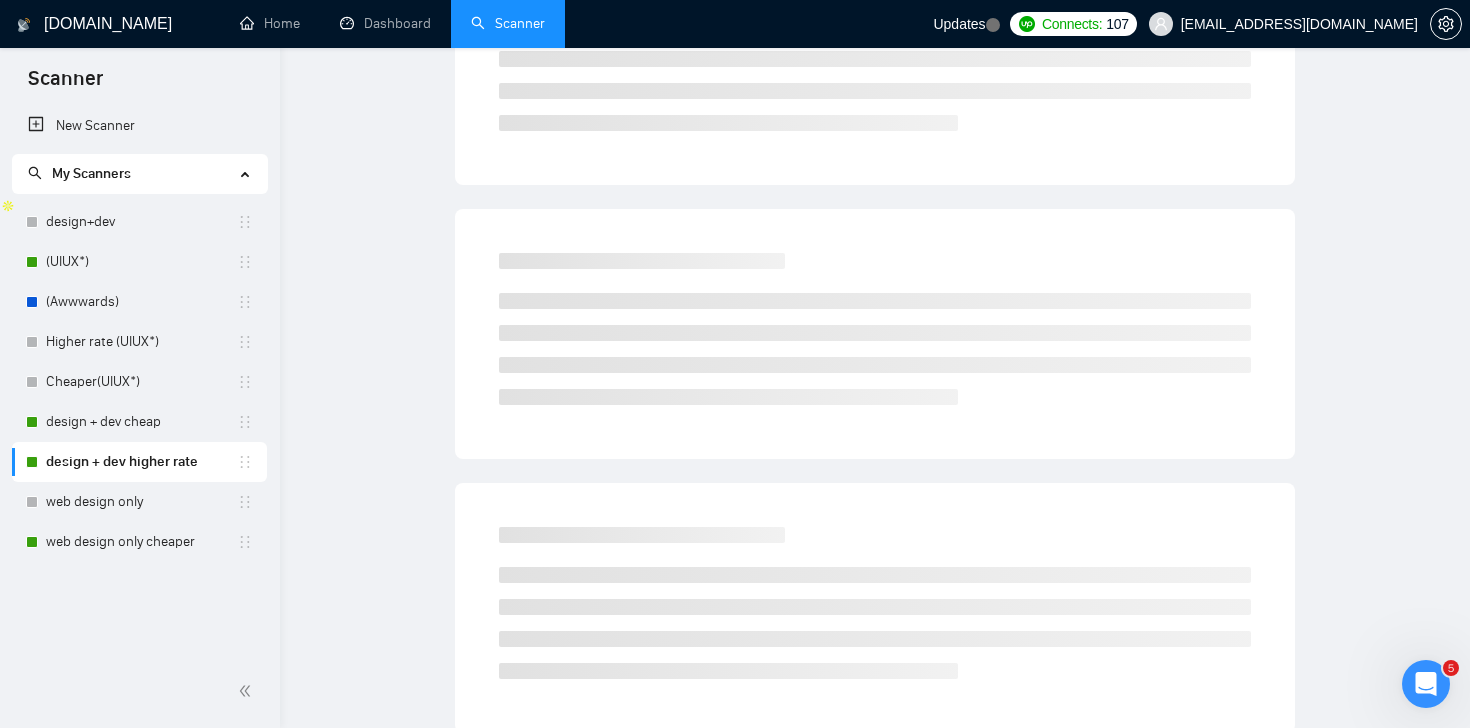 scroll, scrollTop: 64, scrollLeft: 0, axis: vertical 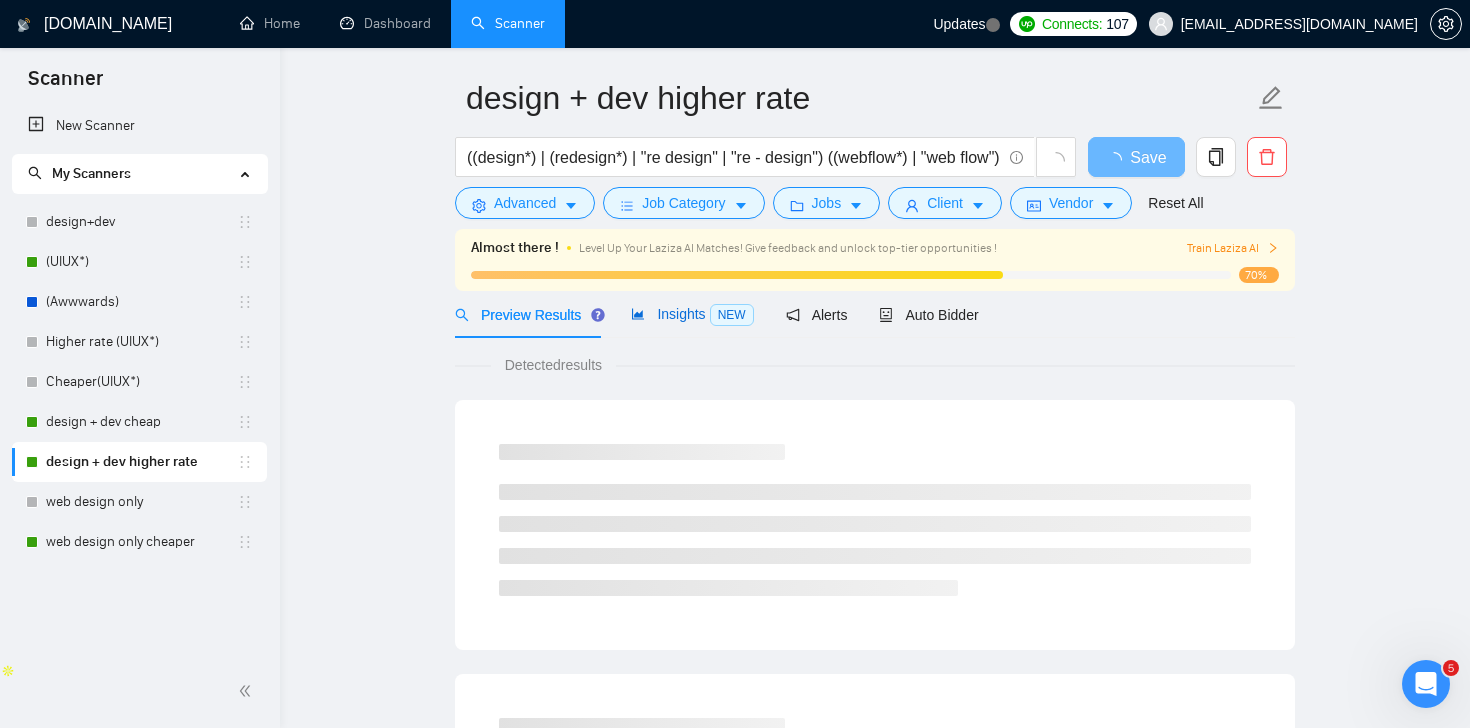 click on "Insights NEW" at bounding box center (692, 314) 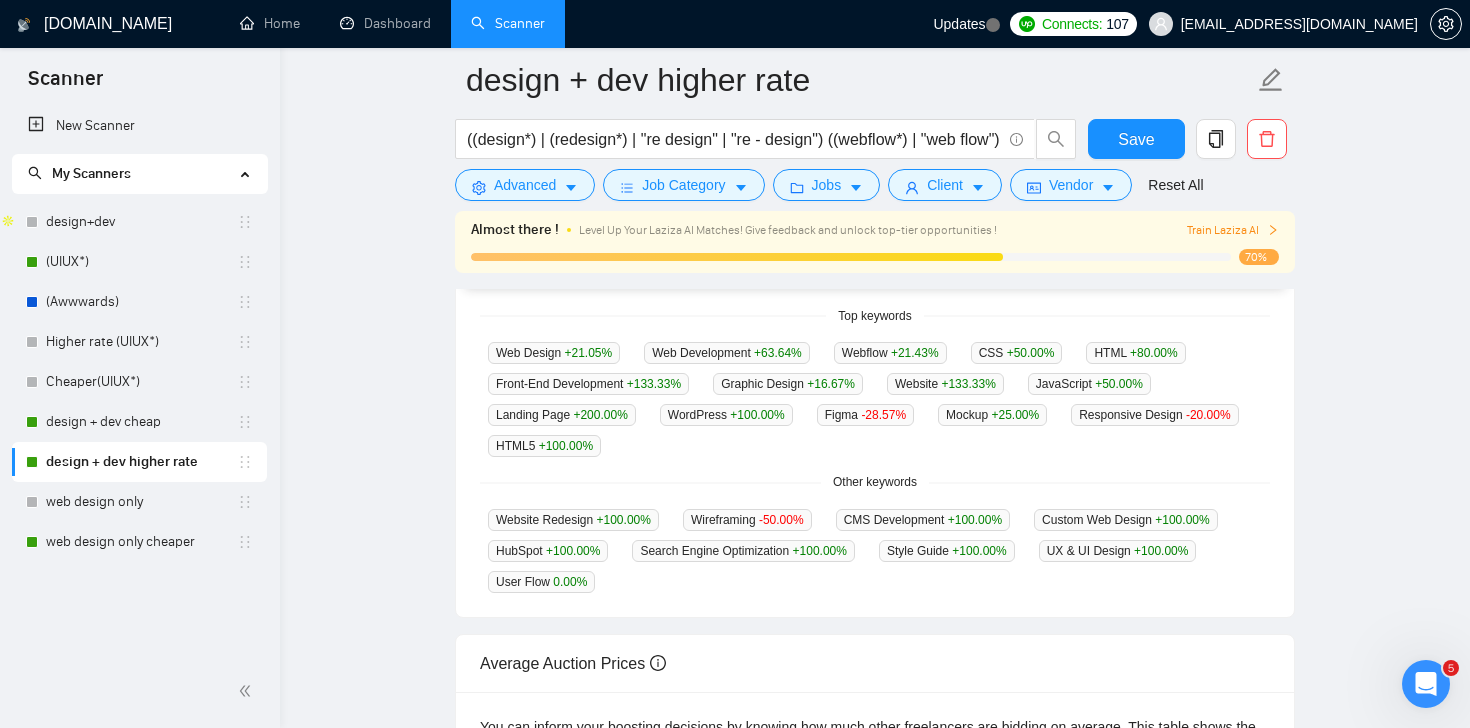 scroll, scrollTop: 513, scrollLeft: 0, axis: vertical 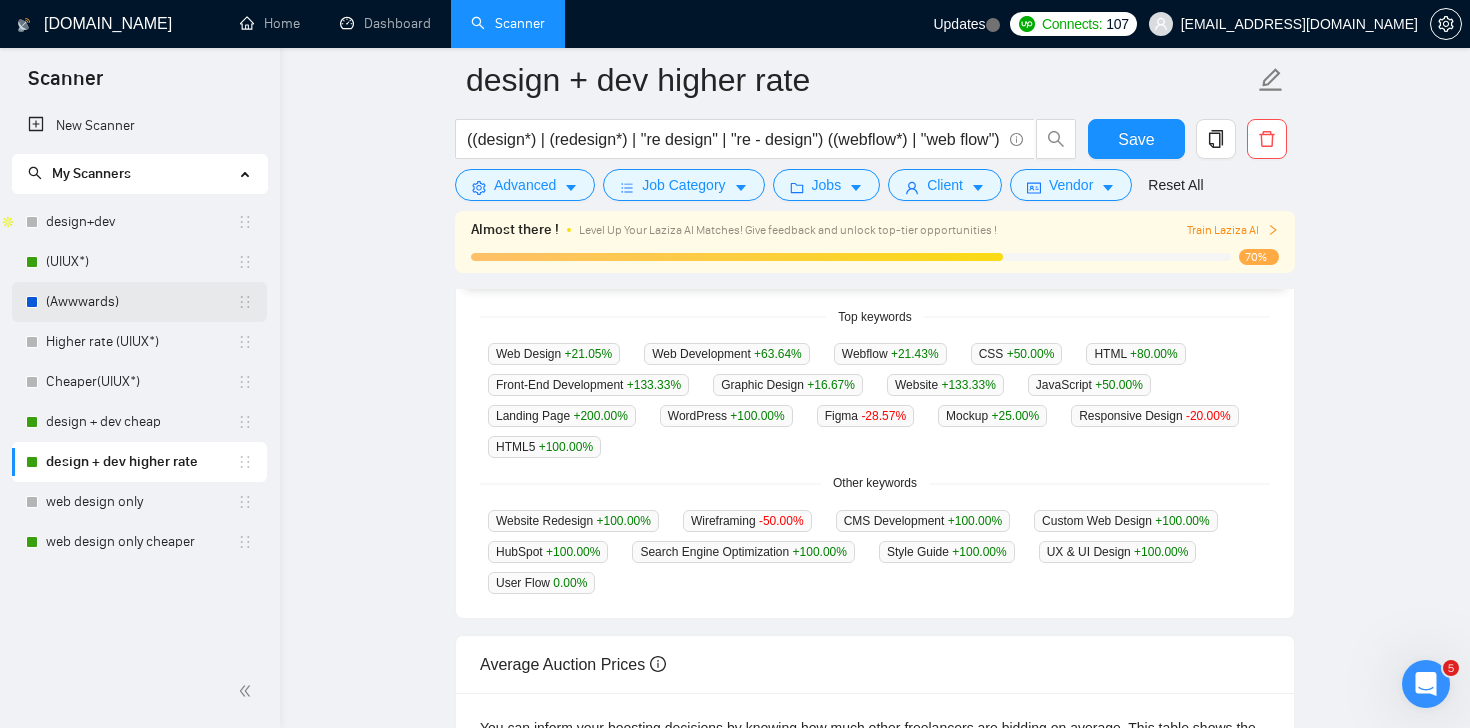 click on "(Awwwards)" at bounding box center [141, 302] 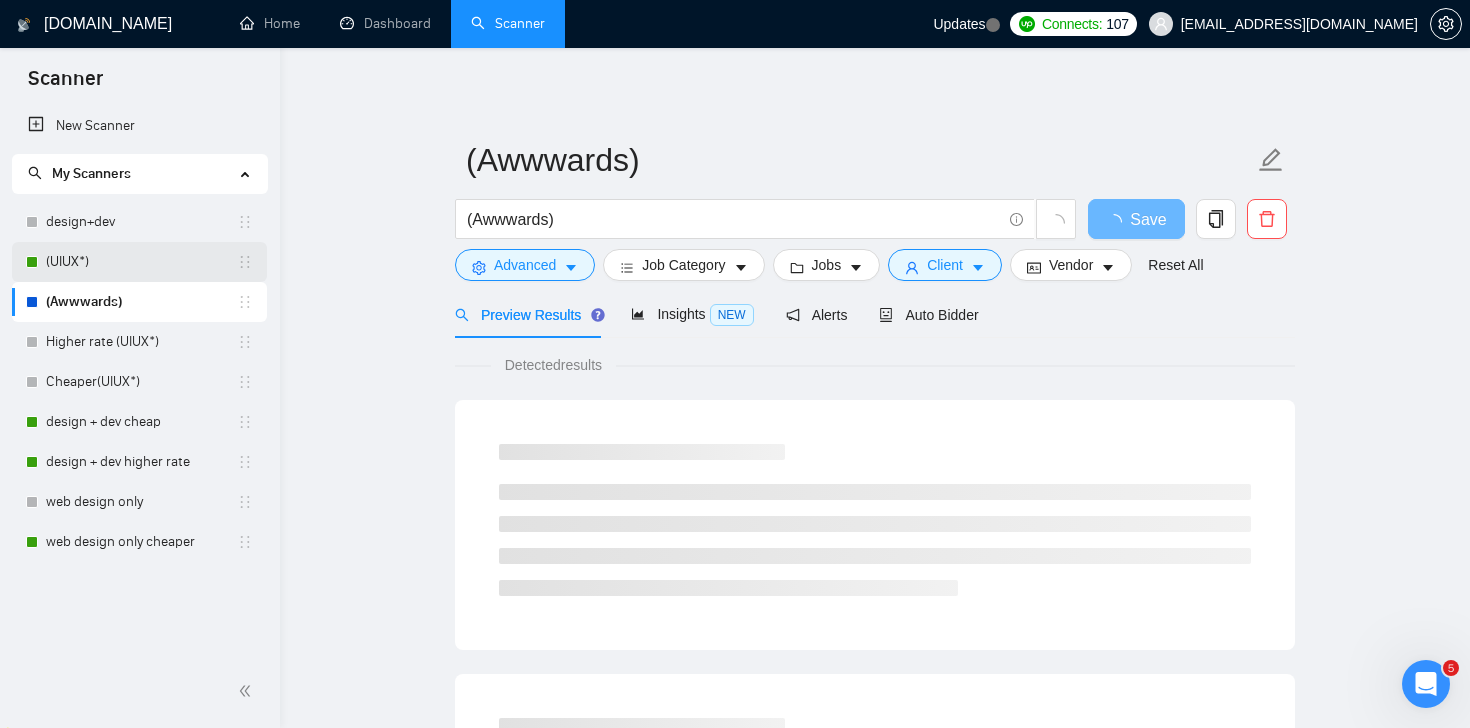 click on "(UIUX*)" at bounding box center (141, 262) 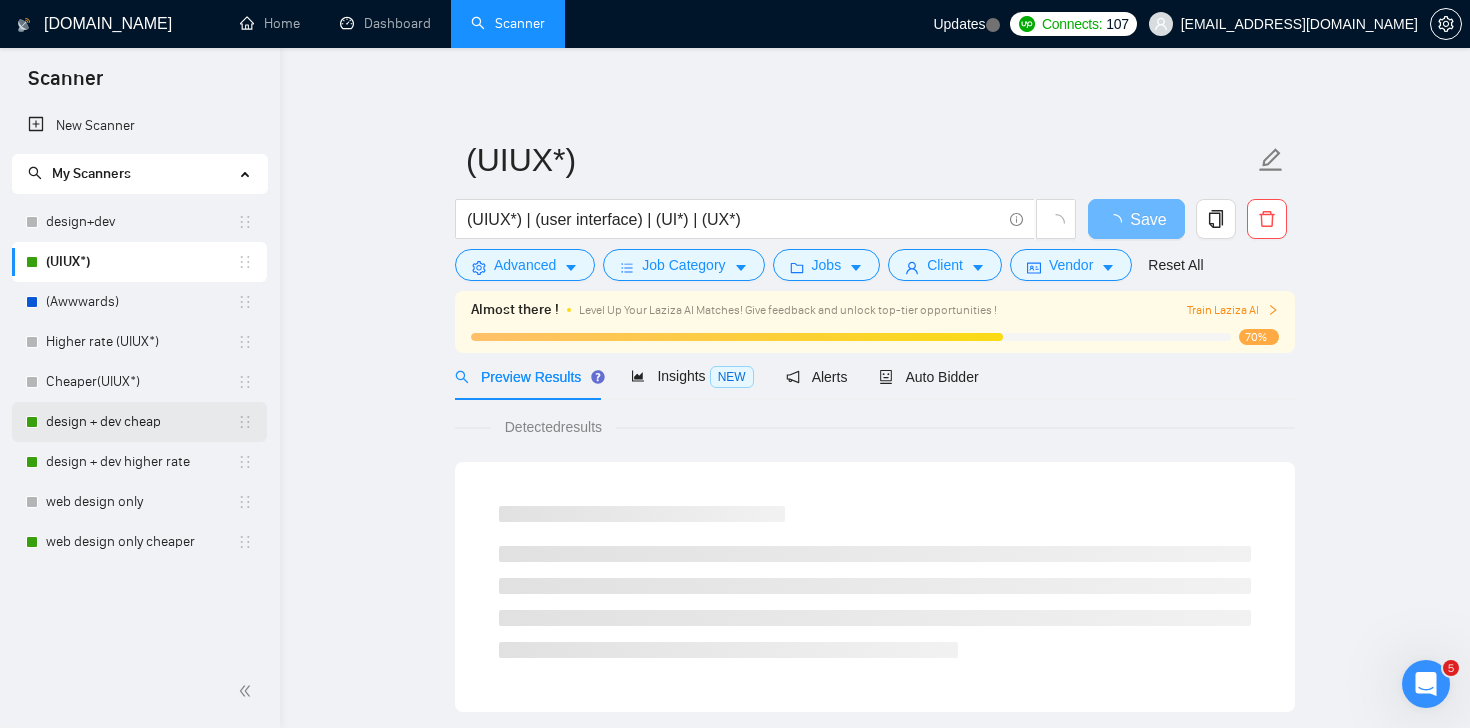 click on "design + dev cheap" at bounding box center [141, 422] 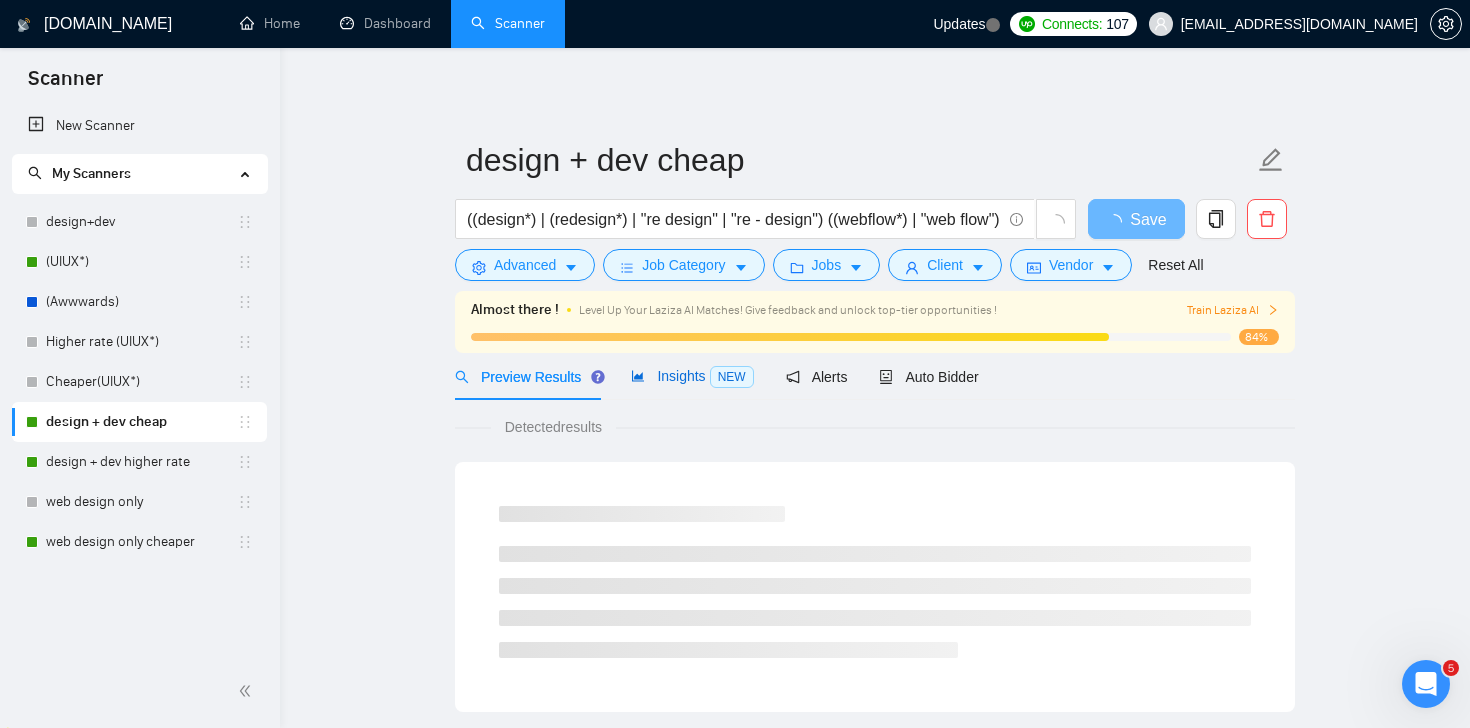 click on "Insights NEW" at bounding box center (692, 376) 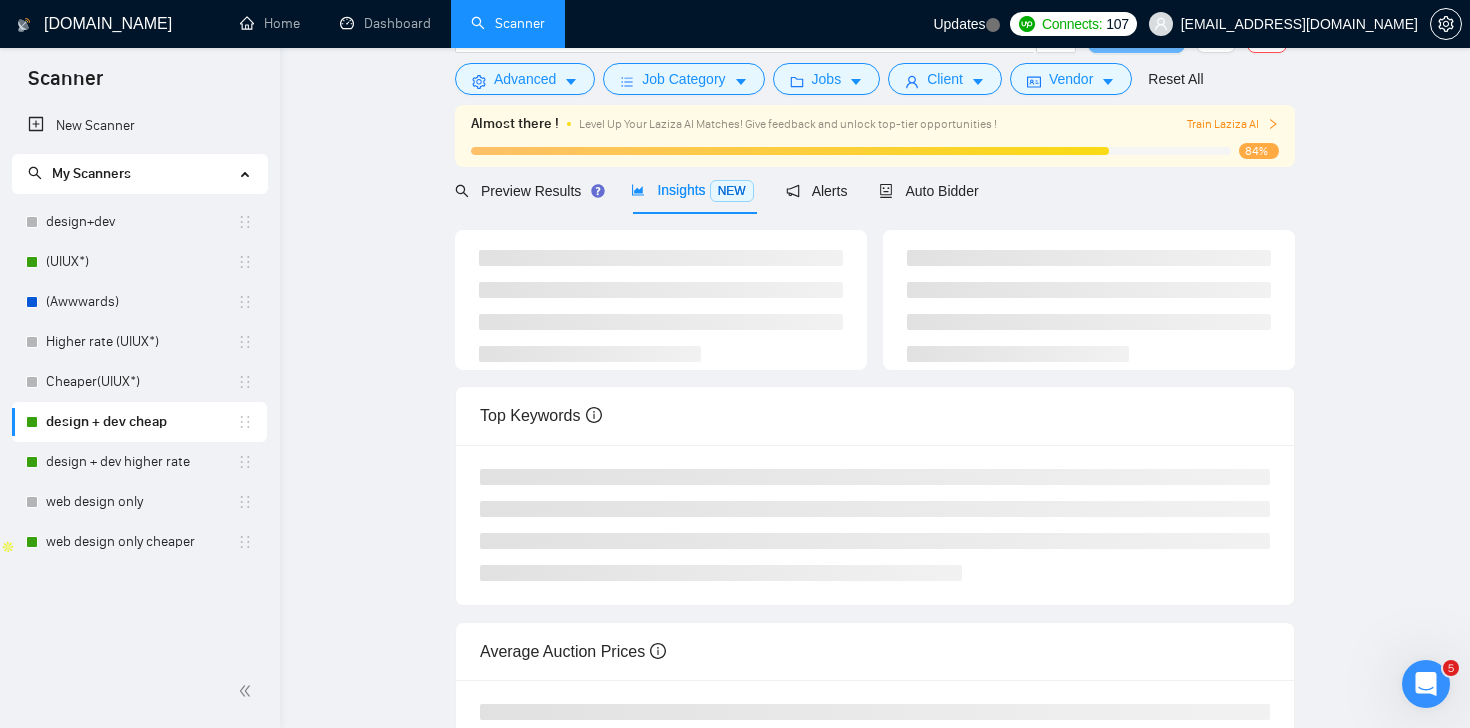 scroll, scrollTop: 0, scrollLeft: 0, axis: both 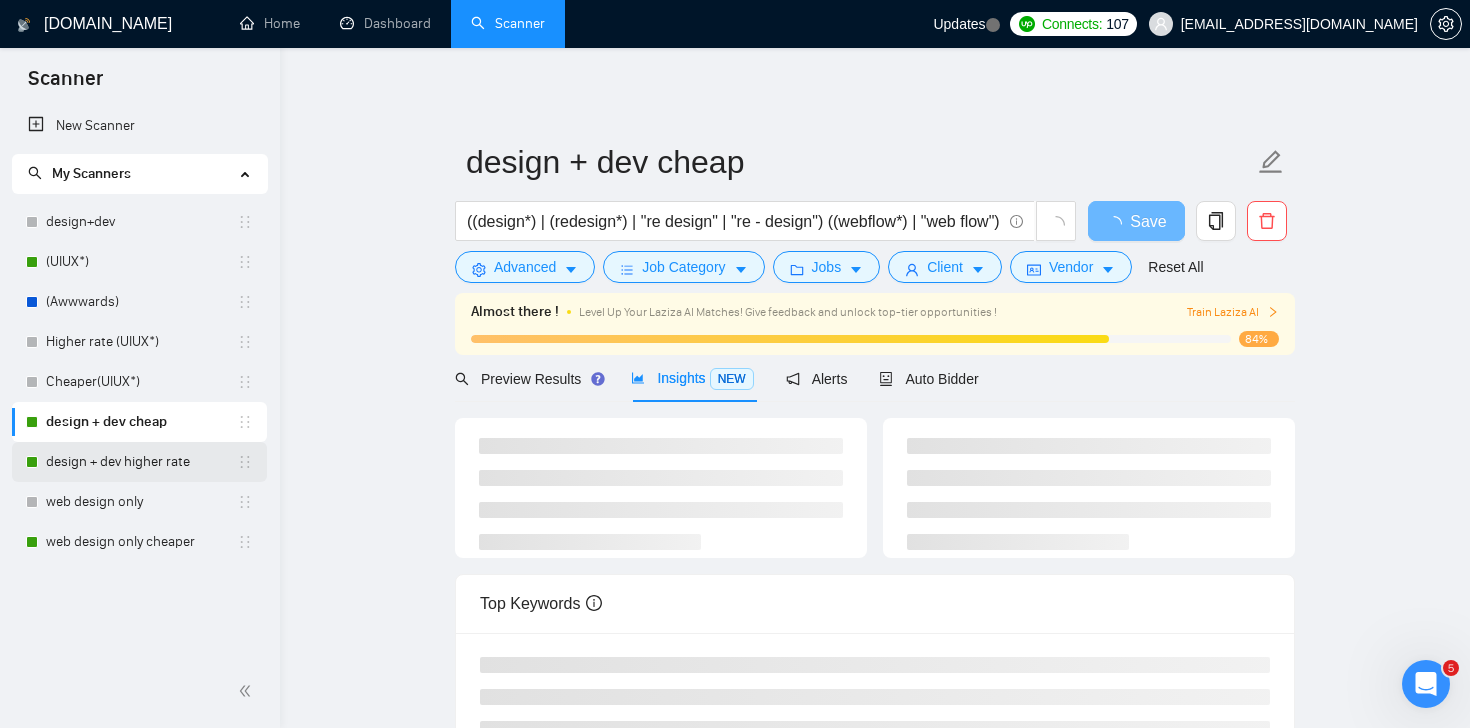 click on "design + dev higher rate" at bounding box center (141, 462) 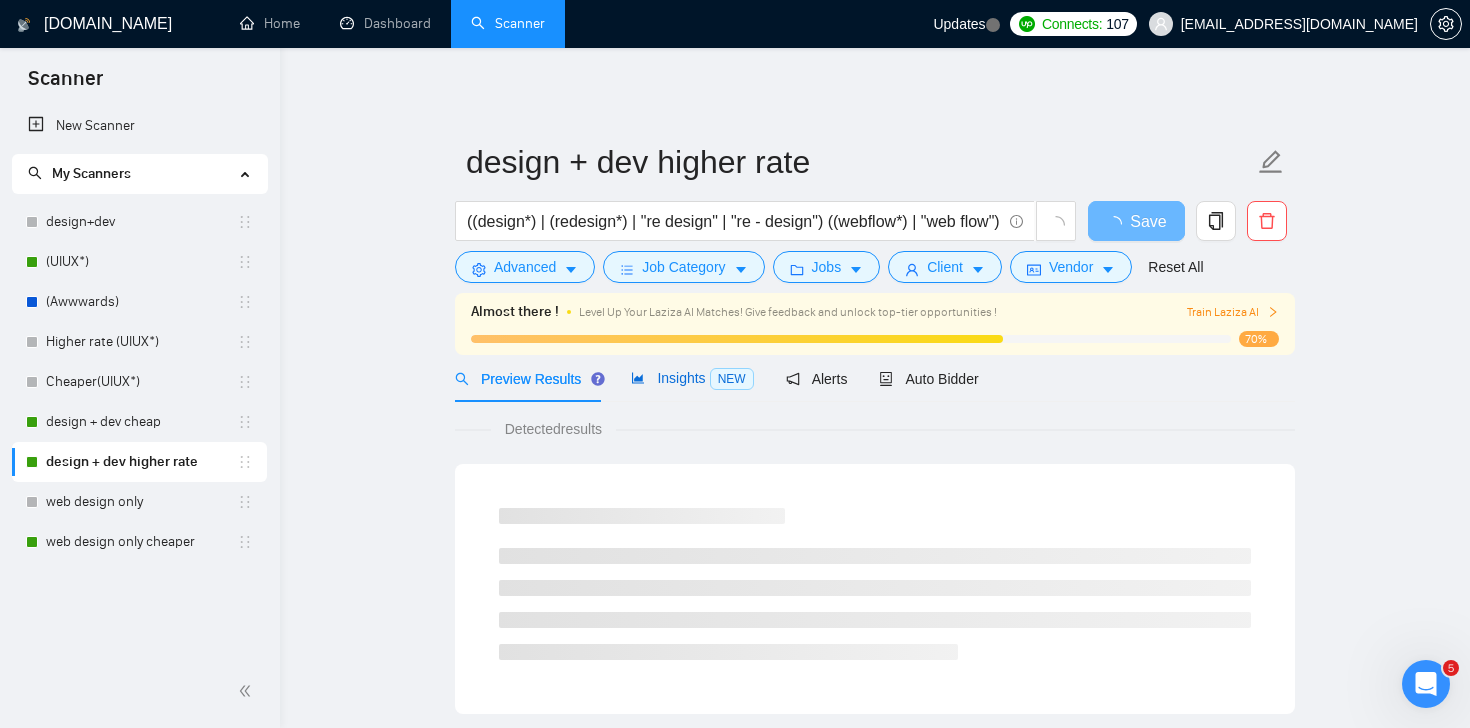click on "Insights NEW" at bounding box center (692, 378) 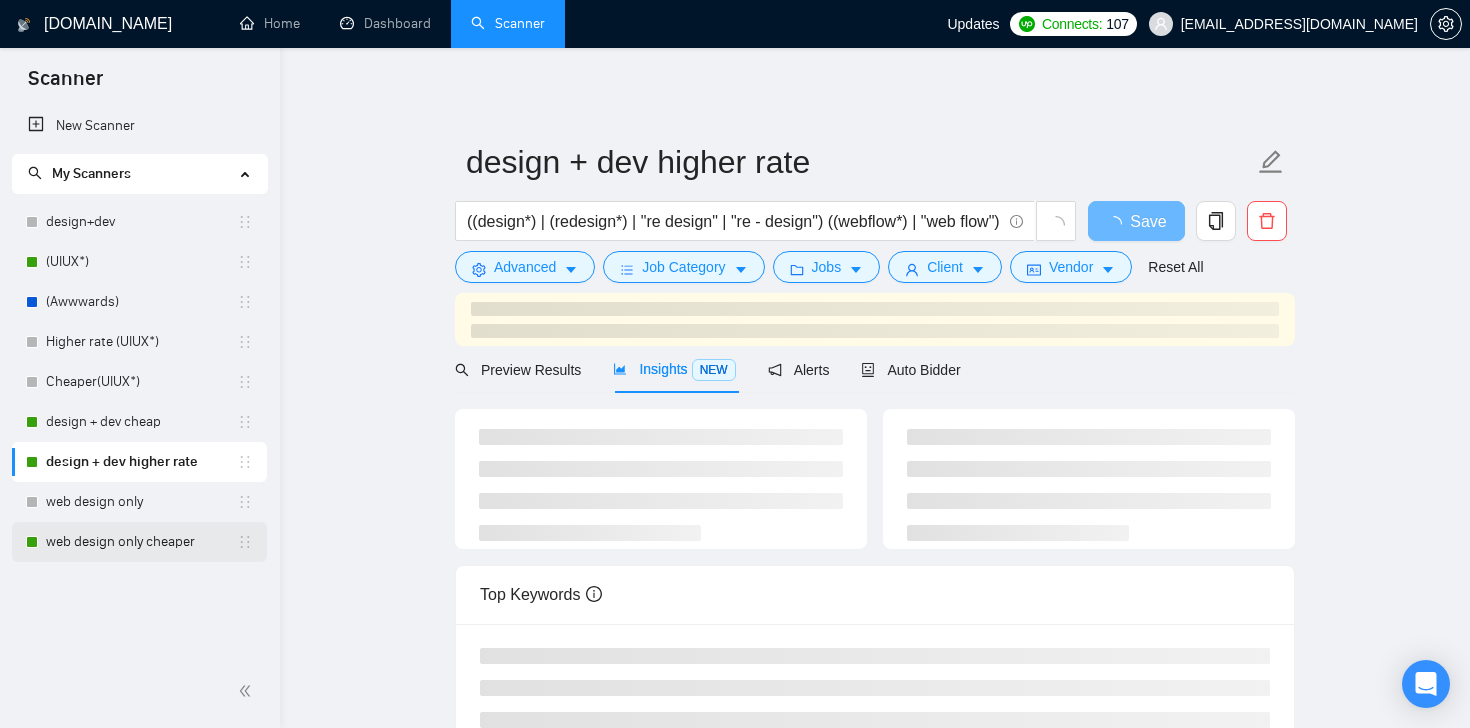 scroll, scrollTop: 0, scrollLeft: 0, axis: both 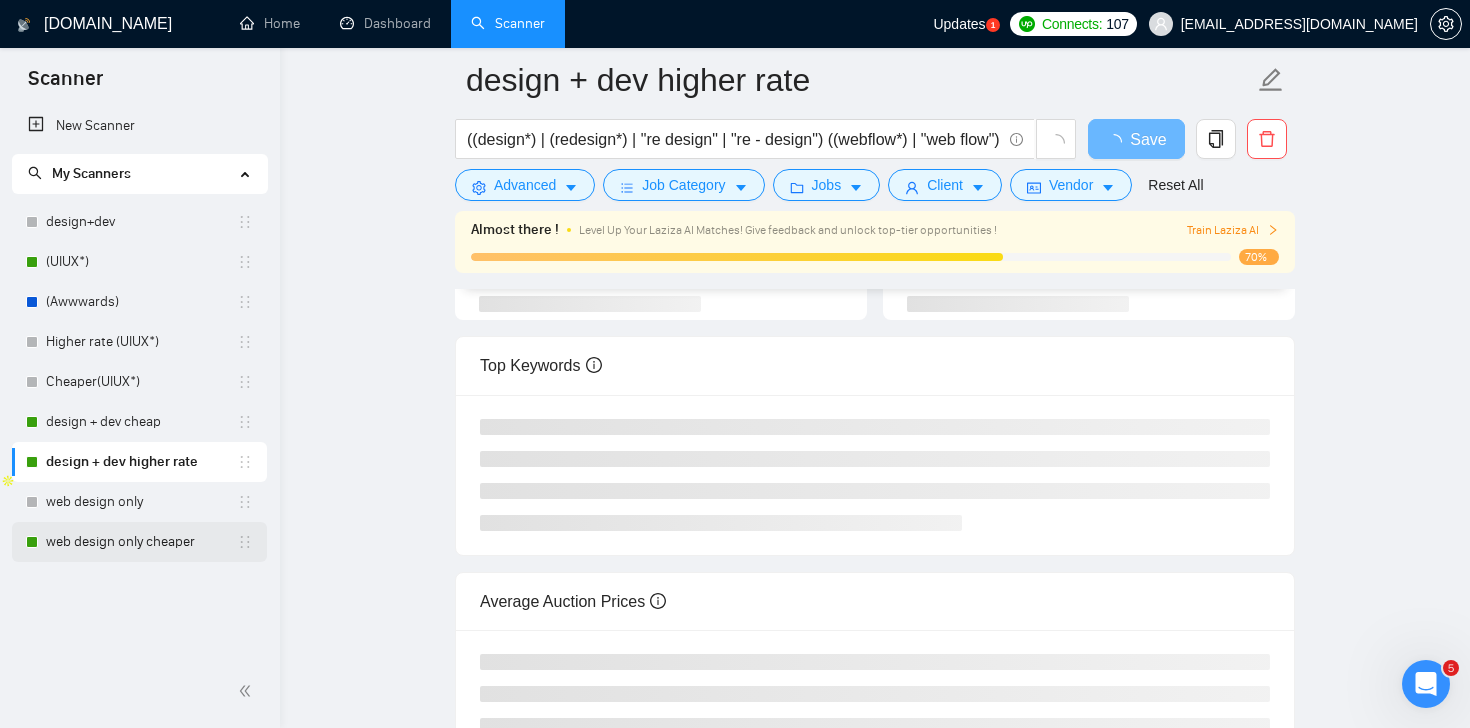 click on "web design only cheaper" at bounding box center [141, 542] 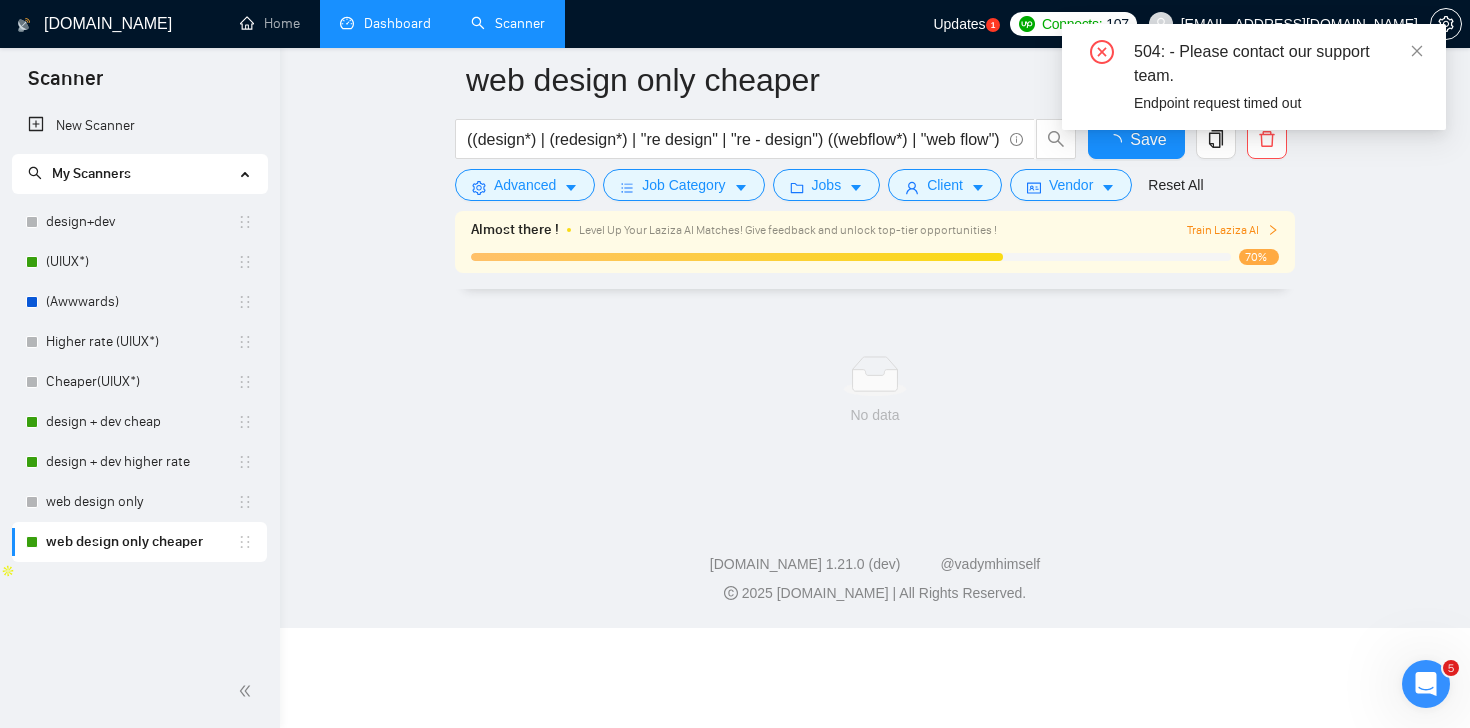 scroll, scrollTop: 48, scrollLeft: 0, axis: vertical 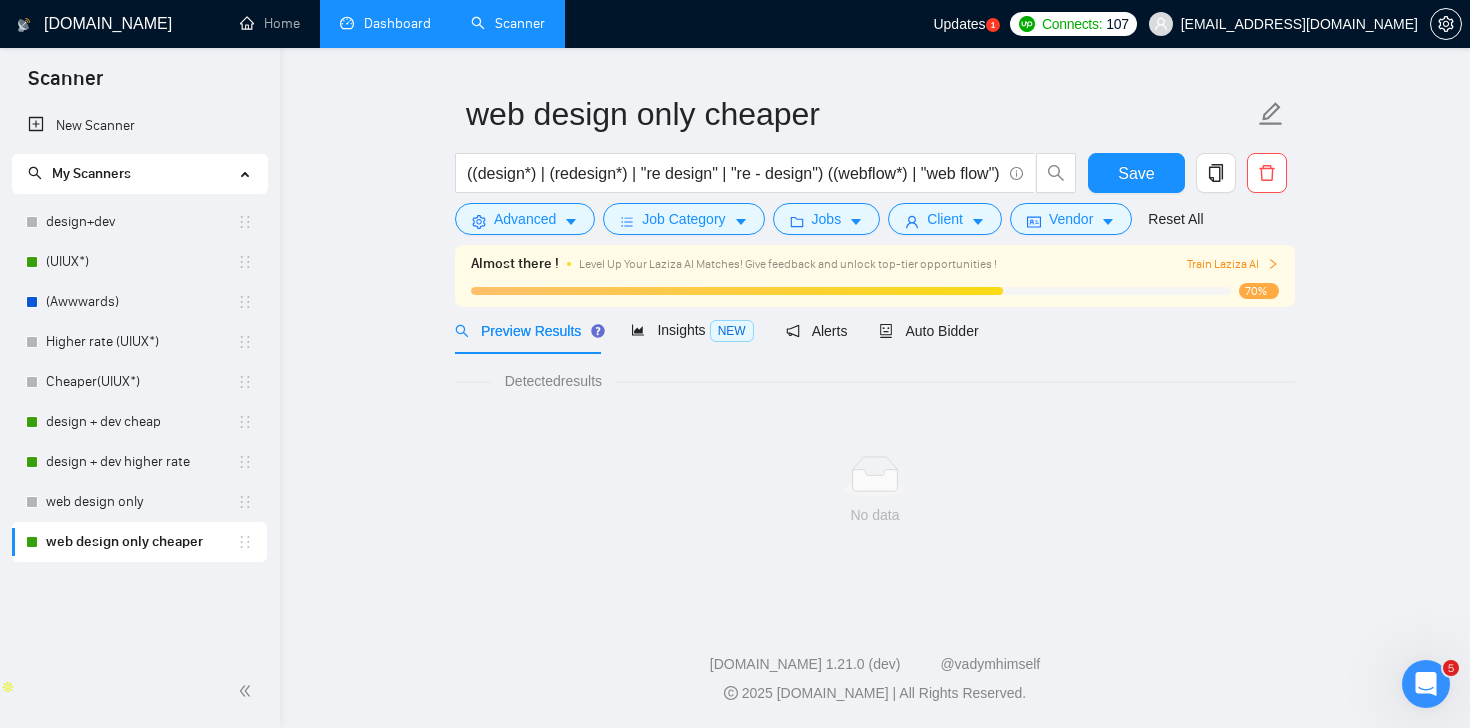 click on "Dashboard" at bounding box center [385, 23] 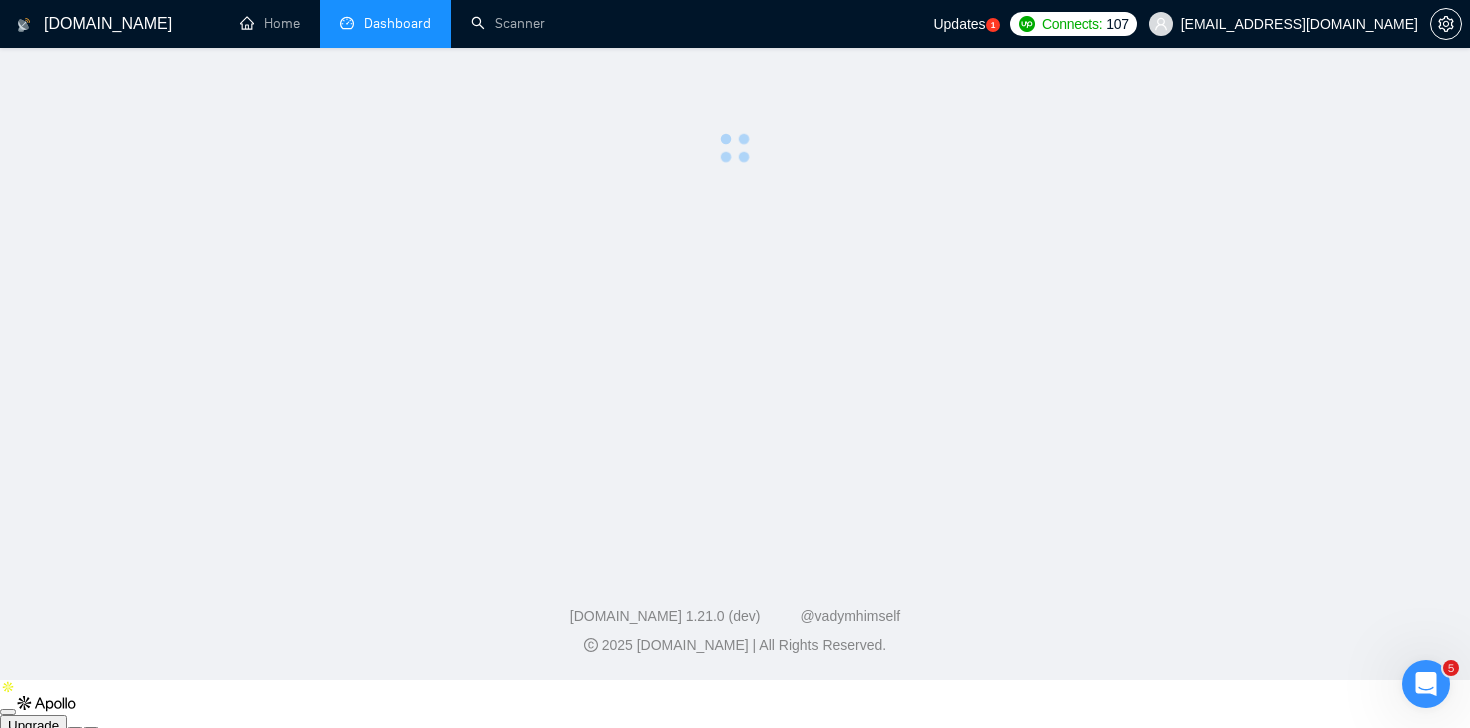 scroll, scrollTop: 0, scrollLeft: 0, axis: both 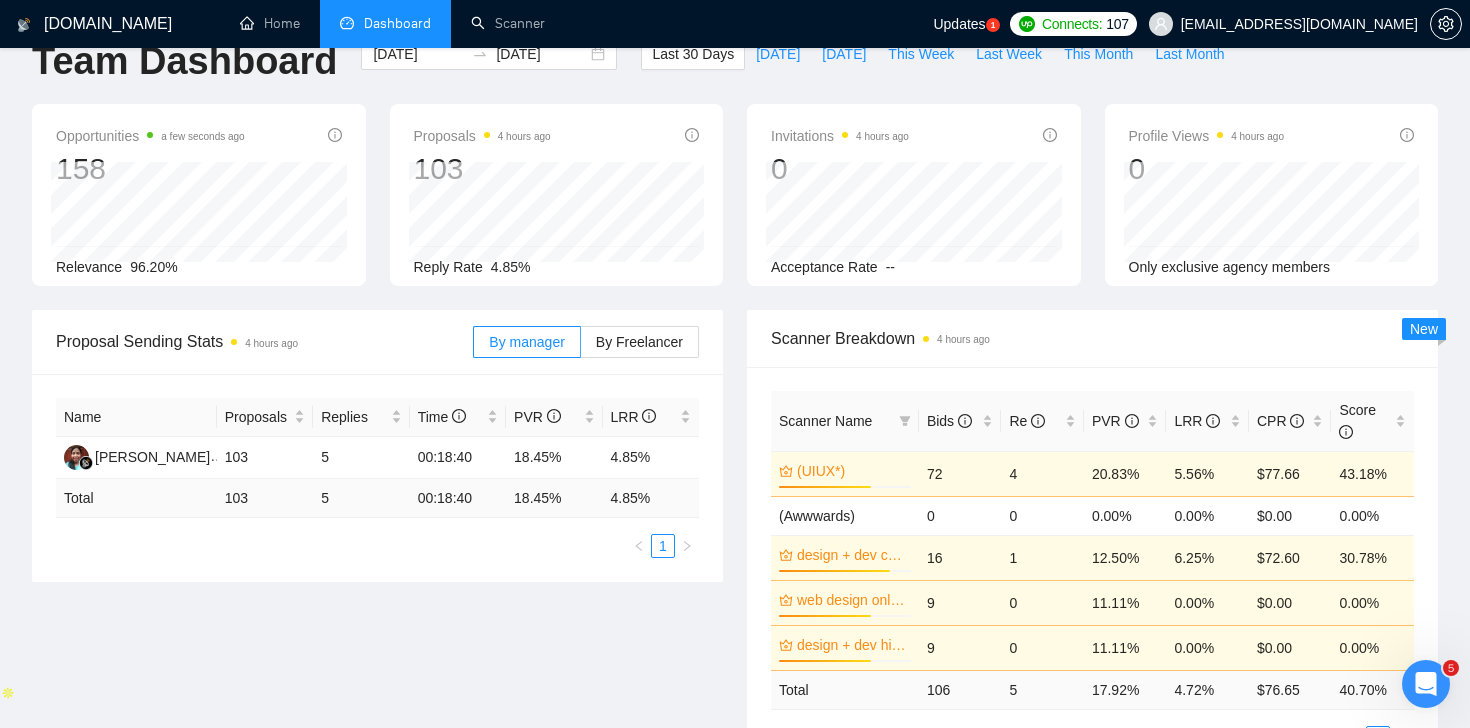 click on "Home Dashboard Scanner" at bounding box center (570, 24) 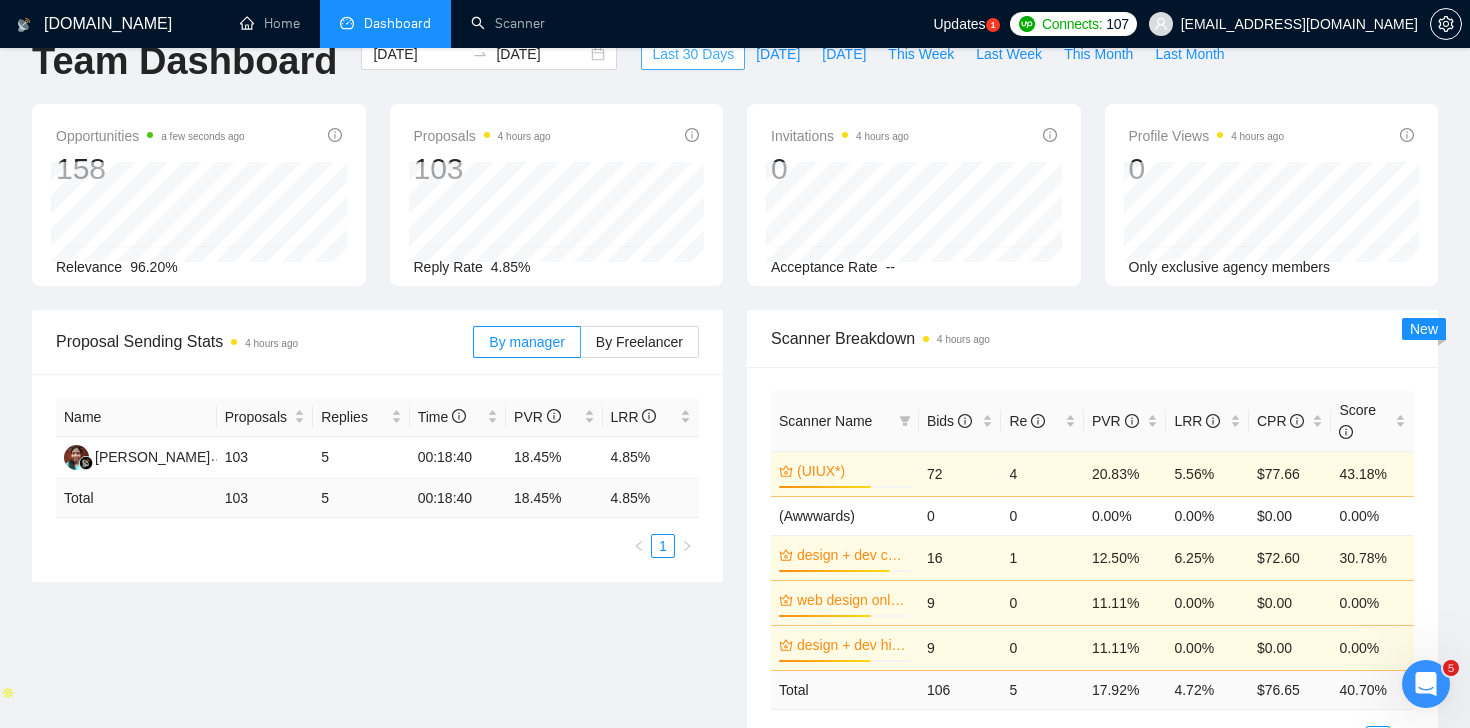 click on "Last 30 Days" at bounding box center [693, 54] 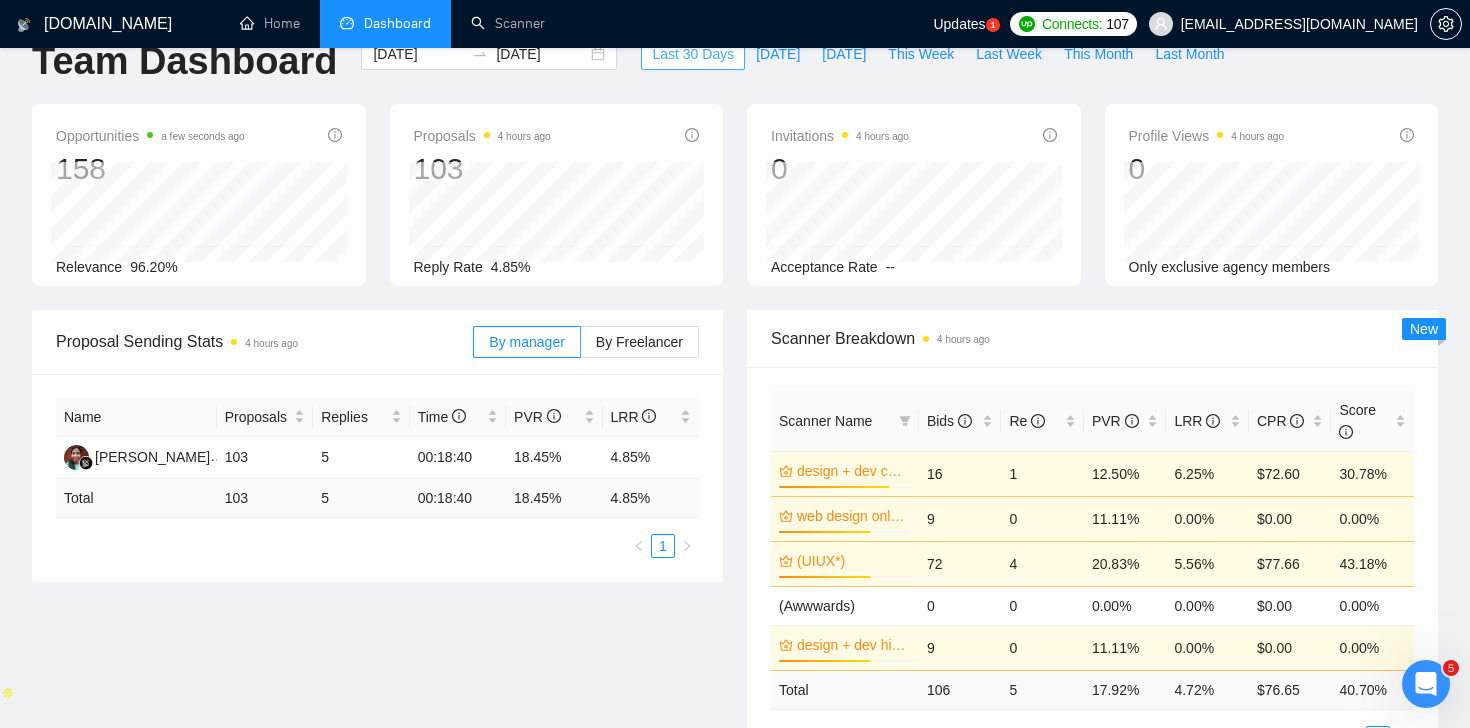 scroll, scrollTop: 0, scrollLeft: 0, axis: both 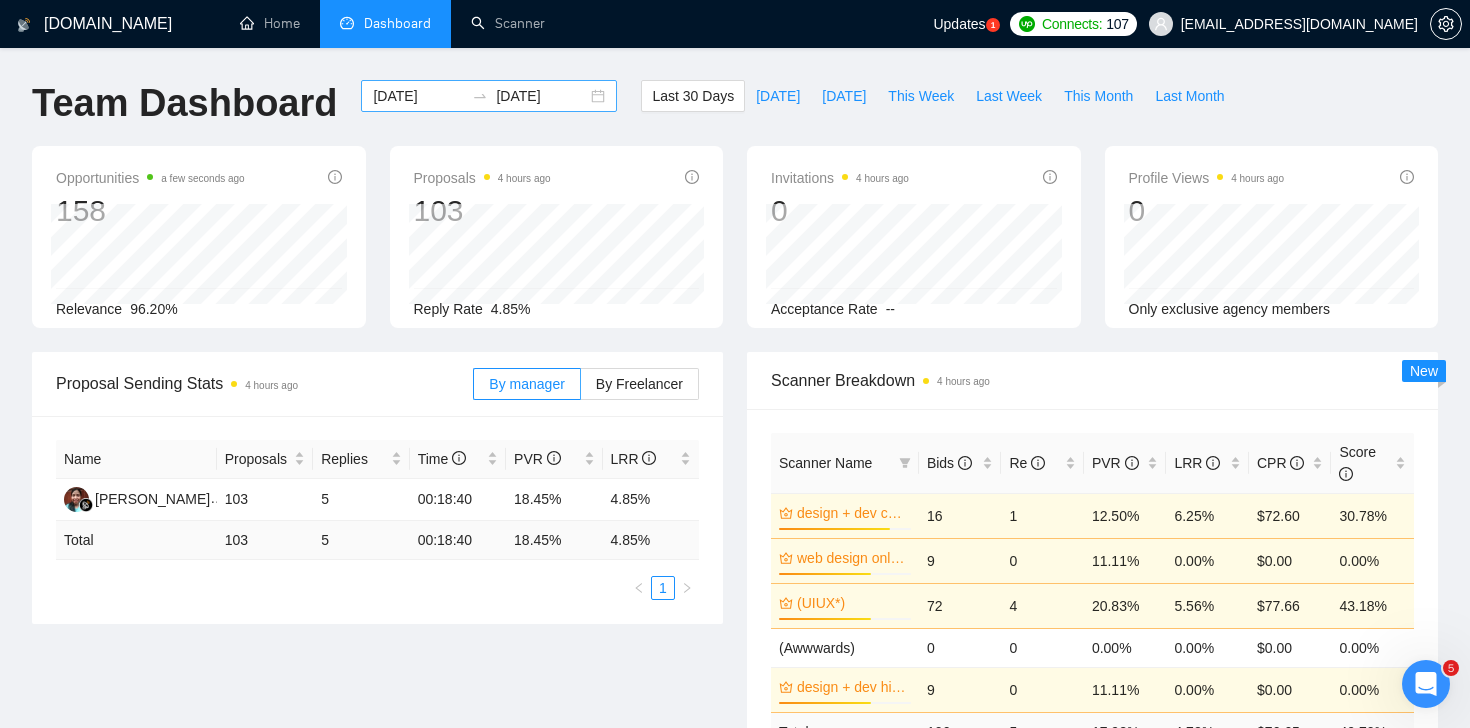 click on "2025-07-03" at bounding box center [541, 96] 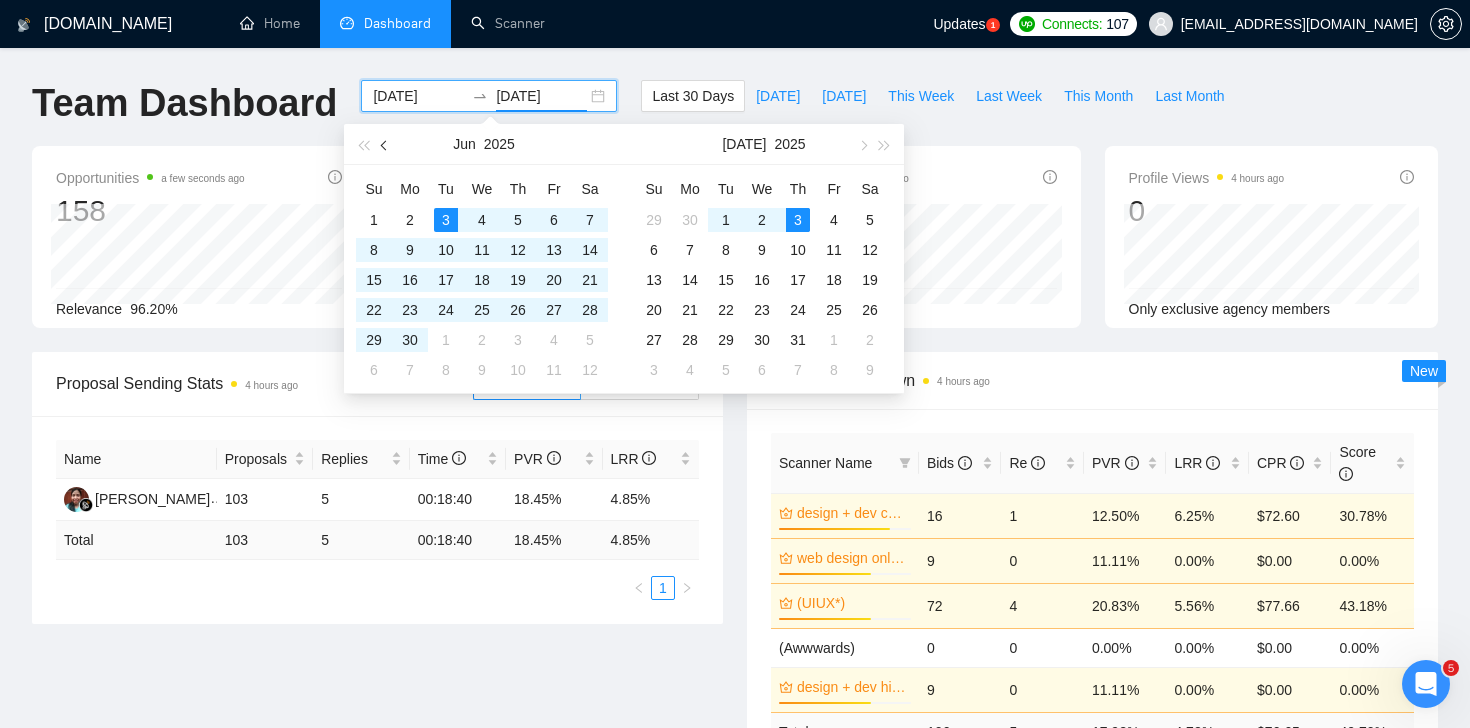 click at bounding box center [385, 144] 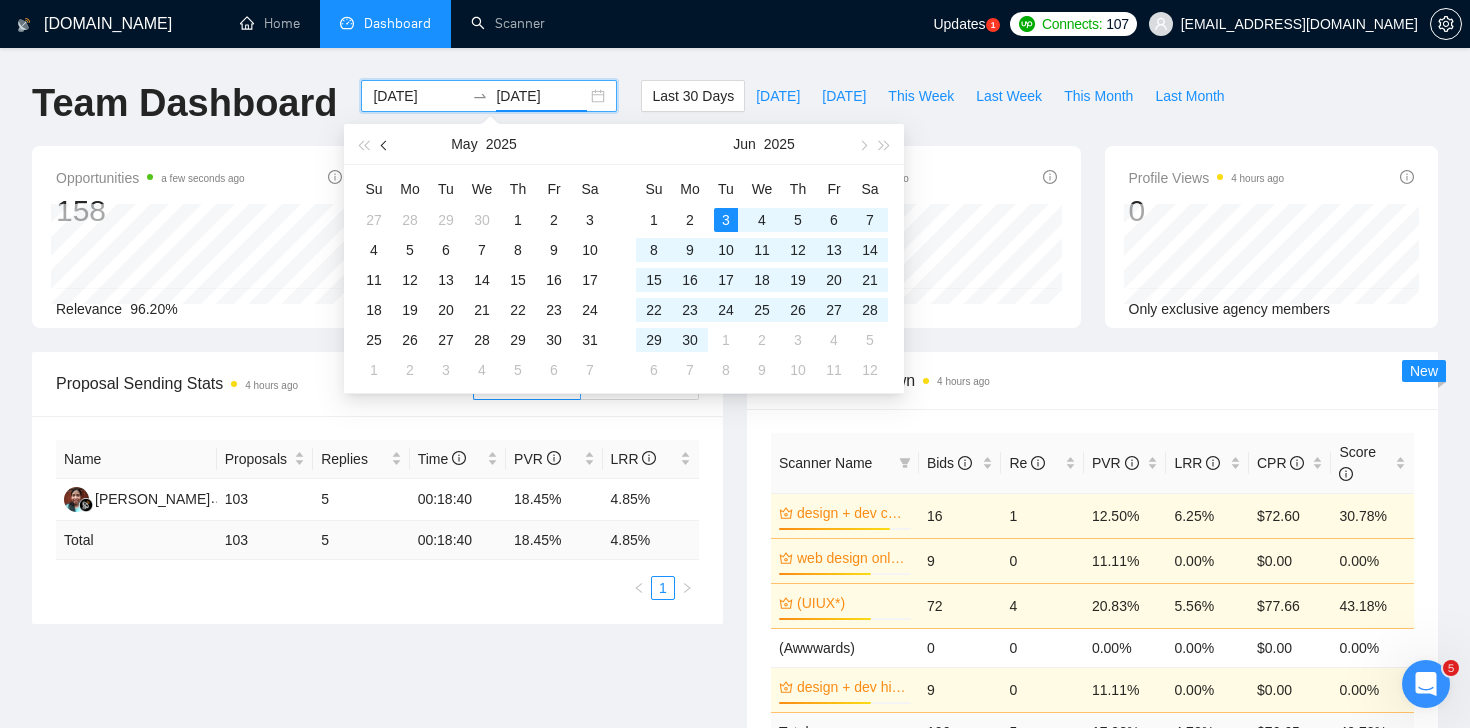 click at bounding box center [385, 144] 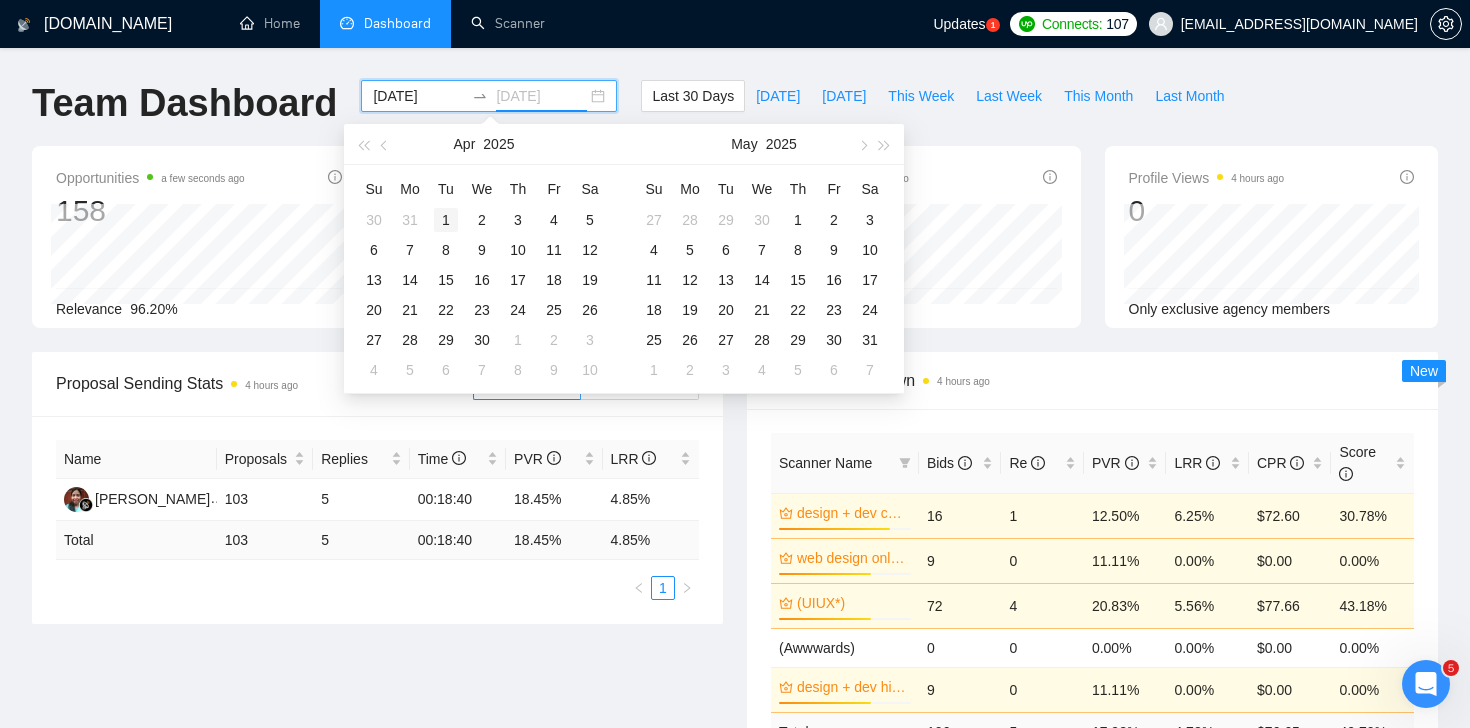type on "2025-04-01" 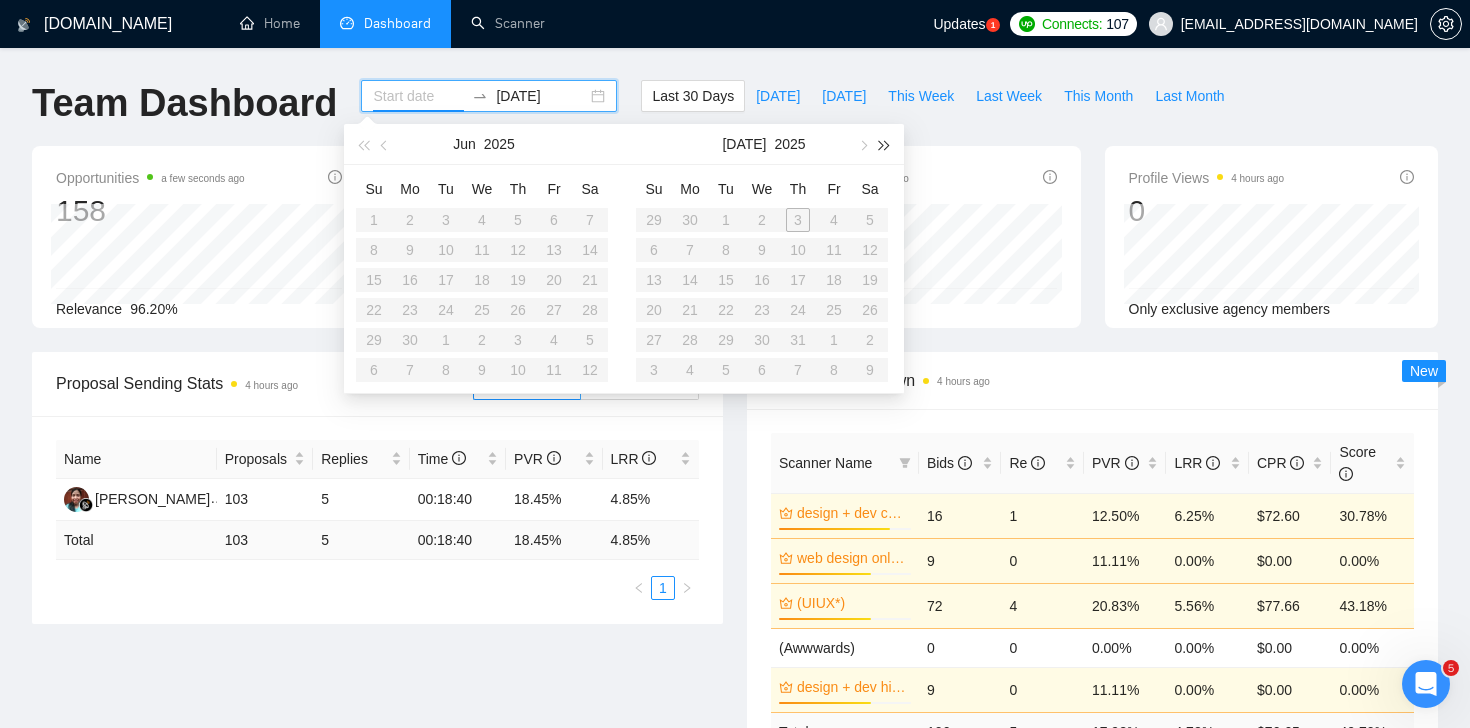 click at bounding box center [885, 144] 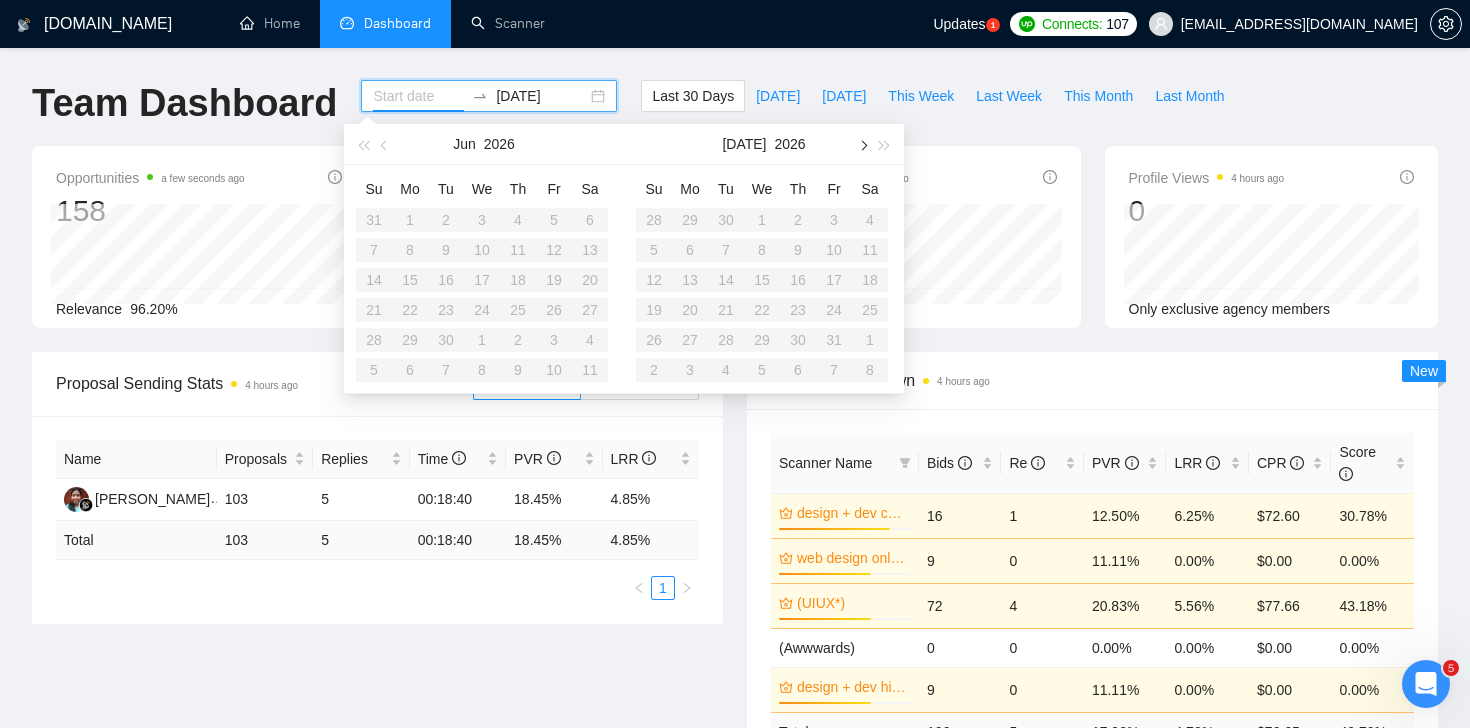 click at bounding box center (862, 145) 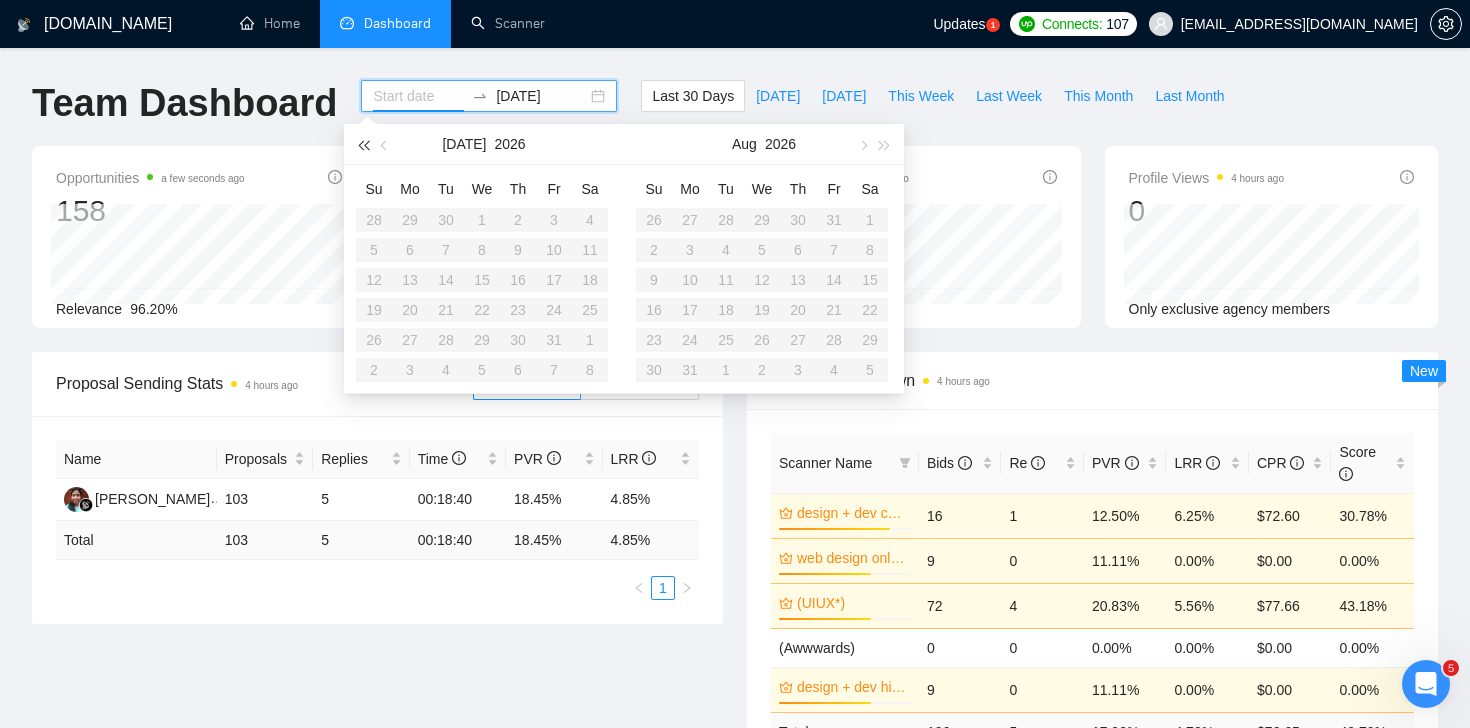 click at bounding box center [363, 145] 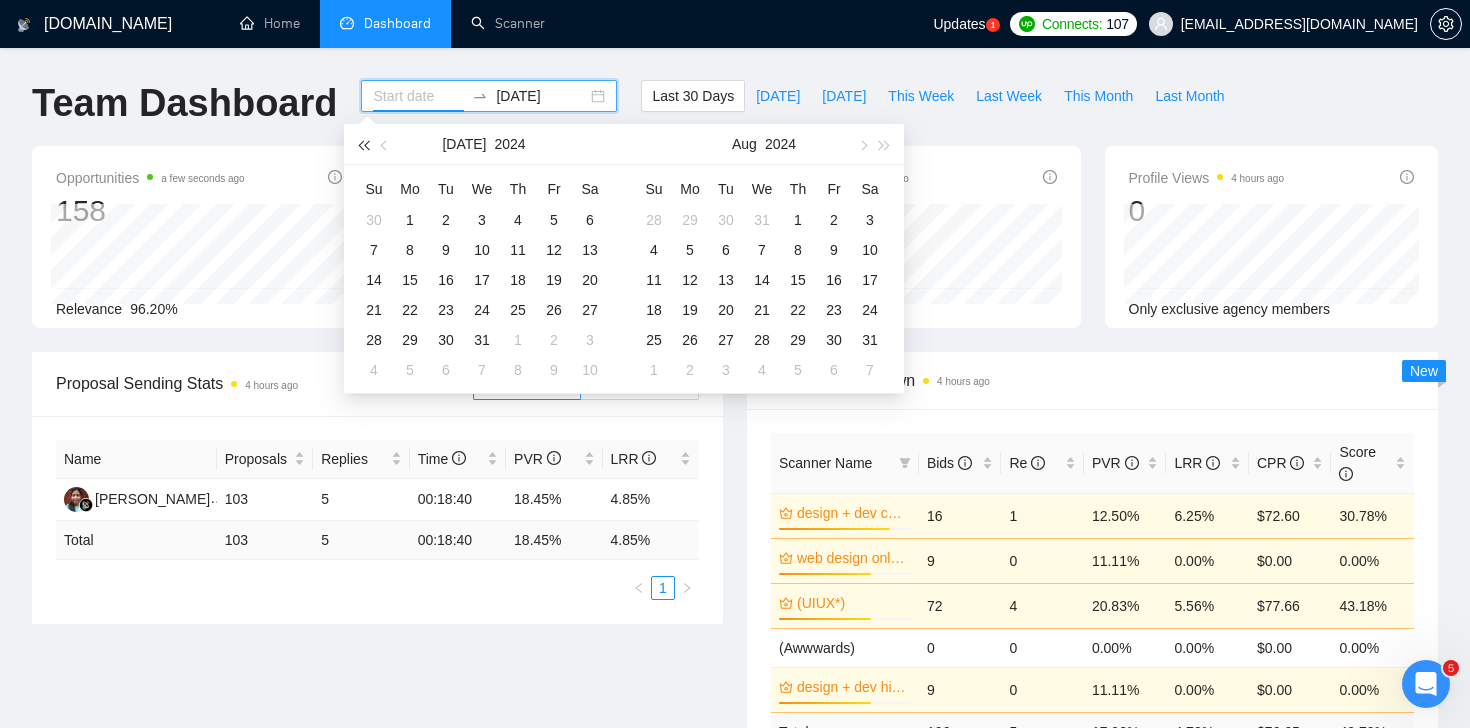click at bounding box center (363, 145) 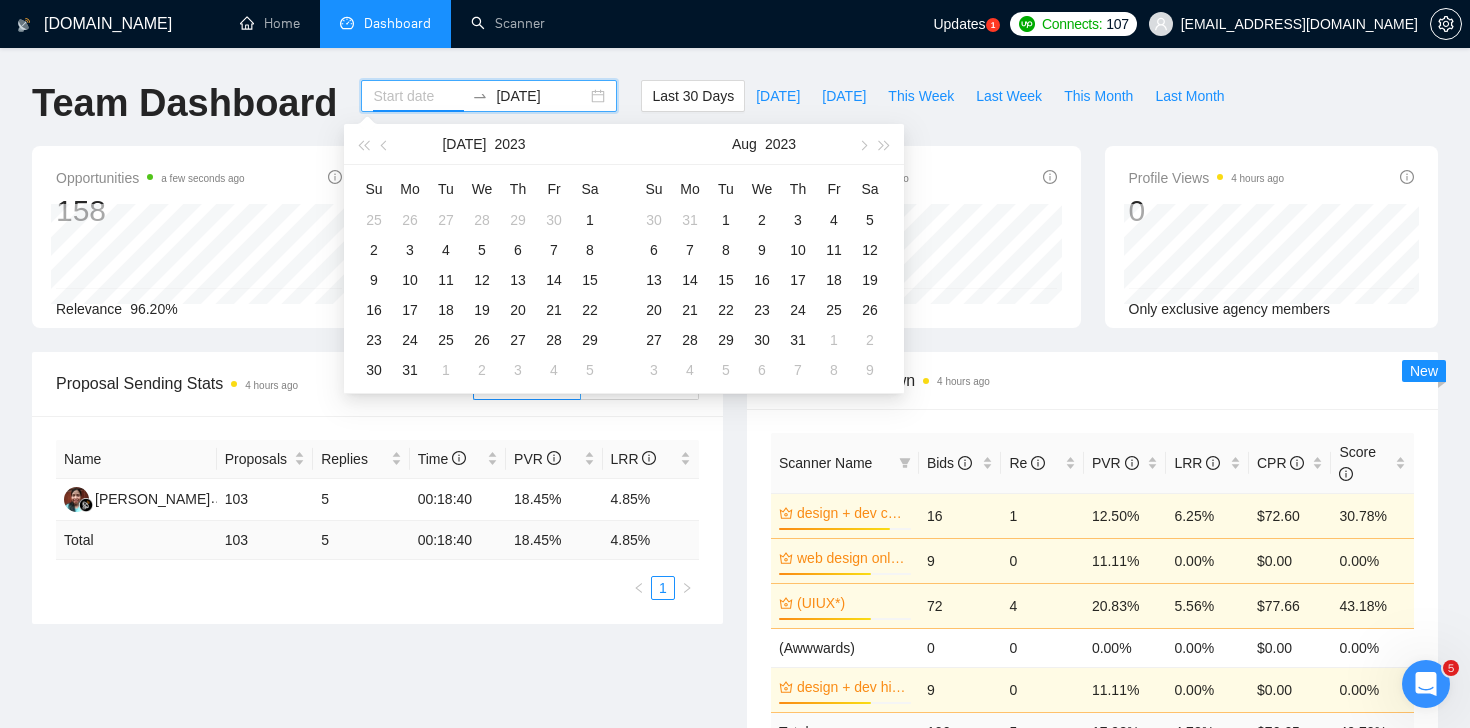 type on "2025-06-03" 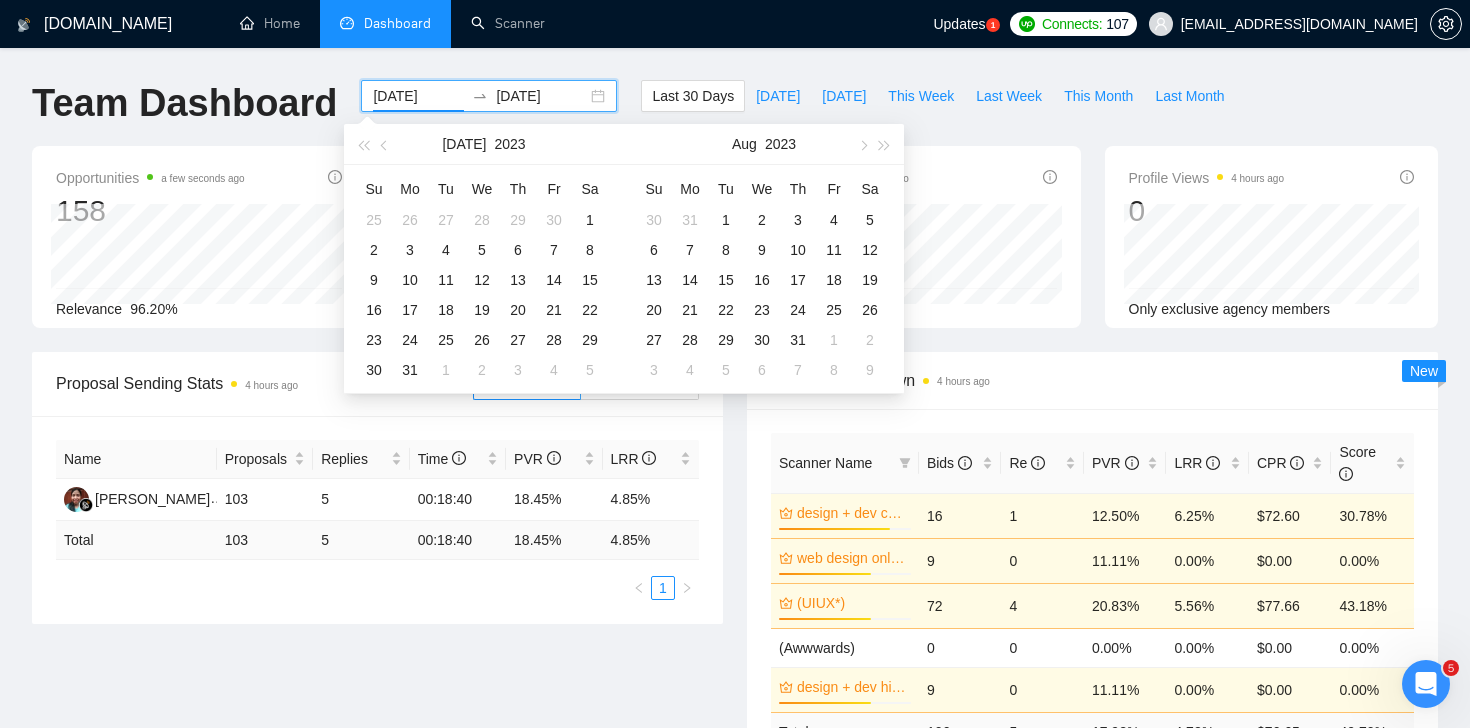 click on "GigRadar.io Home Dashboard Scanner Updates
1
Connects: 107 snig.digital.sub@gmail.com Team Dashboard 2025-06-03 2025-07-03 Last 30 Days Today Yesterday This Week Last Week This Month Last Month Opportunities a few seconds ago 158   Relevance 96.20% Proposals 4 hours ago 103   Reply Rate 4.85% Invitations 4 hours ago 0   Acceptance Rate -- Profile Views 4 hours ago 0   Only exclusive agency members Proposal Sending Stats 4 hours ago By manager By Freelancer Name Proposals Replies Time   PVR   LRR   Yulia Prihatin 103 5 00:18:40 18.45% 4.85% Total 103 5 00:18:40 18.45 % 4.85 % 1 Scanner Breakdown 4 hours ago Scanner Name Bids   Re   PVR   LRR   CPR   Score   design + dev cheap 84% 16 1 12.50% 6.25% $72.60 30.78% web design only cheaper 70% 9 0 11.11% 0.00% $0.00 0.00% (UIUX*) 70% 72 4 20.83% 5.56% $77.66 43.18% (Awwwards)  0 0 0.00% 0.00% $0.00 0.00% design + dev higher rate 70% 9 0 11.11% 0.00% $0.00 0.00% Total 106 5 17.92 % 4.72 % $ 76.65 40.70 % 1 New" at bounding box center [735, 815] 